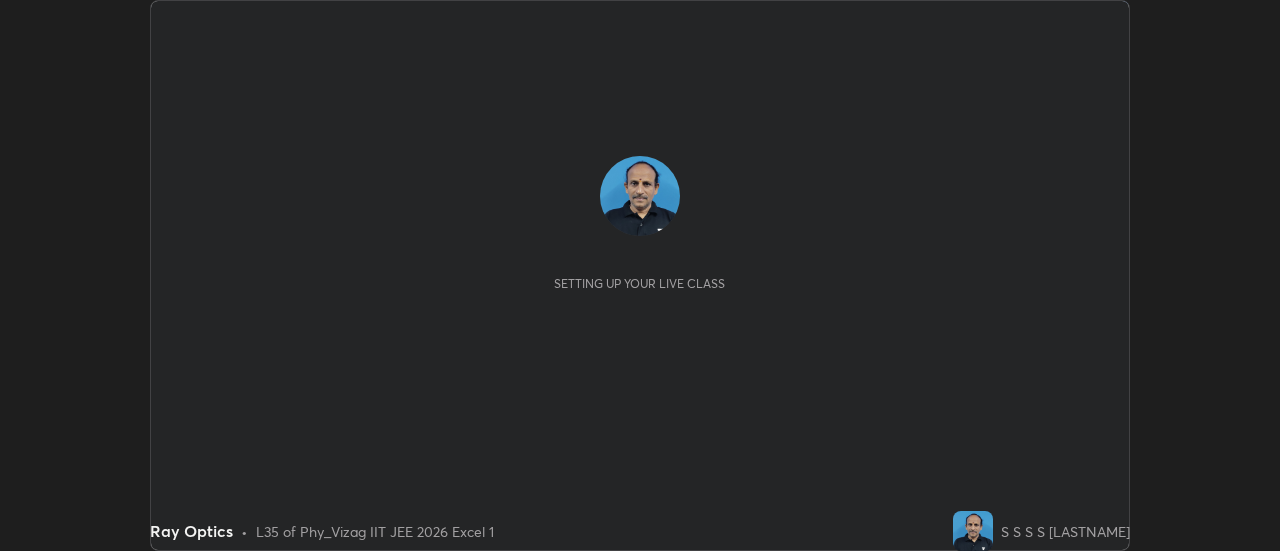 scroll, scrollTop: 0, scrollLeft: 0, axis: both 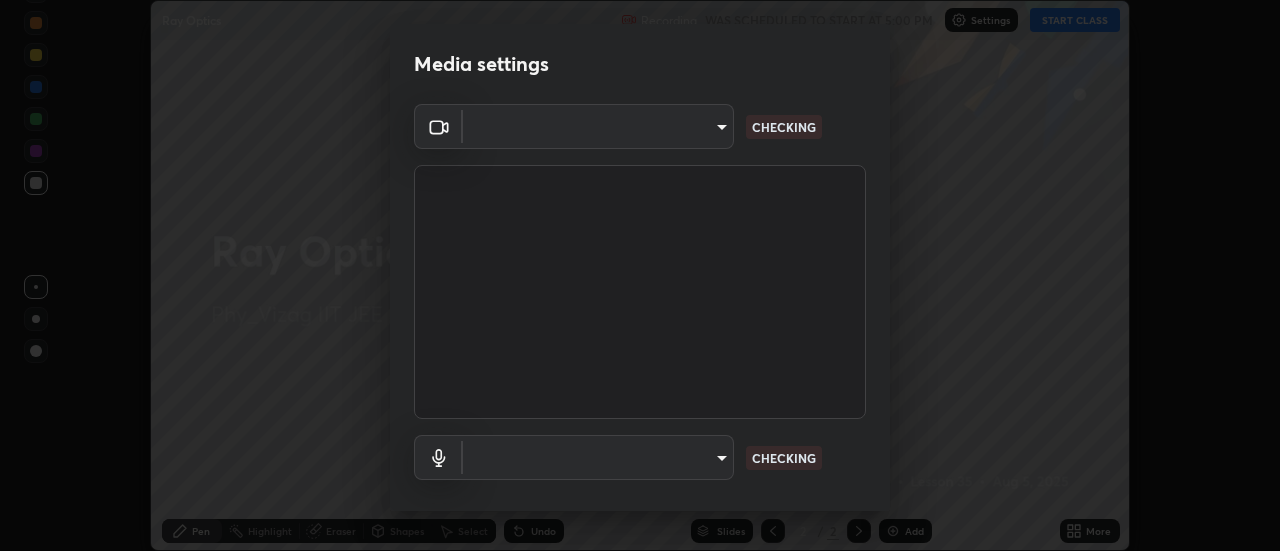type on "ebf6c6488b735d5a44705984ed2dd2d6451cbc78617e13c2697a09295dc5aede" 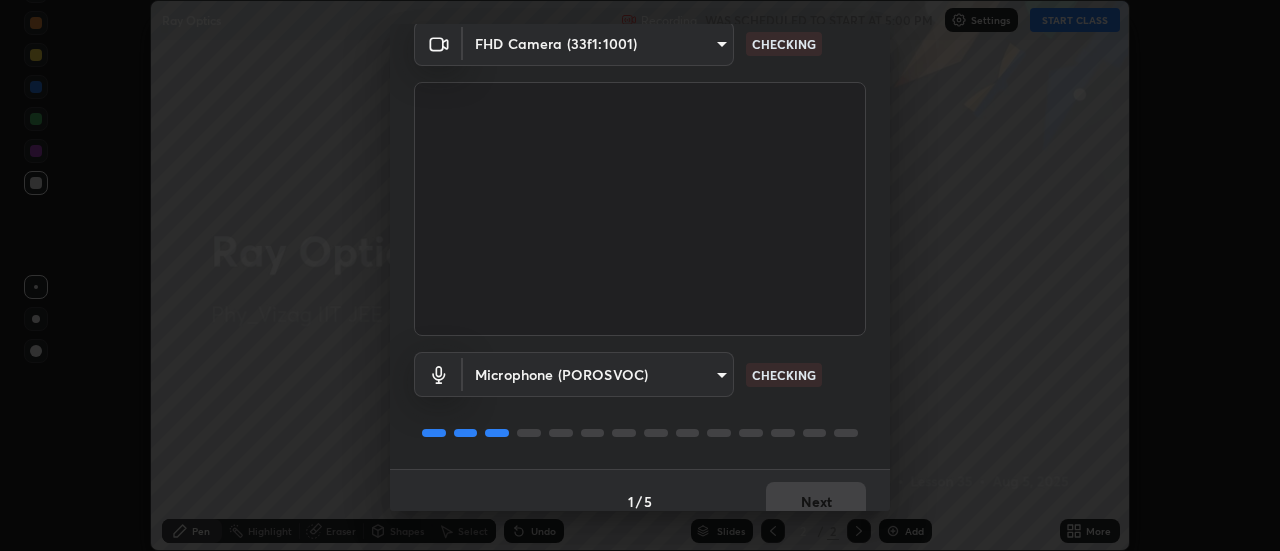 scroll, scrollTop: 105, scrollLeft: 0, axis: vertical 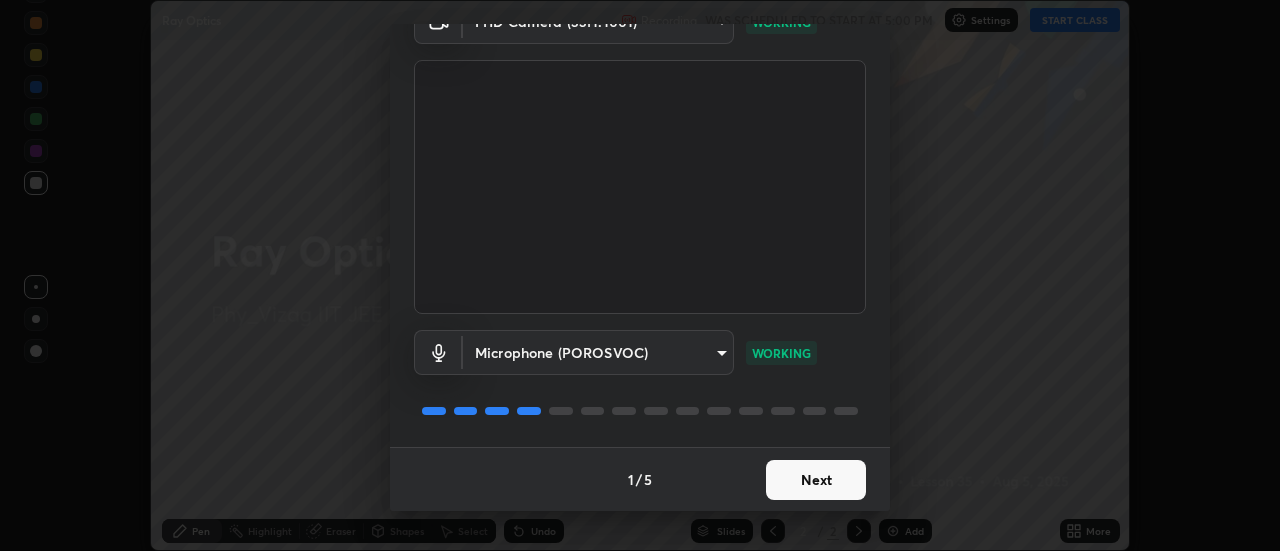 click on "Next" at bounding box center [816, 480] 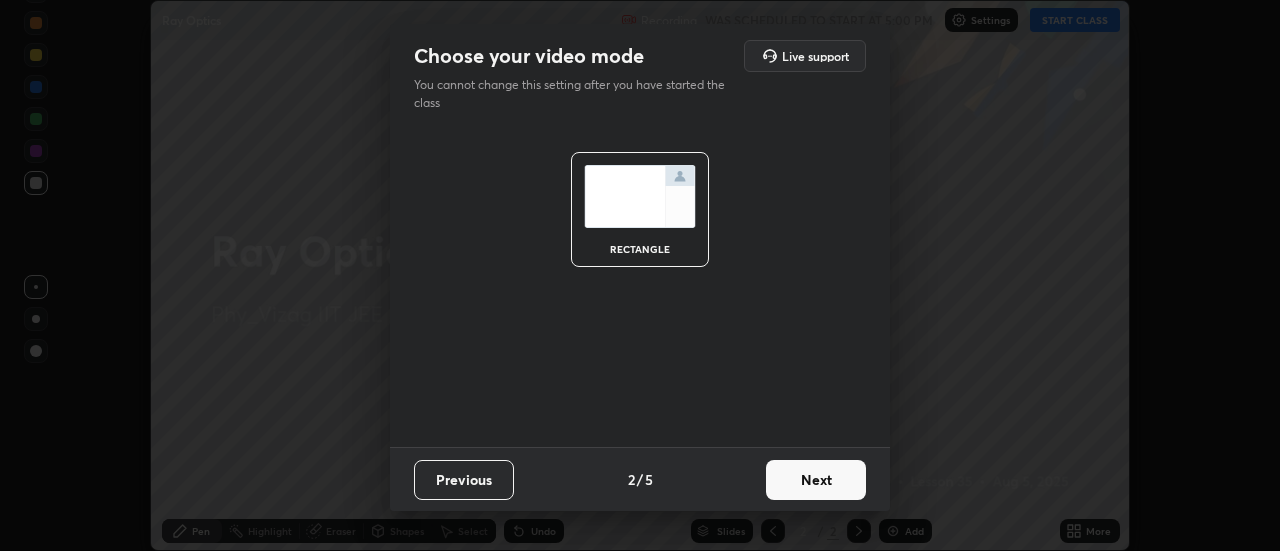 scroll, scrollTop: 0, scrollLeft: 0, axis: both 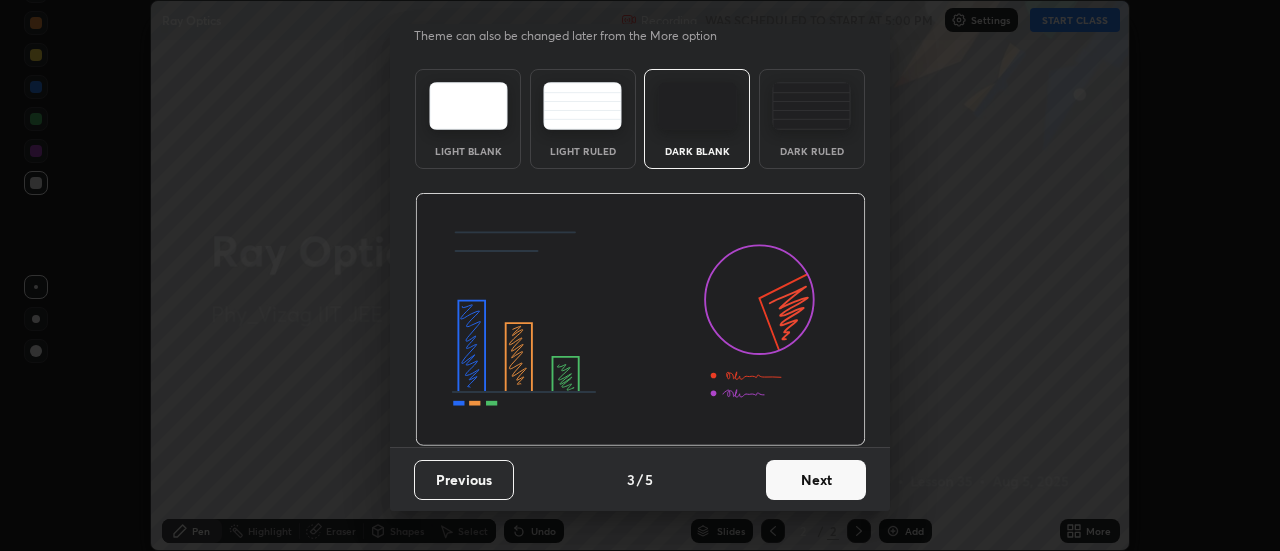 click on "Next" at bounding box center (816, 480) 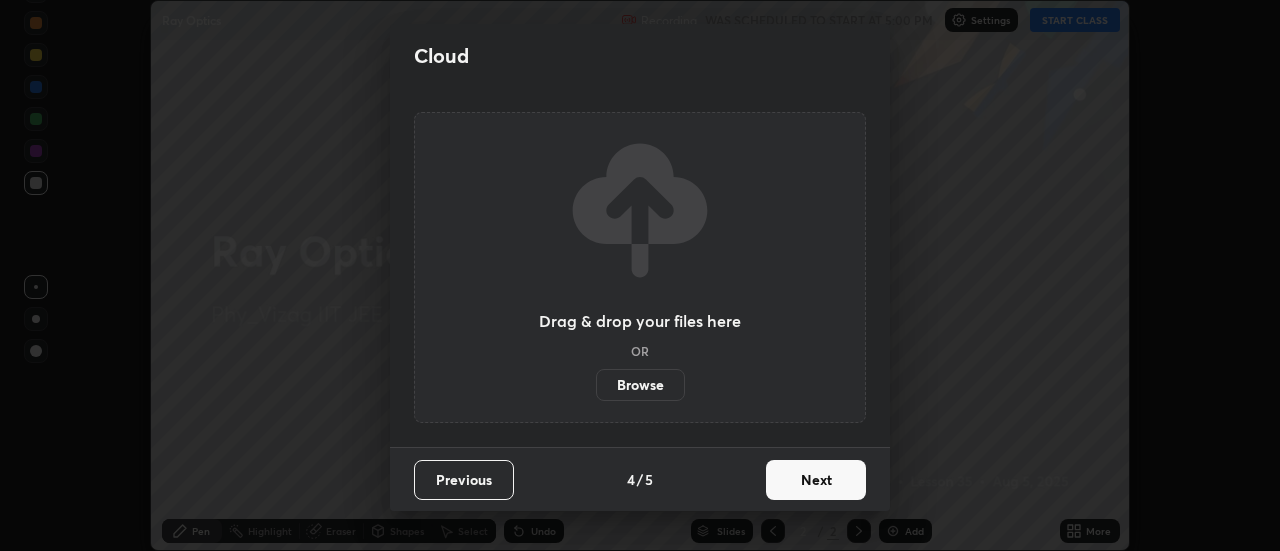 scroll, scrollTop: 0, scrollLeft: 0, axis: both 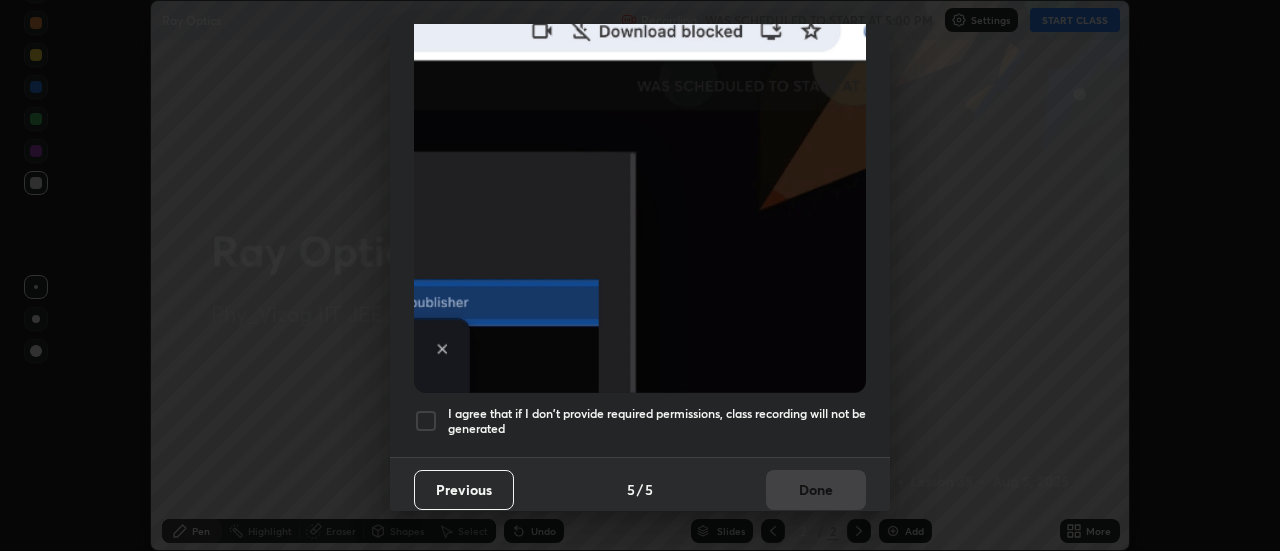 click at bounding box center (426, 421) 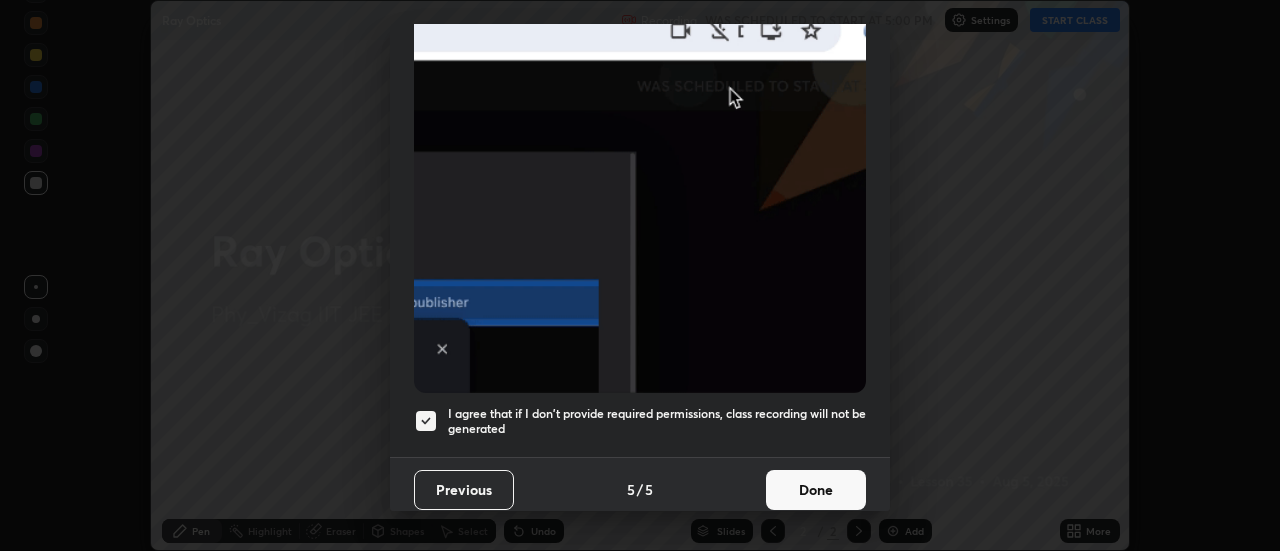 click on "Done" at bounding box center [816, 490] 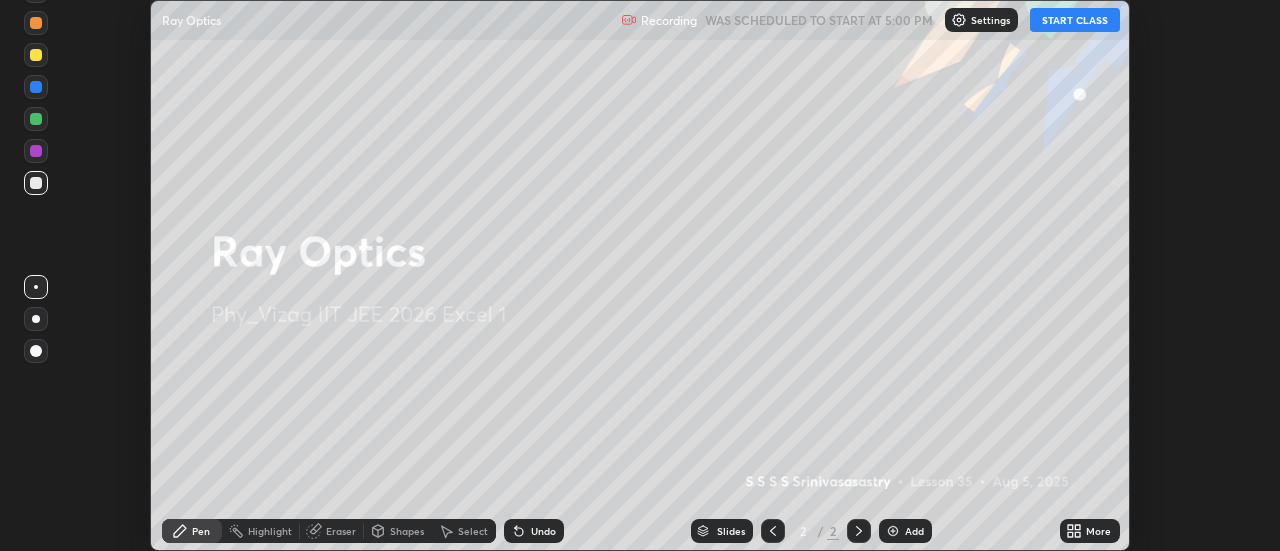 click on "START CLASS" at bounding box center (1075, 20) 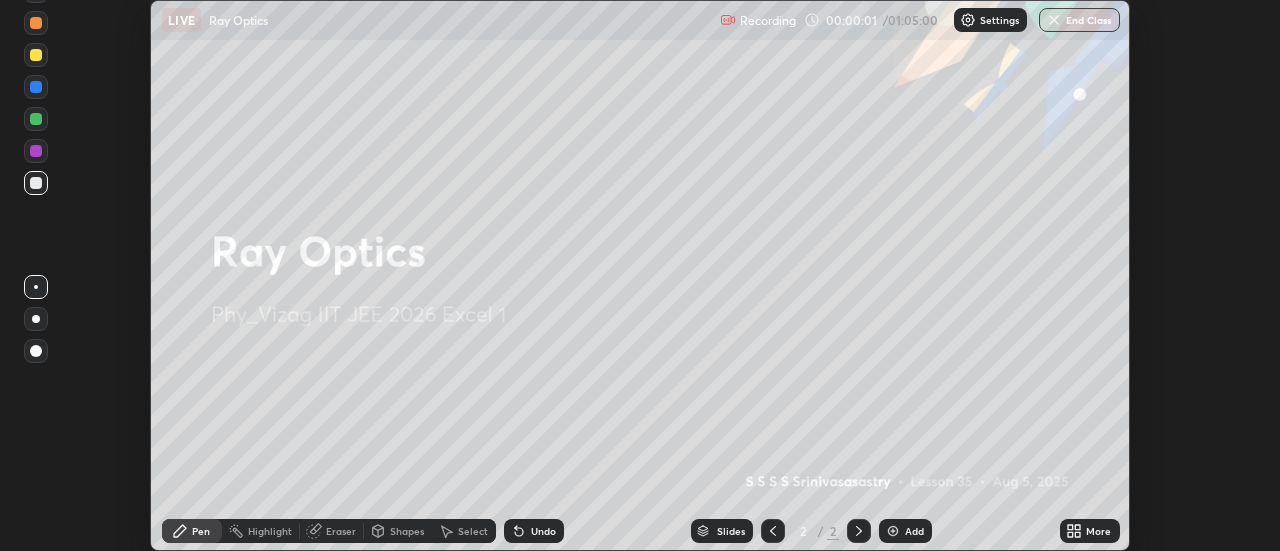 click 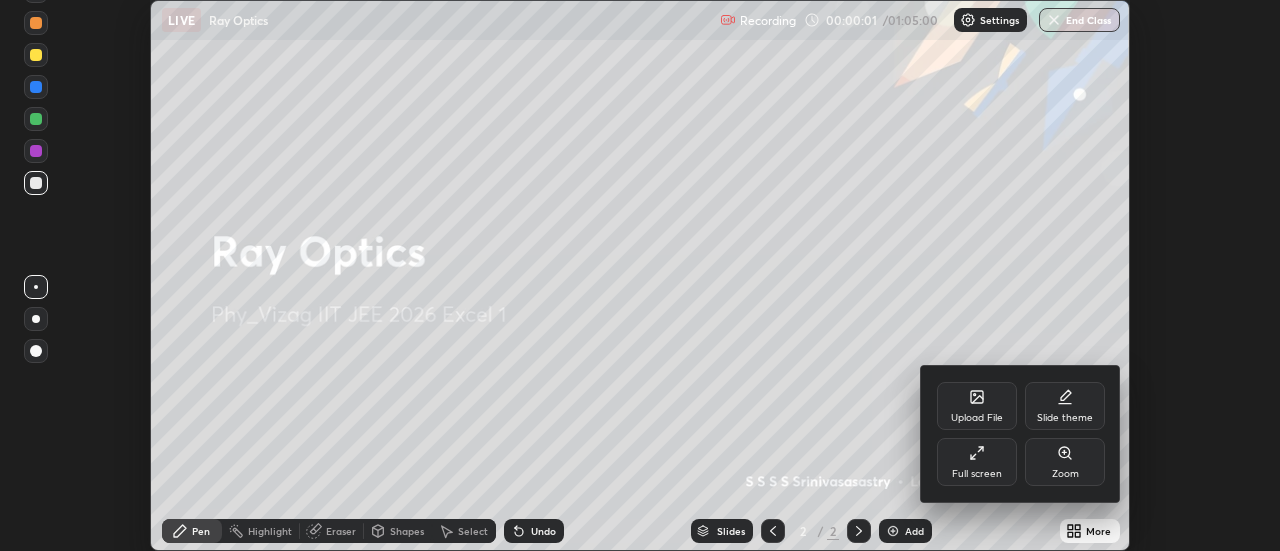 click on "Full screen" at bounding box center [977, 474] 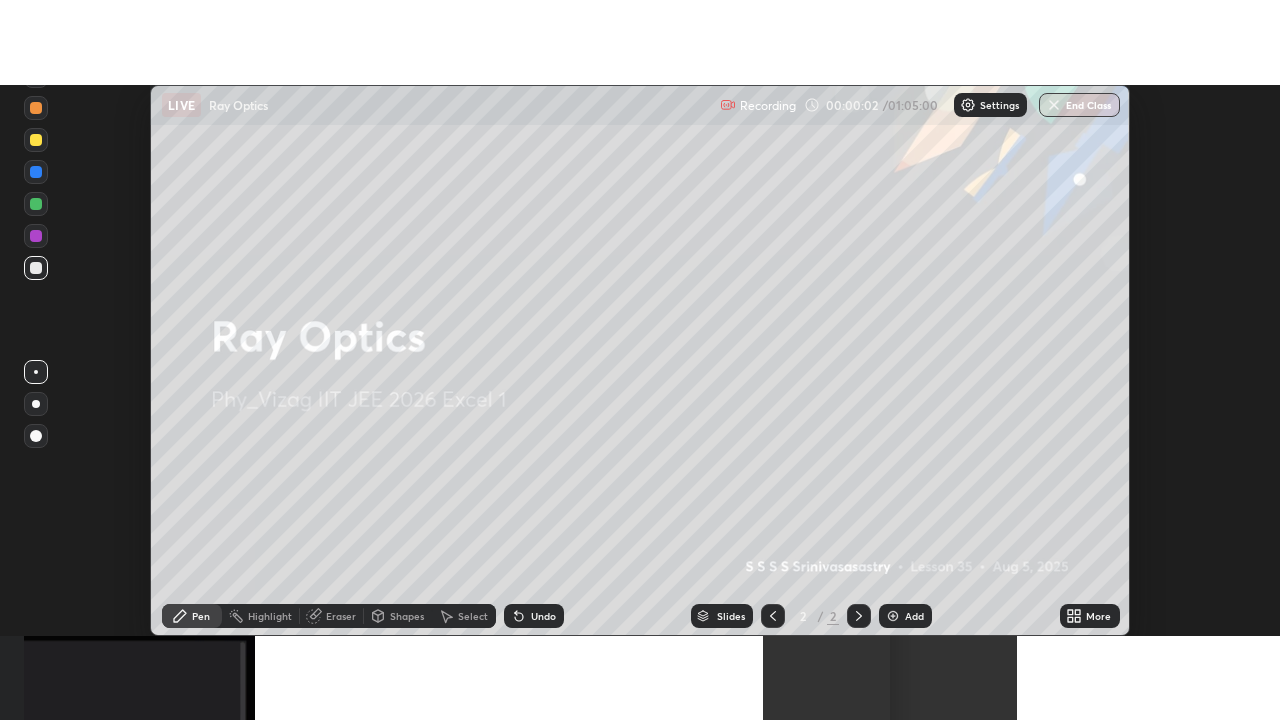 scroll, scrollTop: 99280, scrollLeft: 98720, axis: both 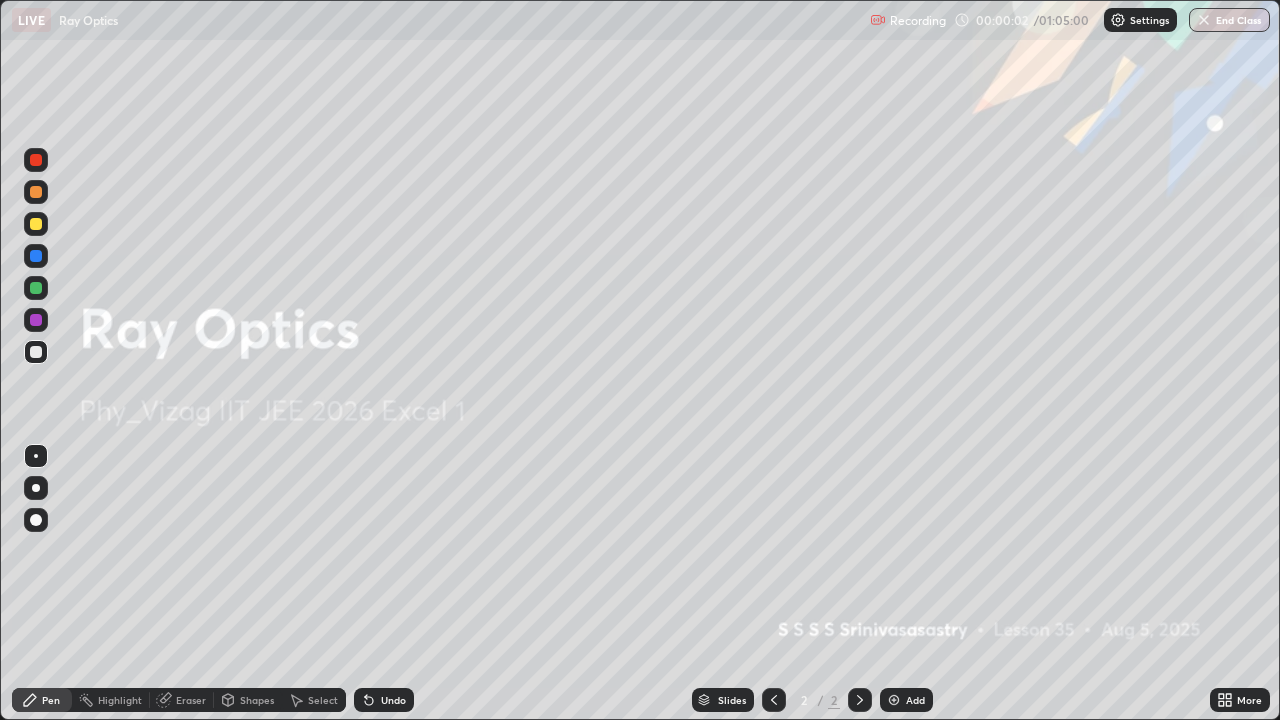 click 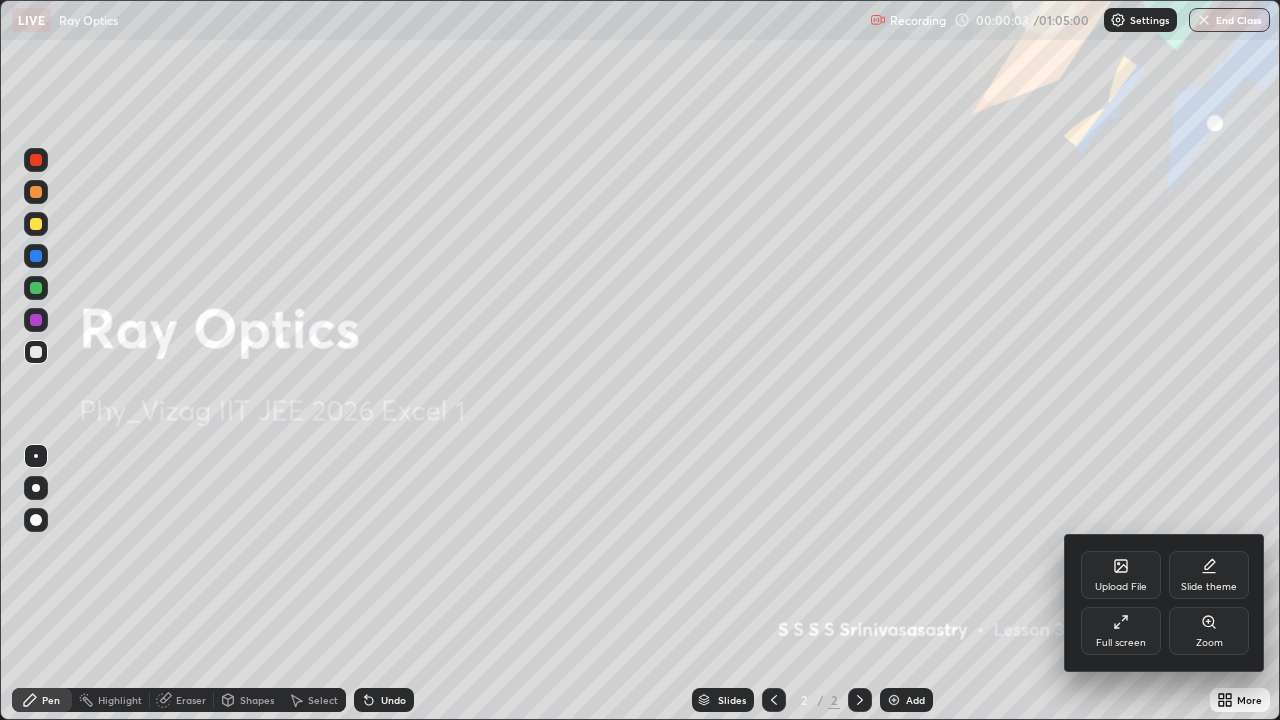 click on "Slide theme" at bounding box center [1209, 587] 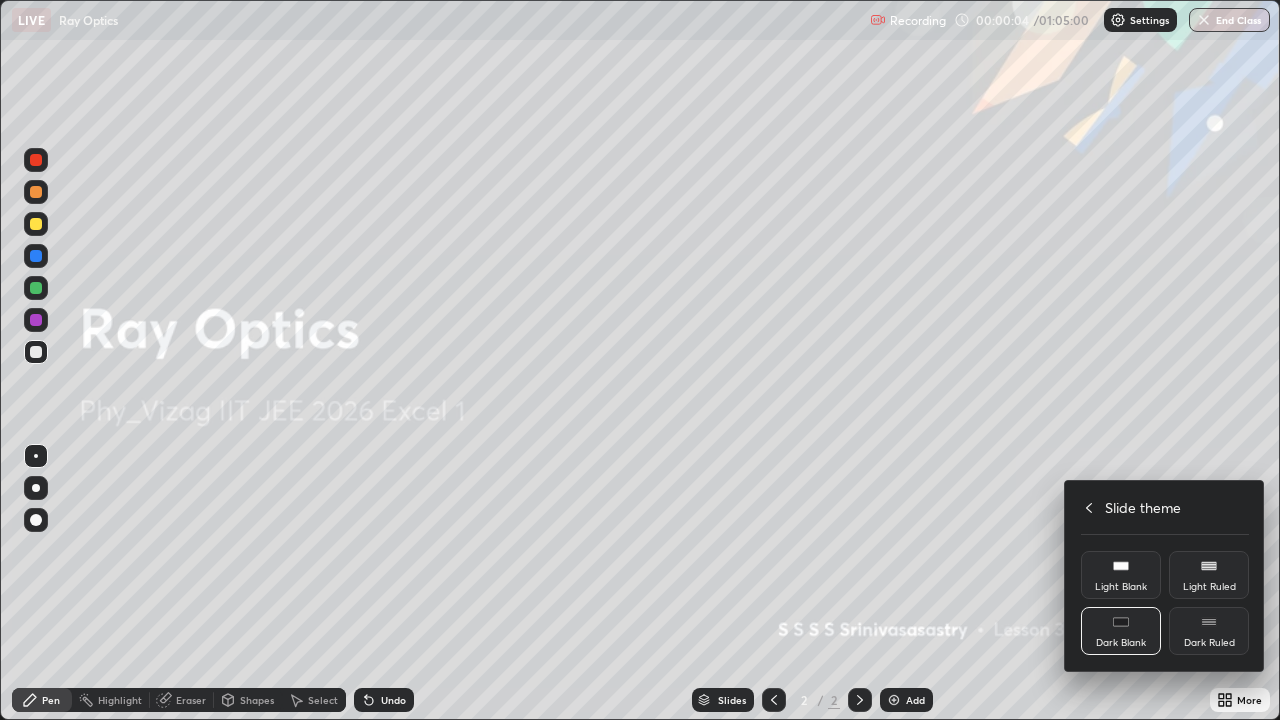 click on "Dark Ruled" at bounding box center [1209, 643] 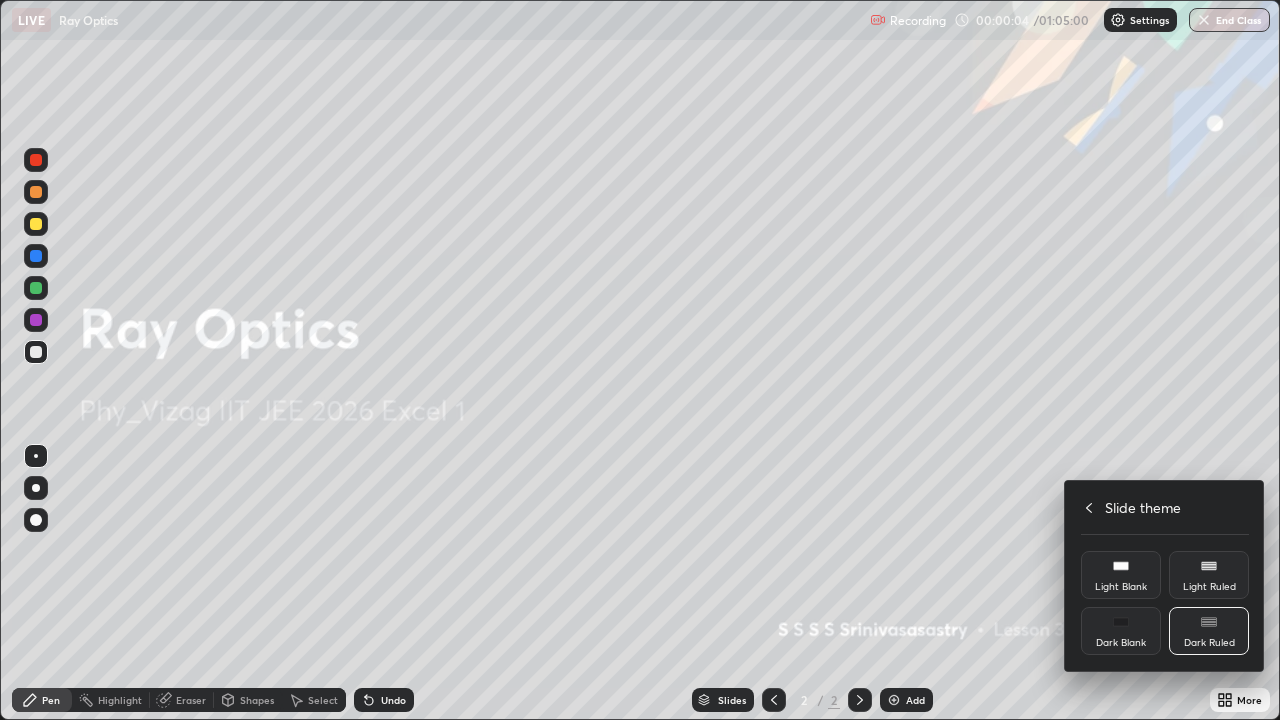 click at bounding box center (640, 360) 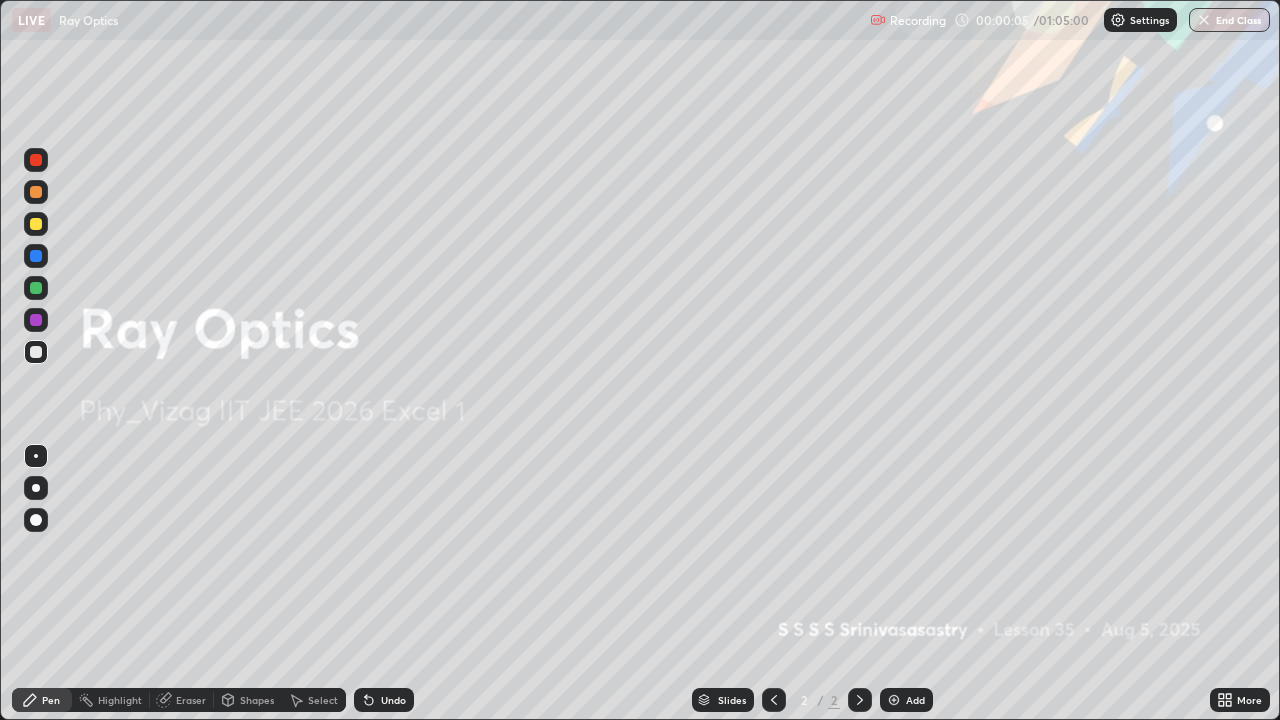 click on "Add" at bounding box center [915, 700] 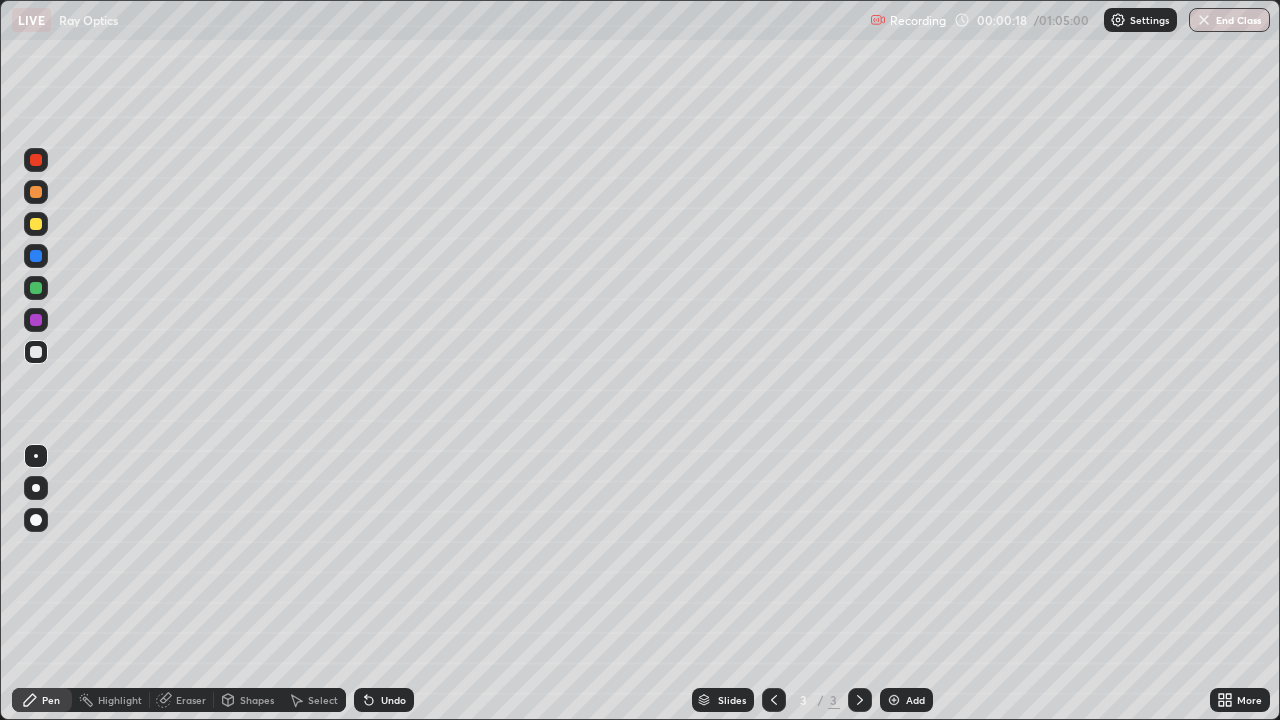 click on "Undo" at bounding box center (384, 700) 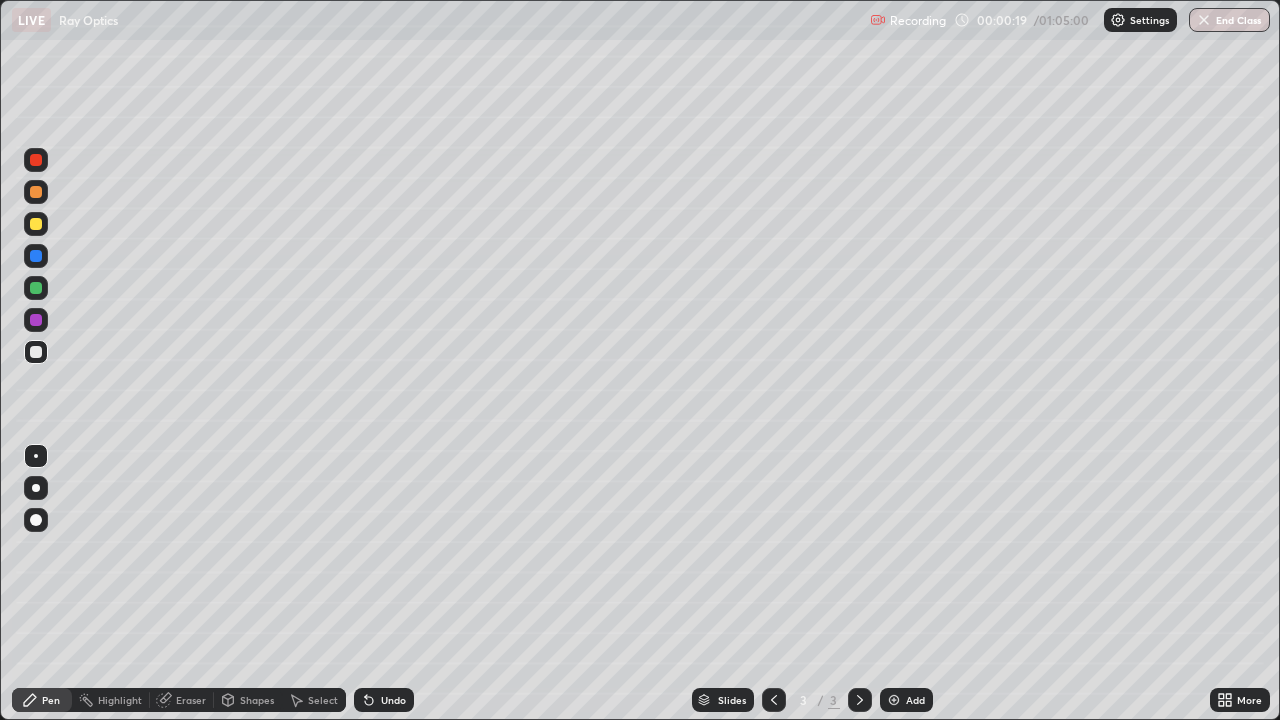 click at bounding box center [36, 520] 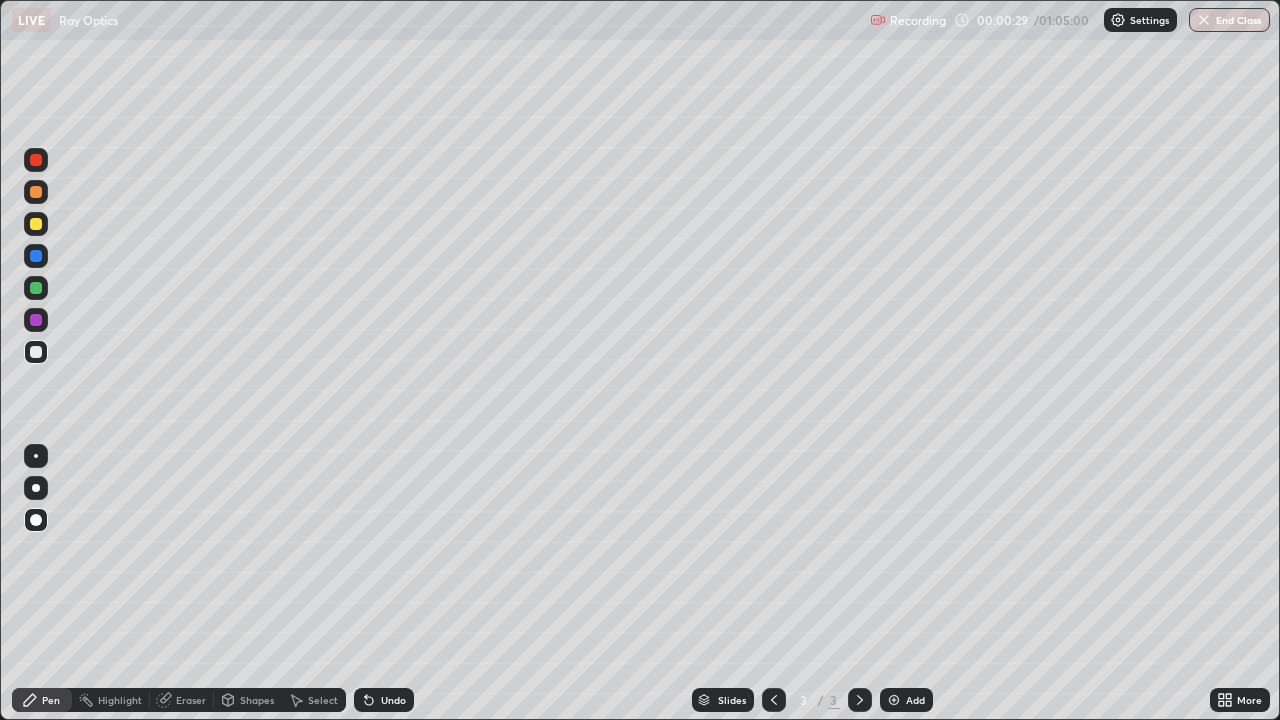 click on "Shapes" at bounding box center [257, 700] 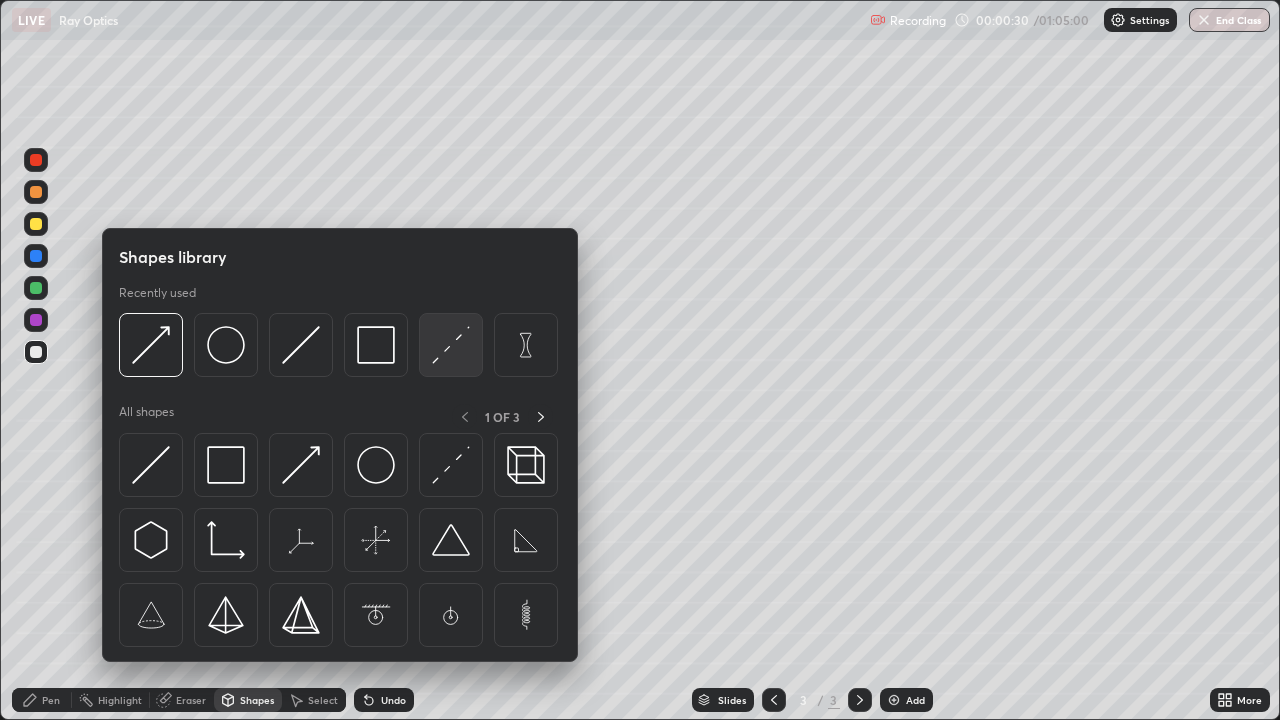 click at bounding box center (451, 345) 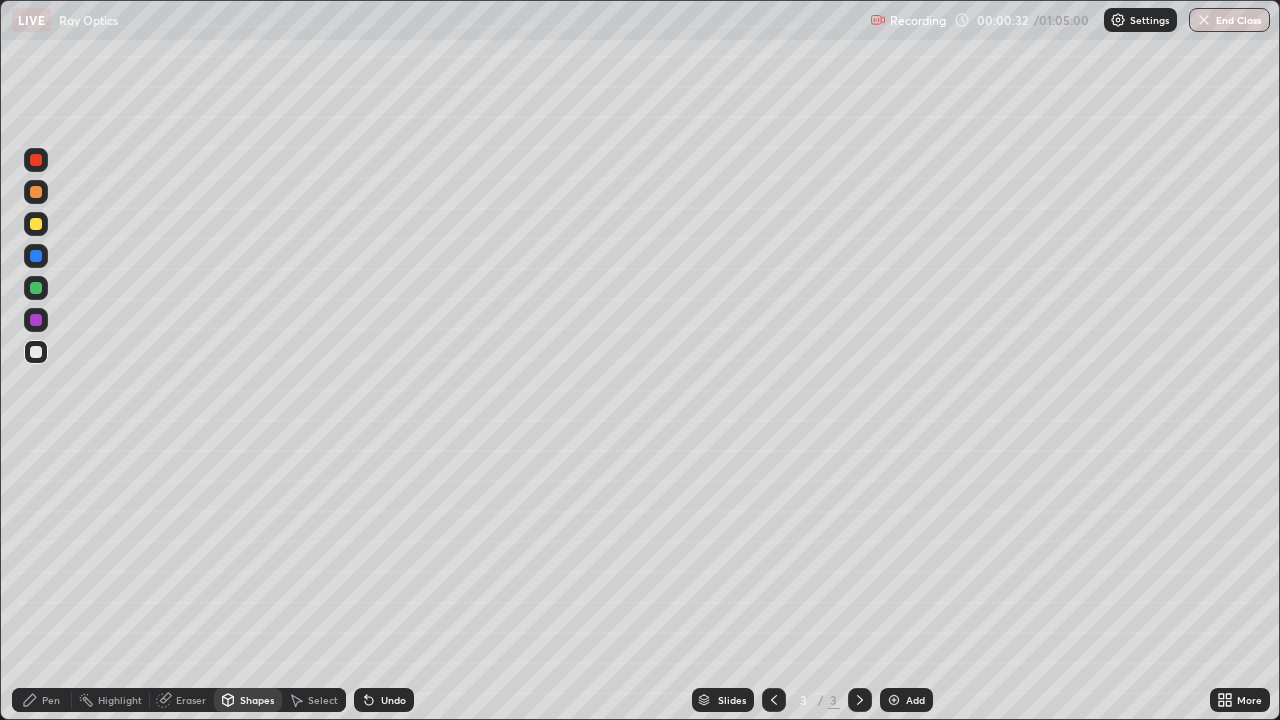 click on "Shapes" at bounding box center [257, 700] 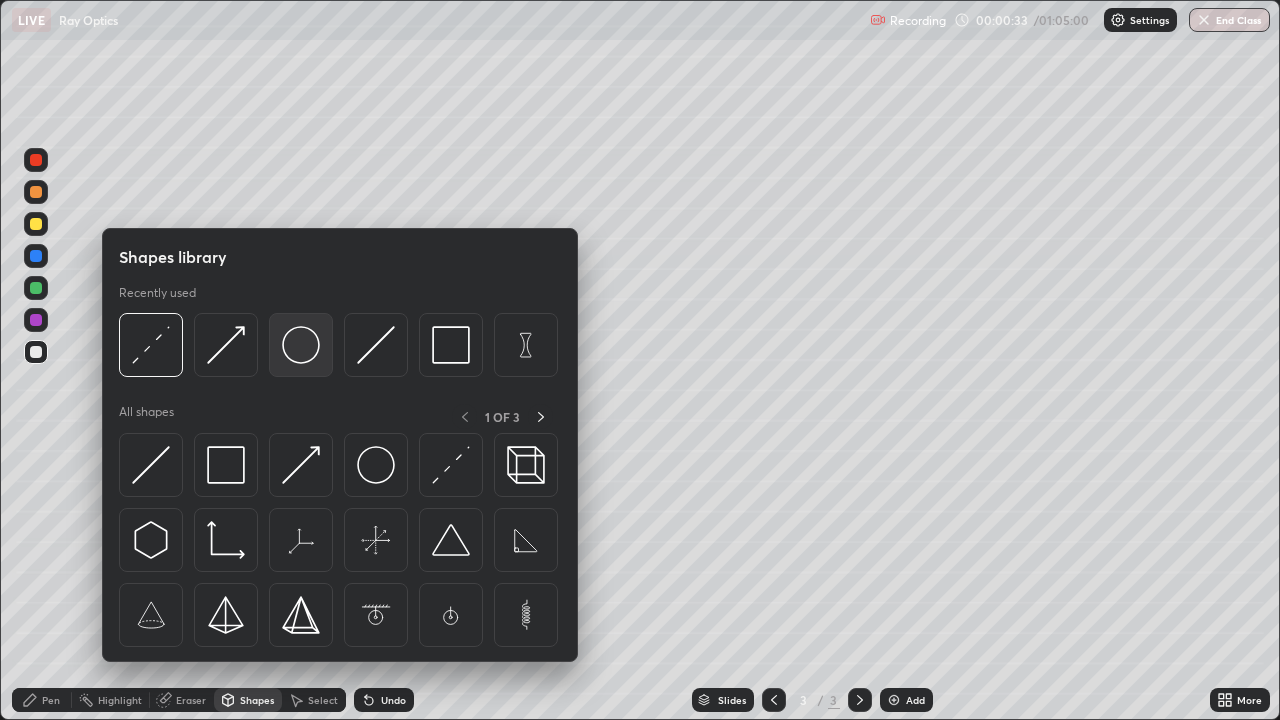 click at bounding box center (301, 345) 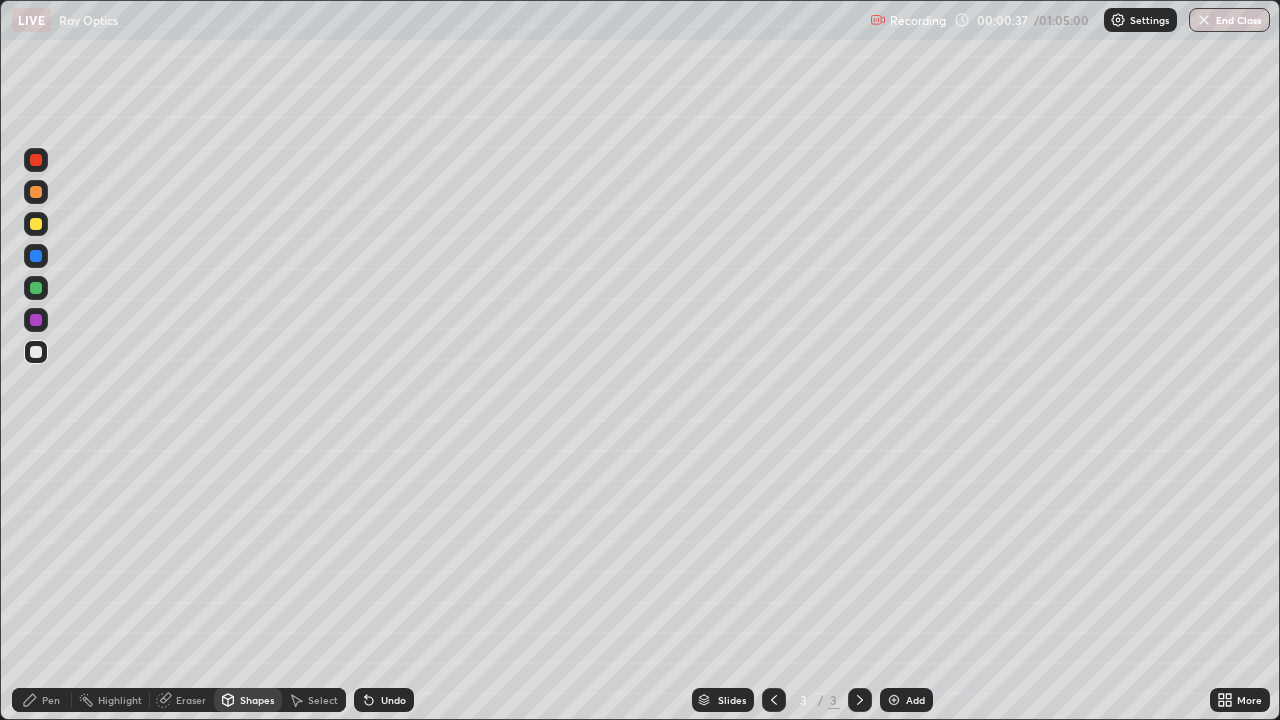 click on "Undo" at bounding box center (393, 700) 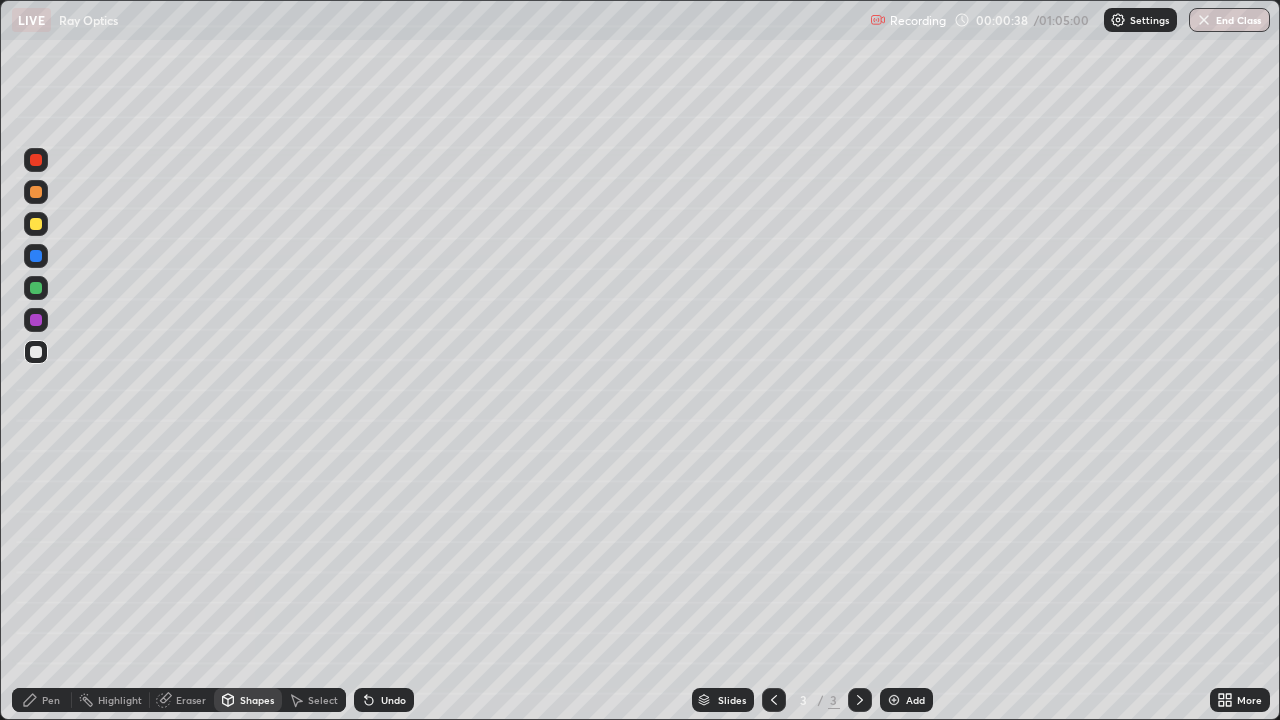 click at bounding box center (36, 288) 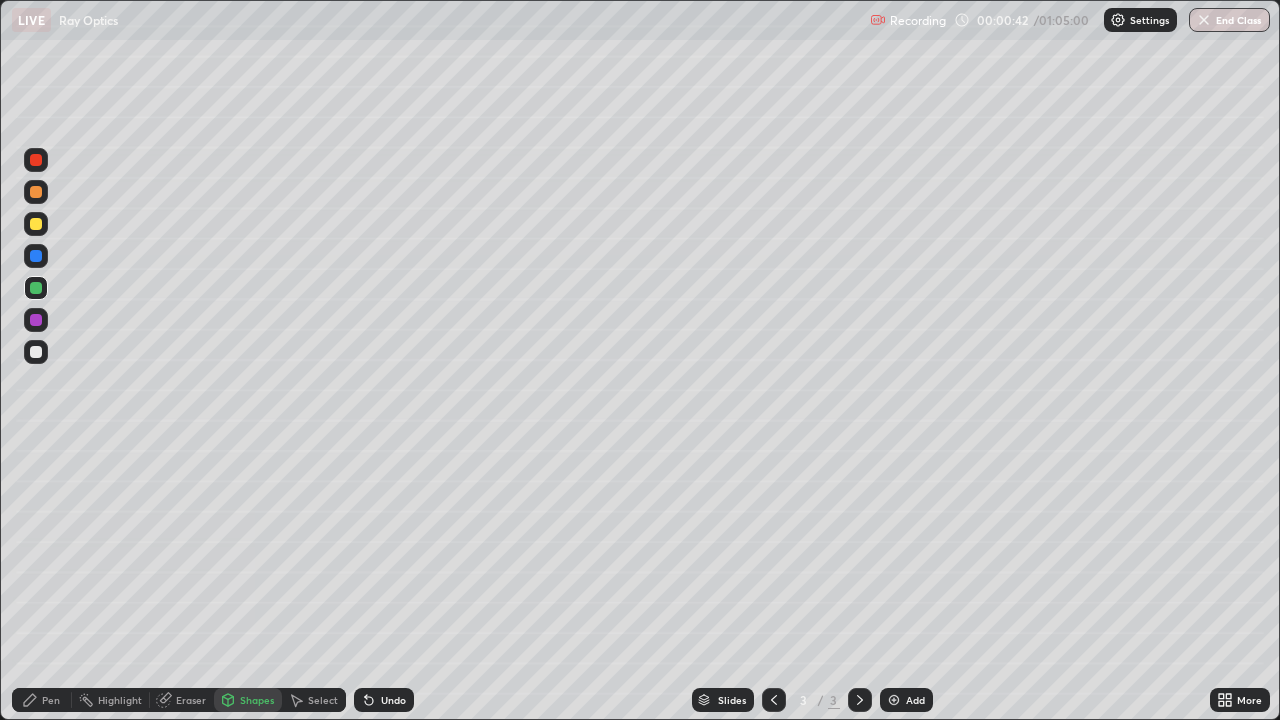 click at bounding box center (36, 320) 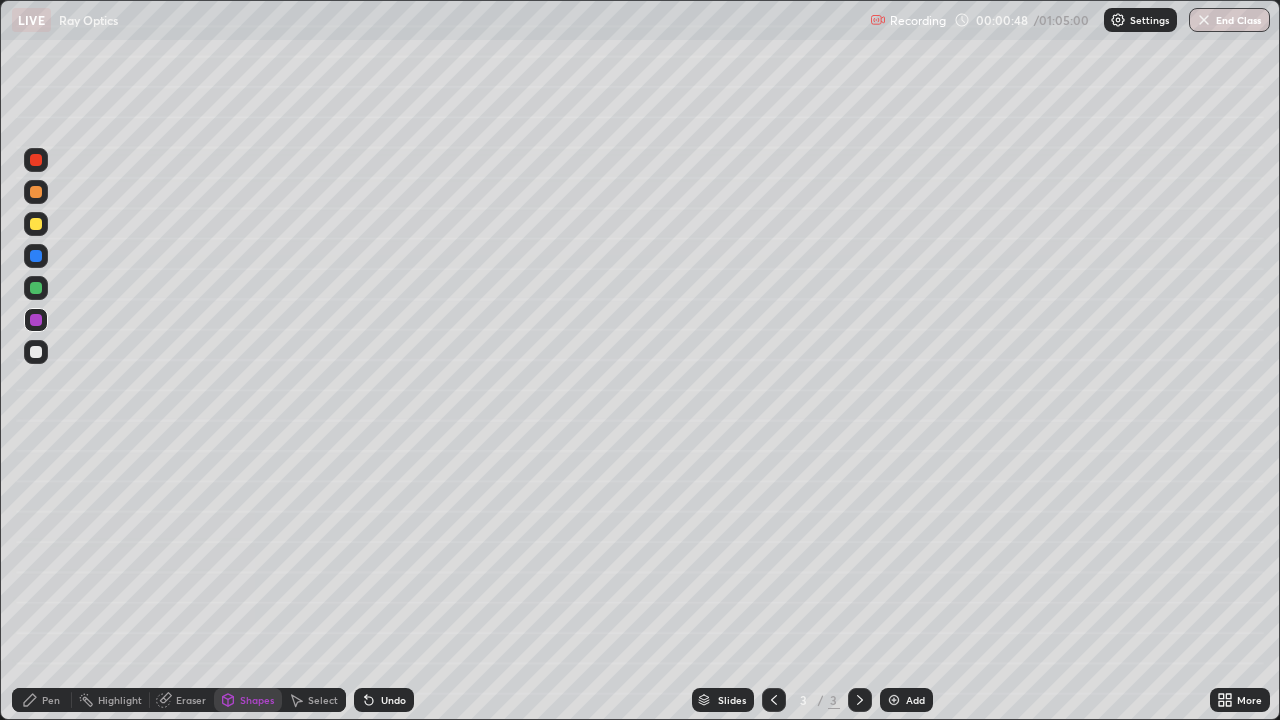 click on "Pen" at bounding box center [42, 700] 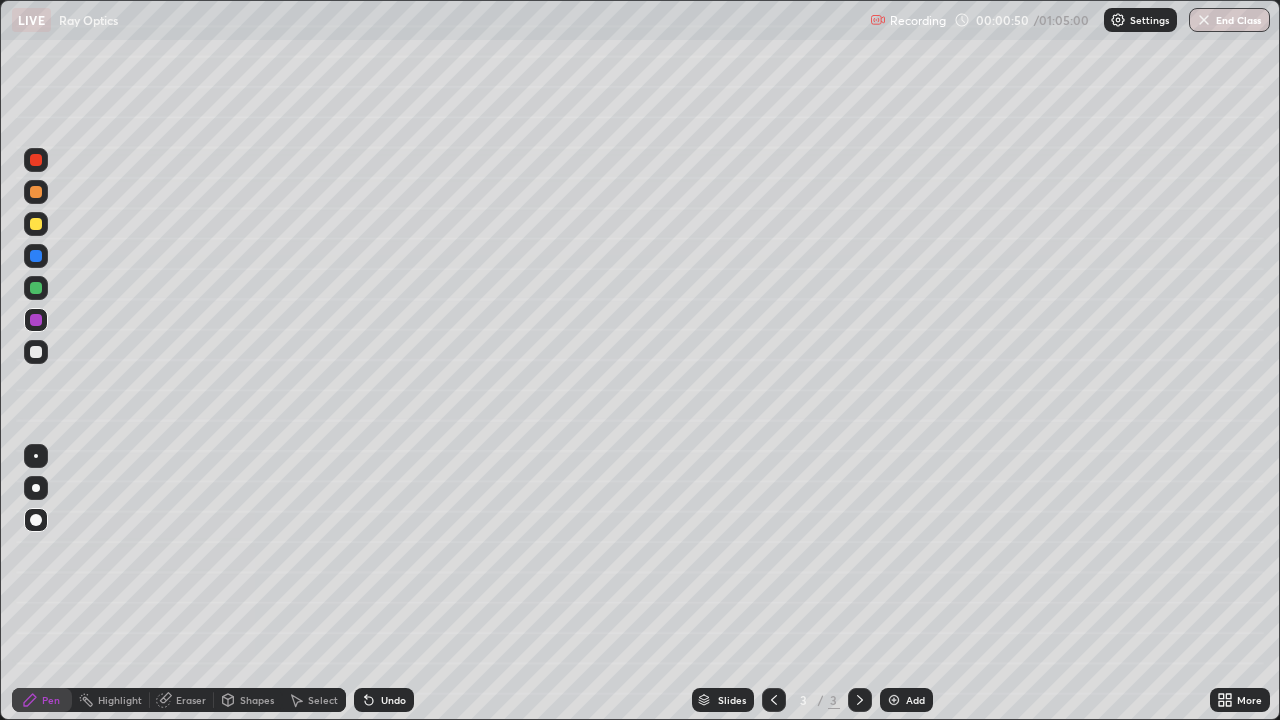 click on "Shapes" at bounding box center [257, 700] 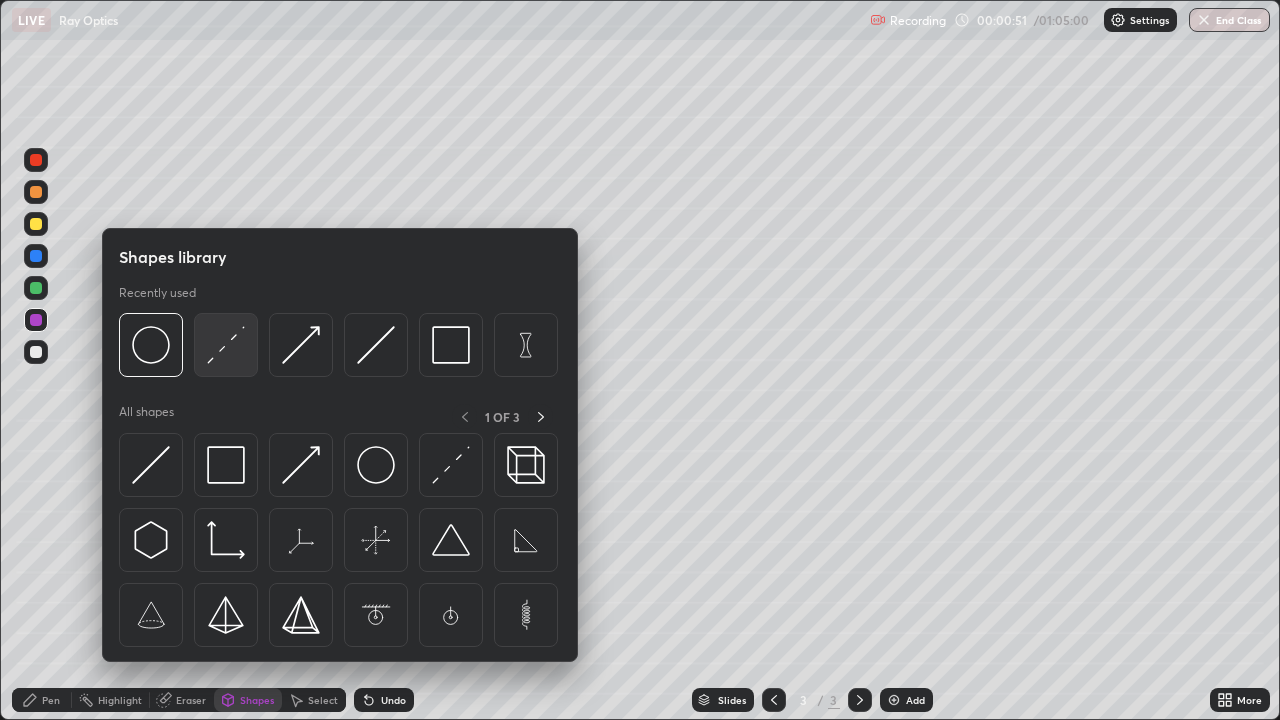 click at bounding box center (226, 345) 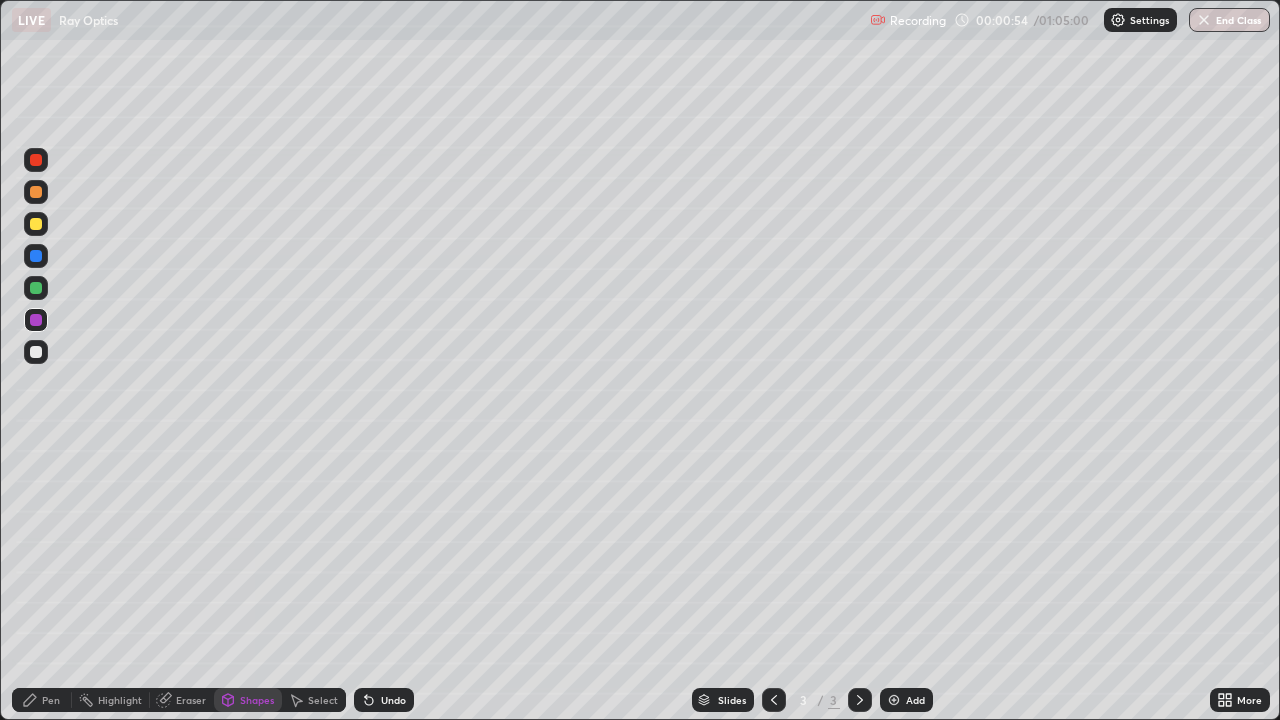 click on "Undo" at bounding box center [384, 700] 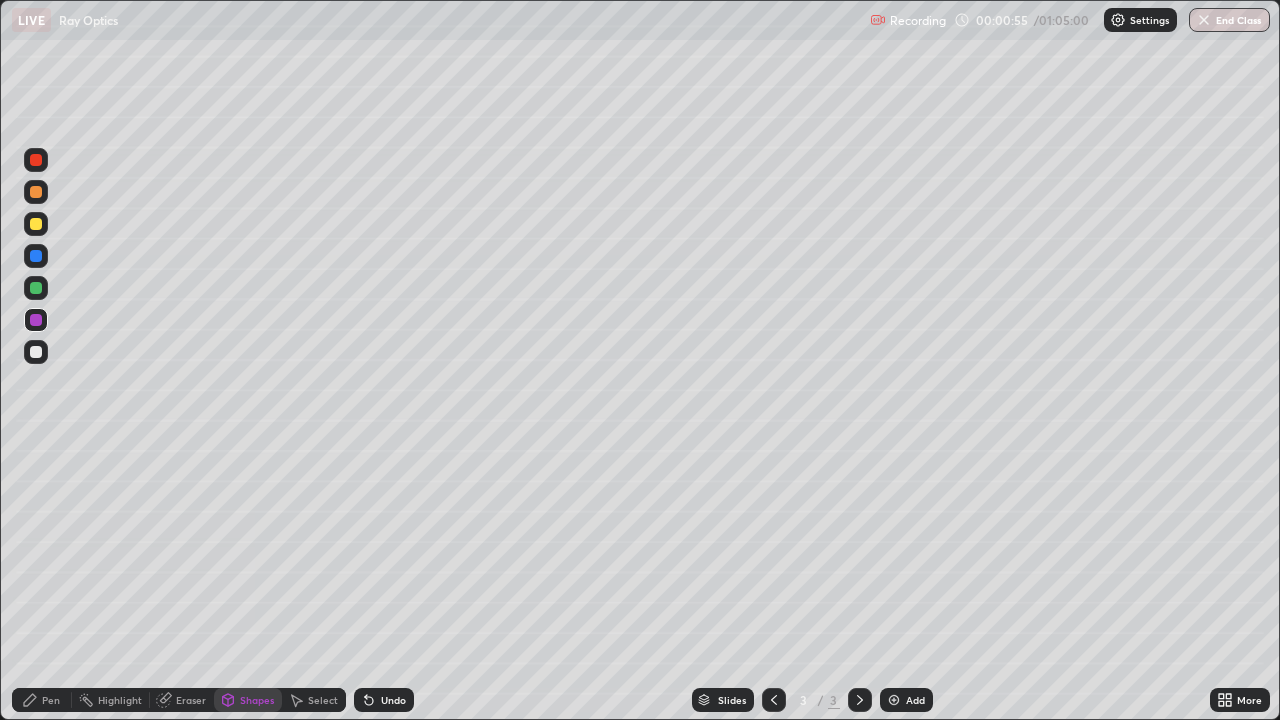 click at bounding box center [36, 352] 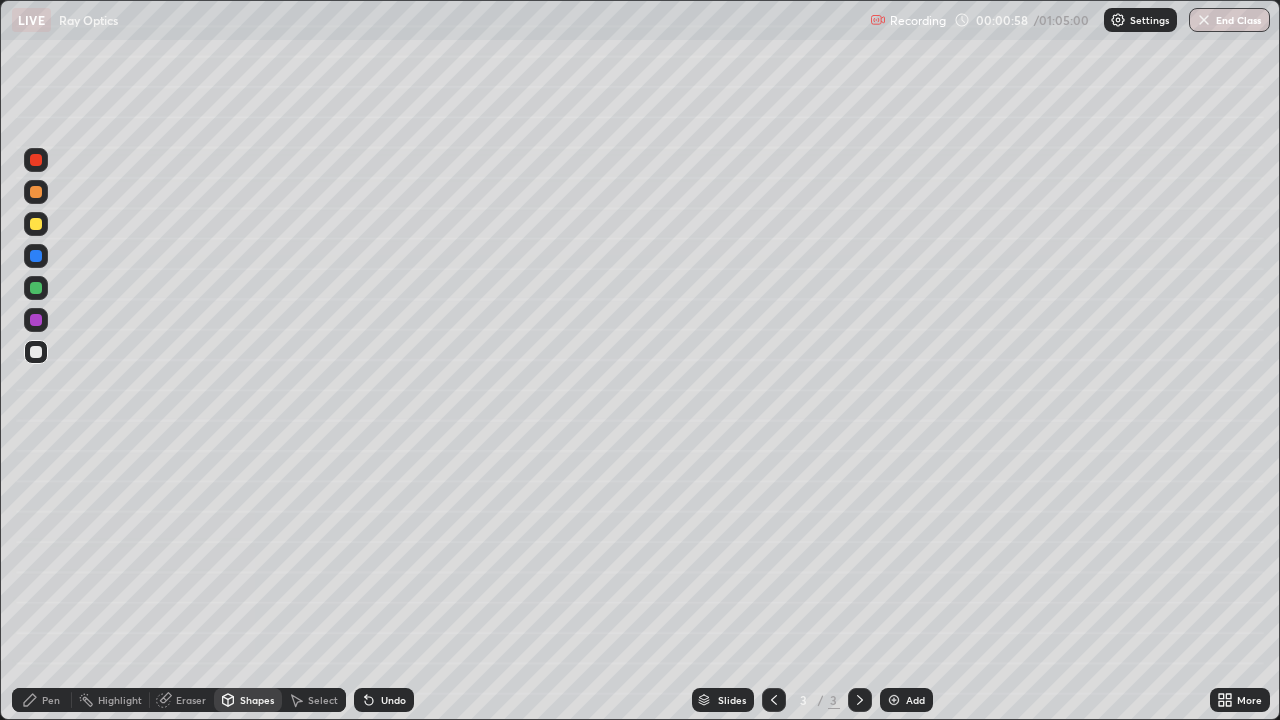 click 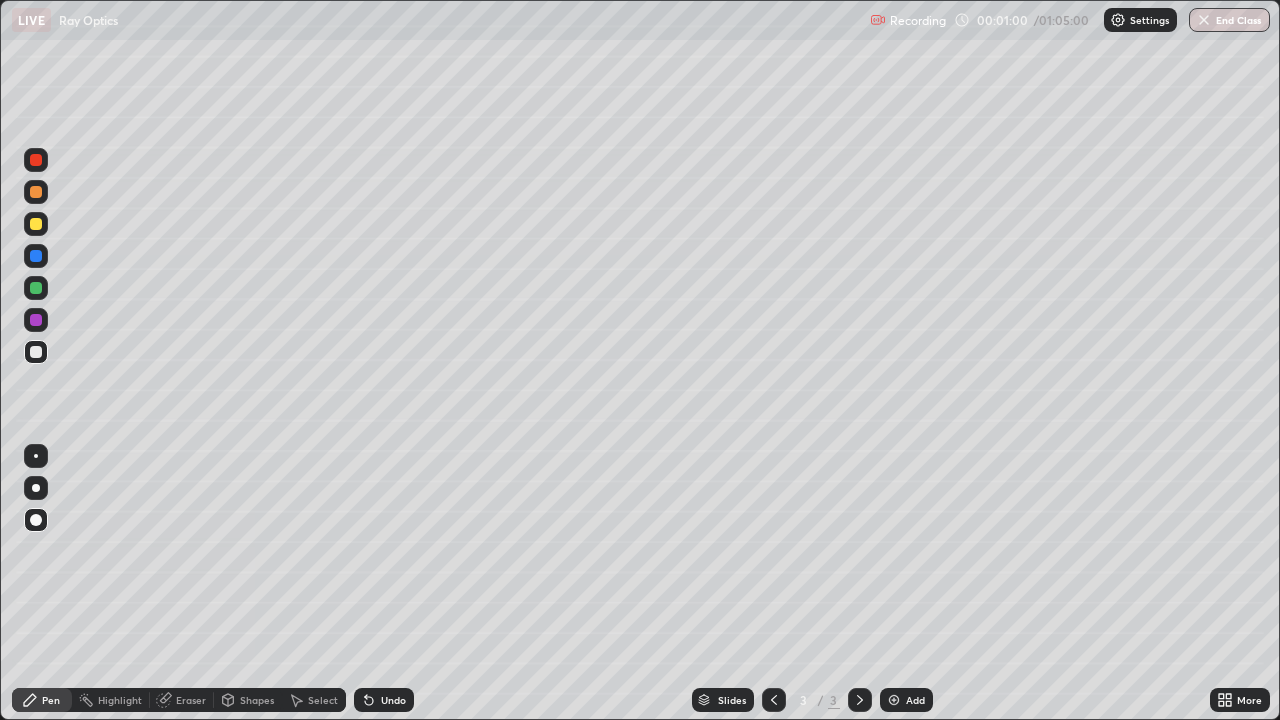 click at bounding box center (36, 320) 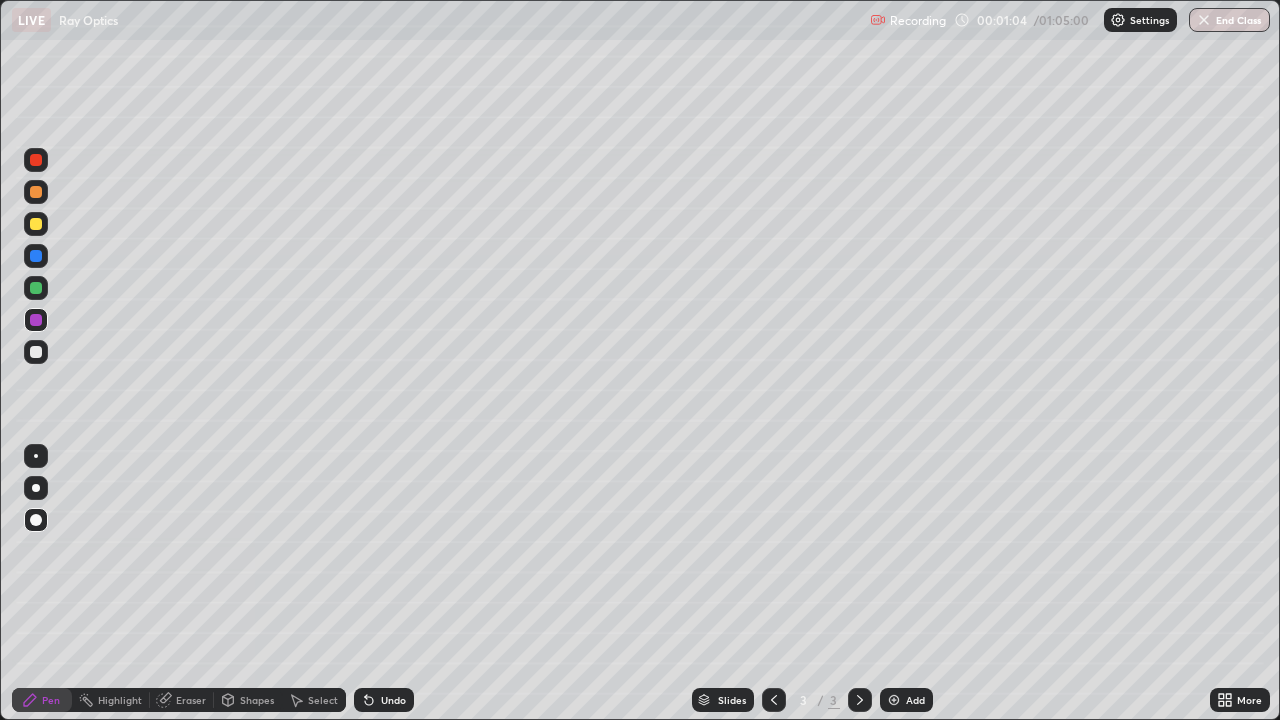 click at bounding box center [36, 352] 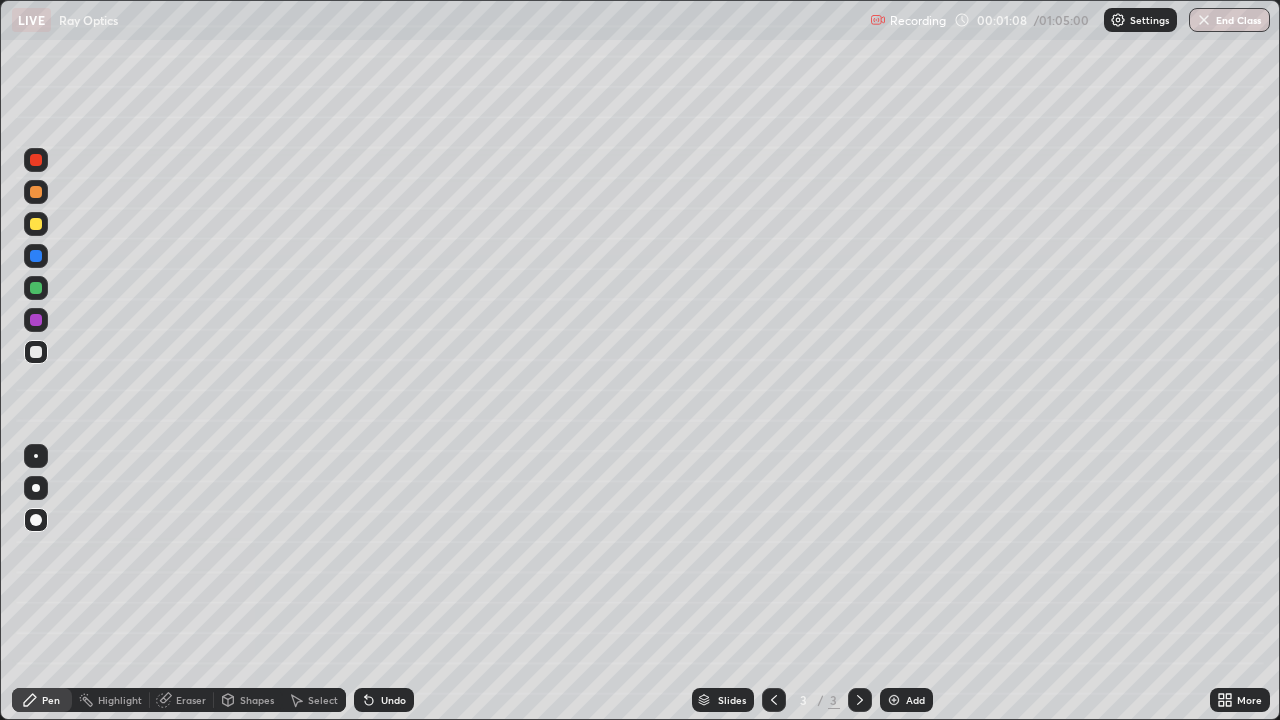 click at bounding box center [36, 320] 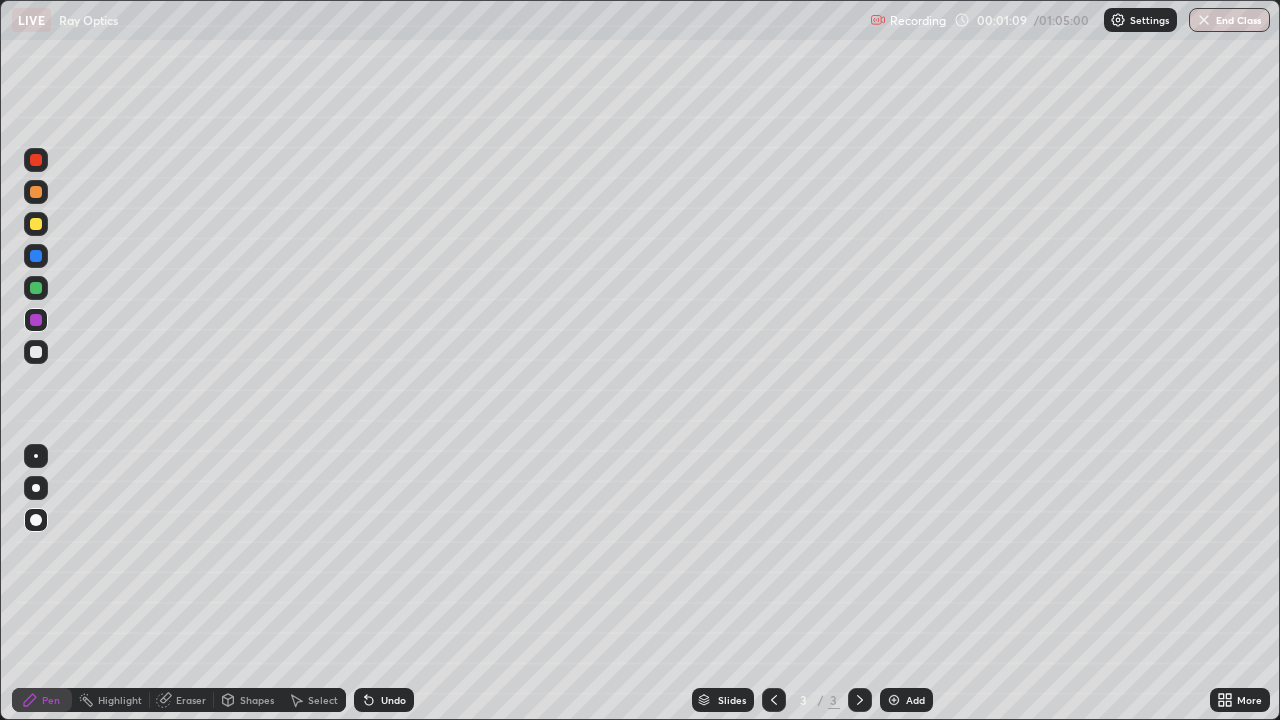 click at bounding box center [36, 288] 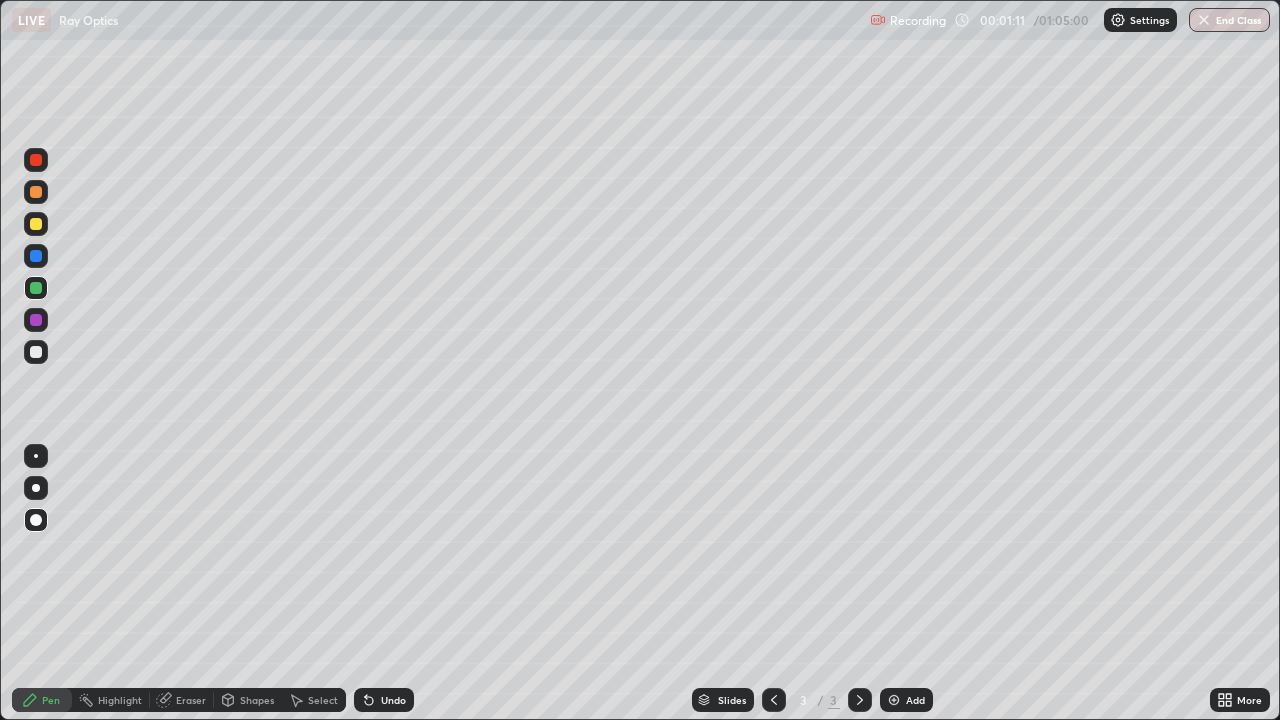 click at bounding box center [36, 352] 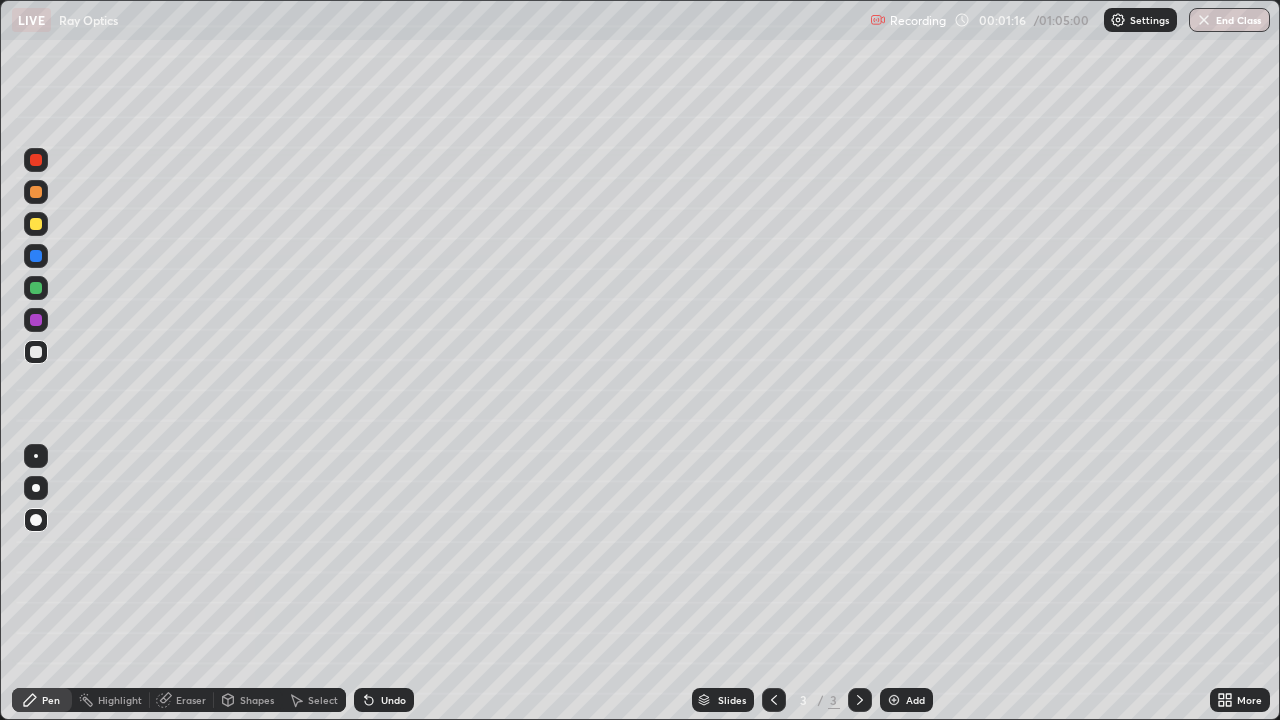 click at bounding box center (36, 288) 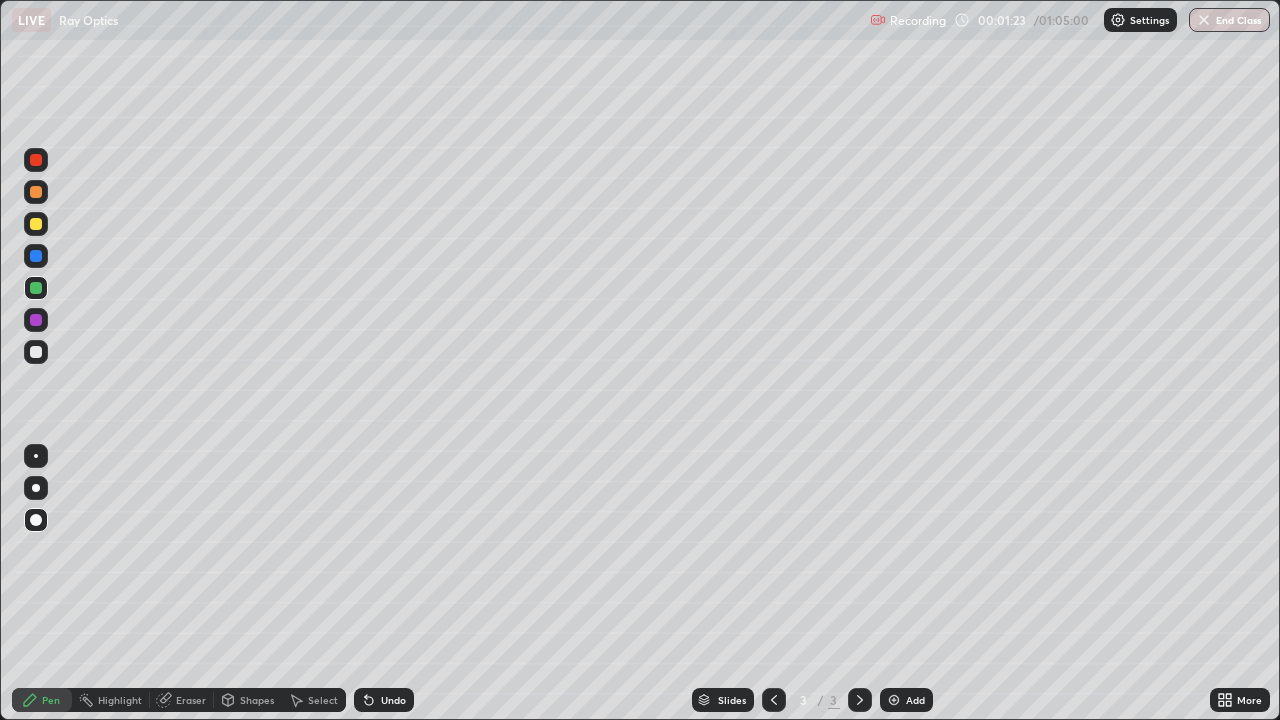 click at bounding box center [36, 224] 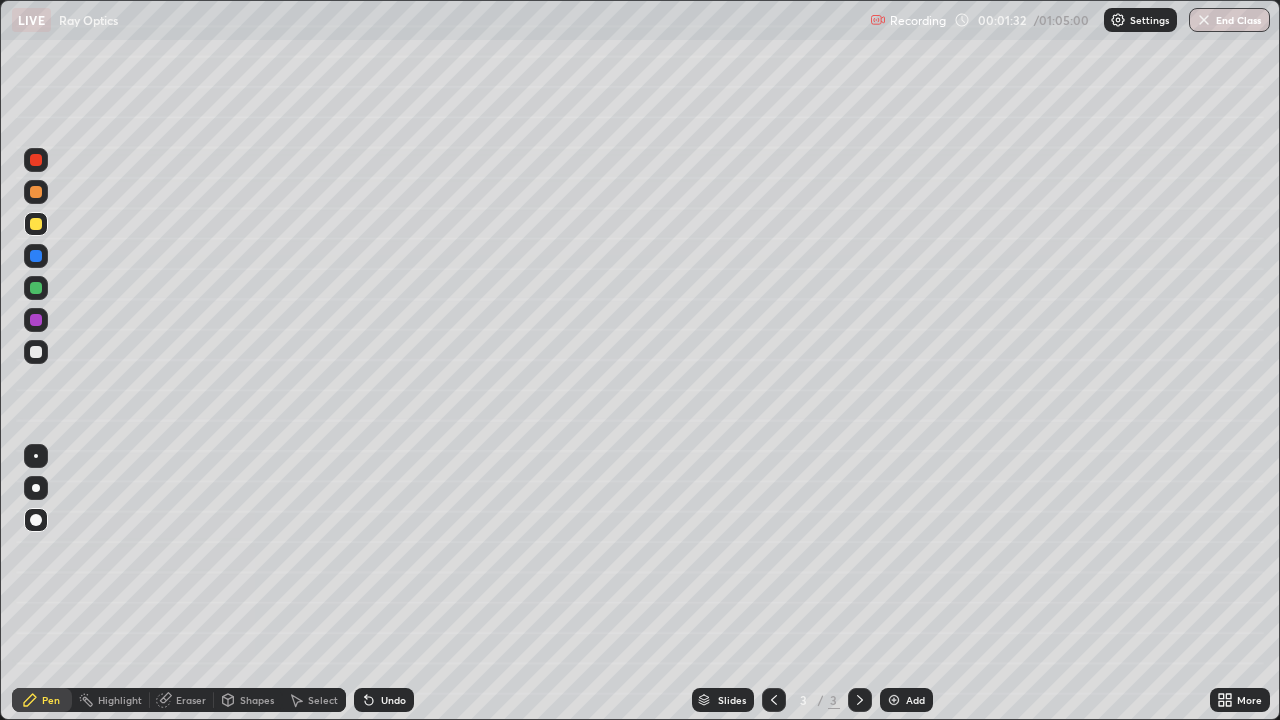 click on "Shapes" at bounding box center (257, 700) 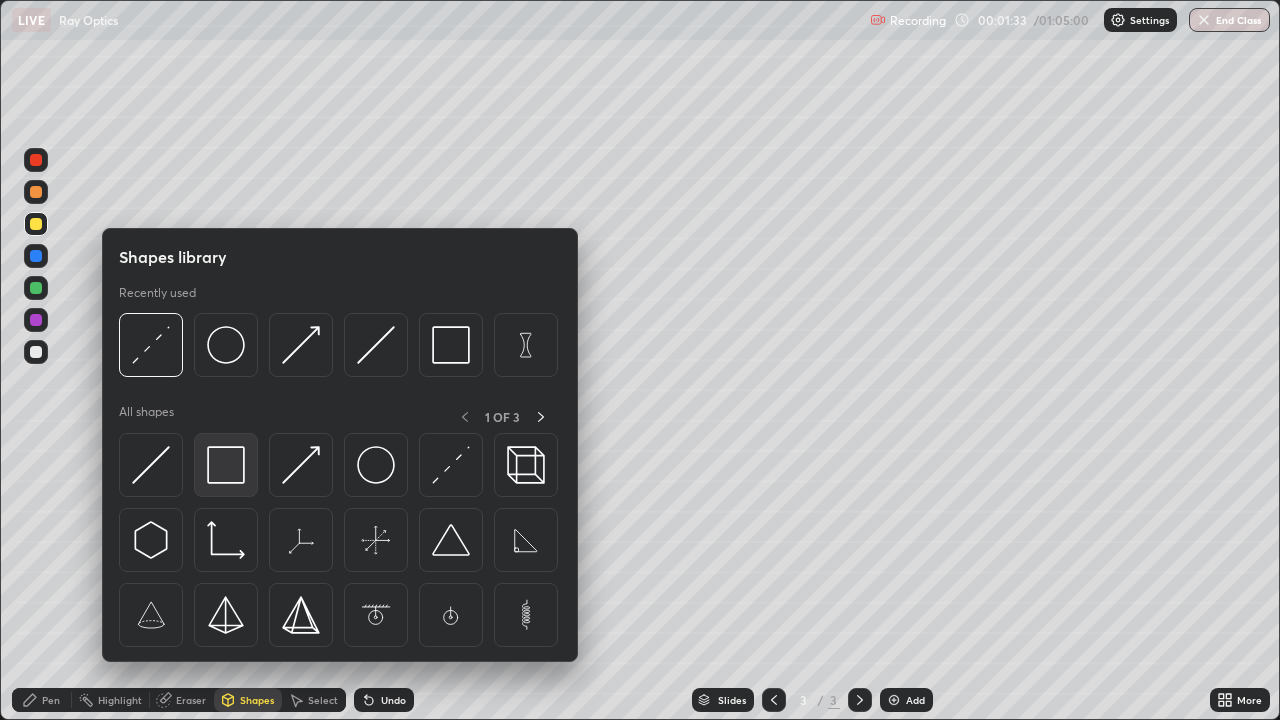 click at bounding box center [226, 465] 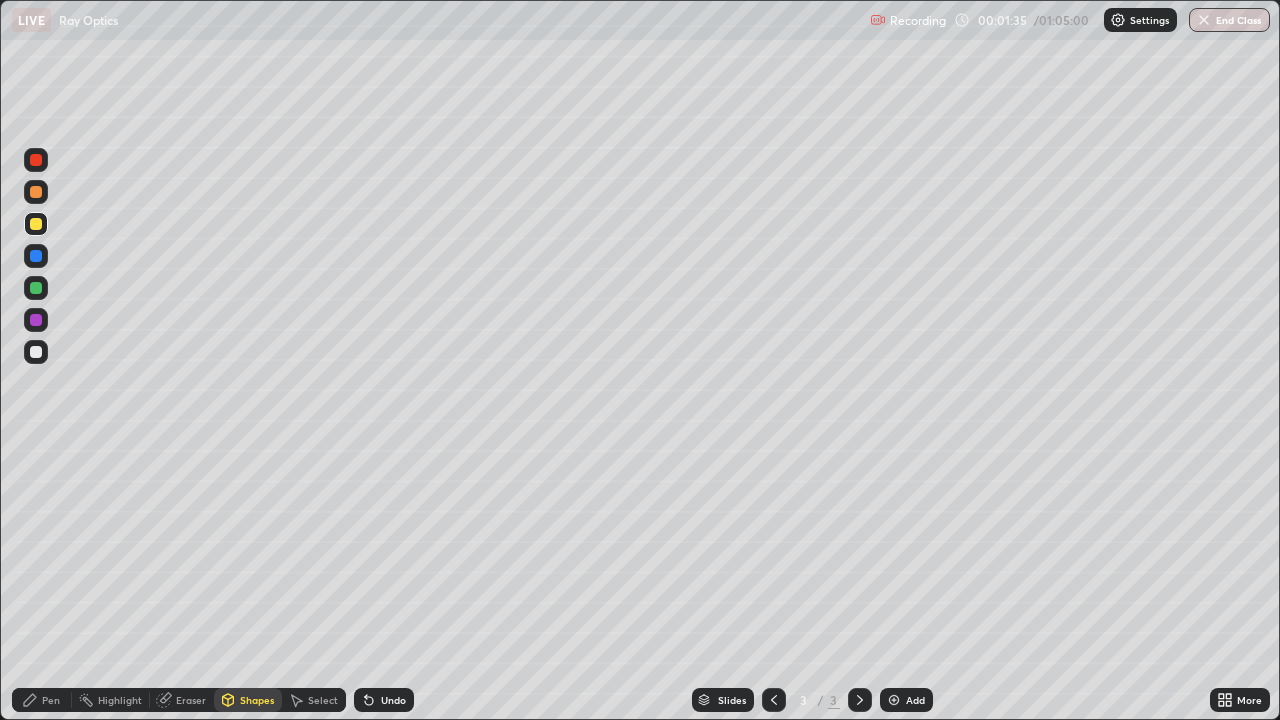 click on "Pen" at bounding box center (51, 700) 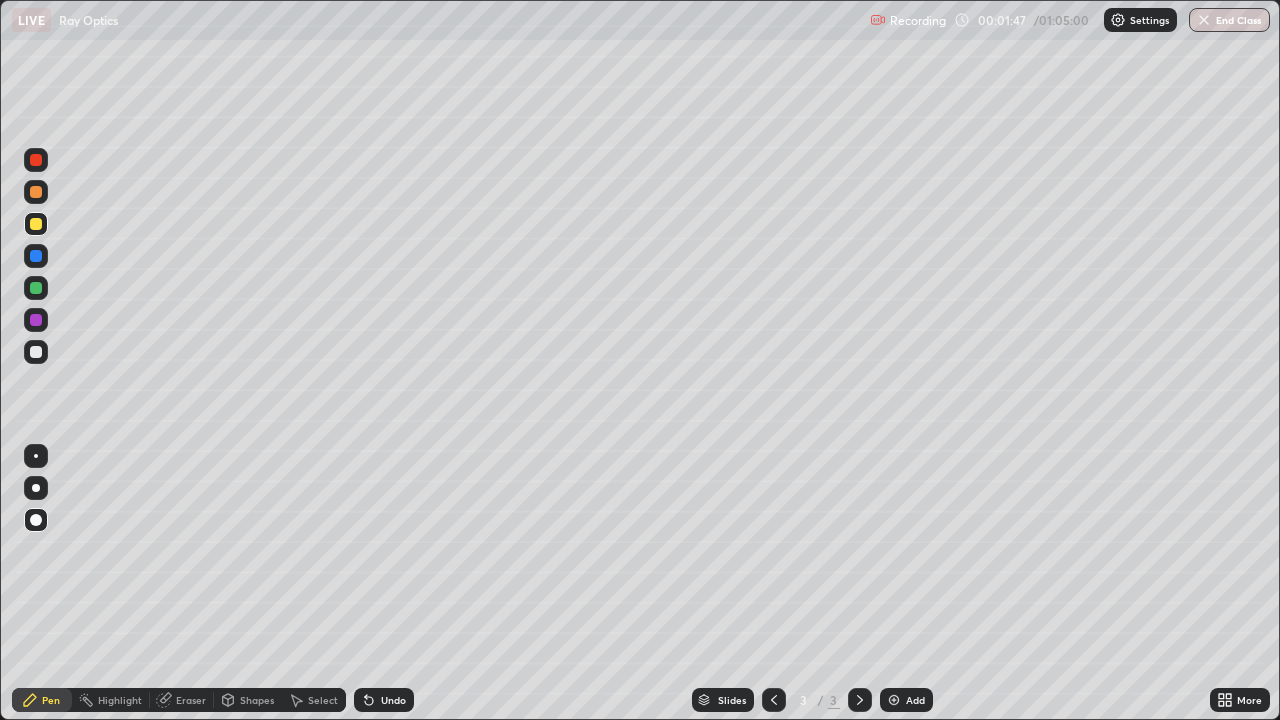 click on "Shapes" at bounding box center (257, 700) 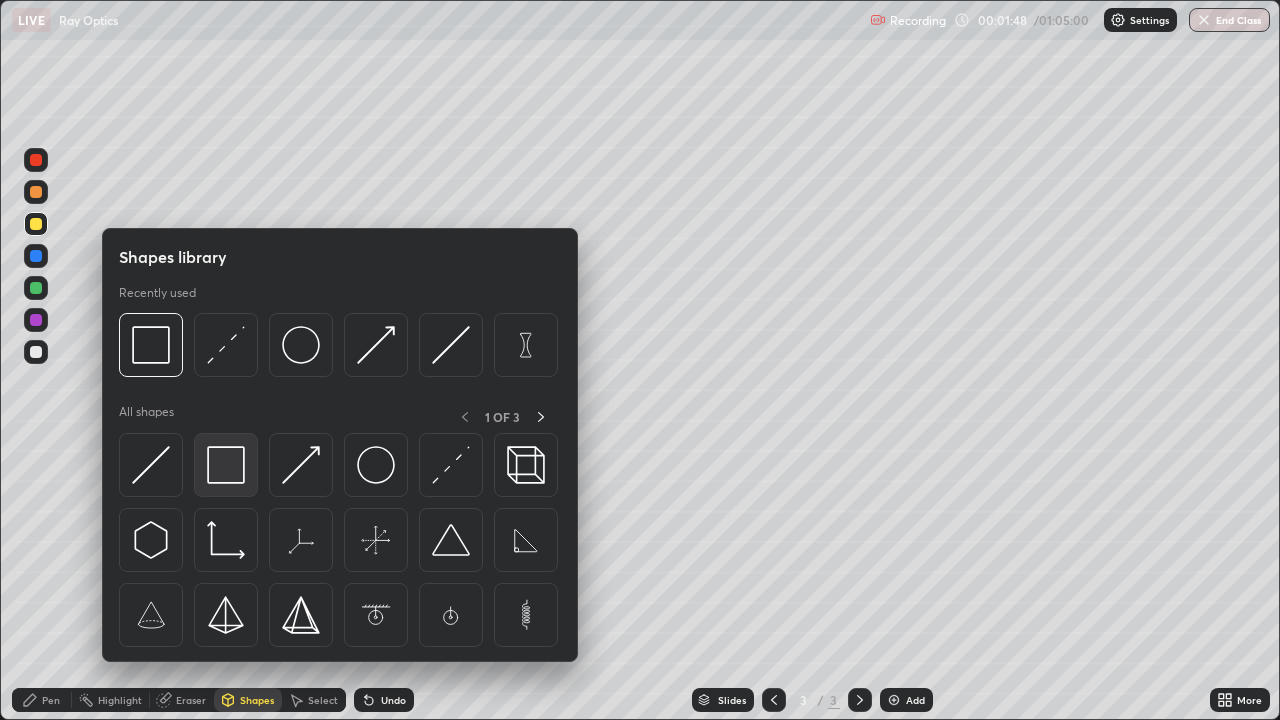 click at bounding box center [226, 465] 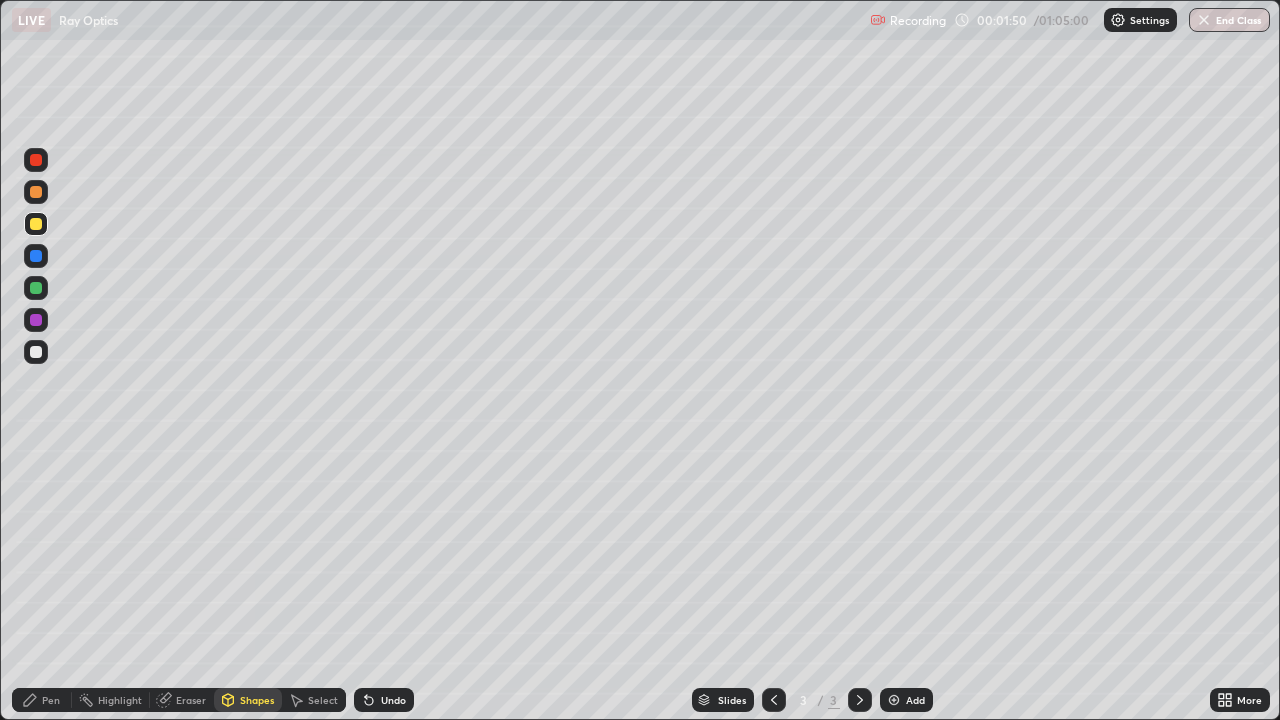 click at bounding box center [36, 320] 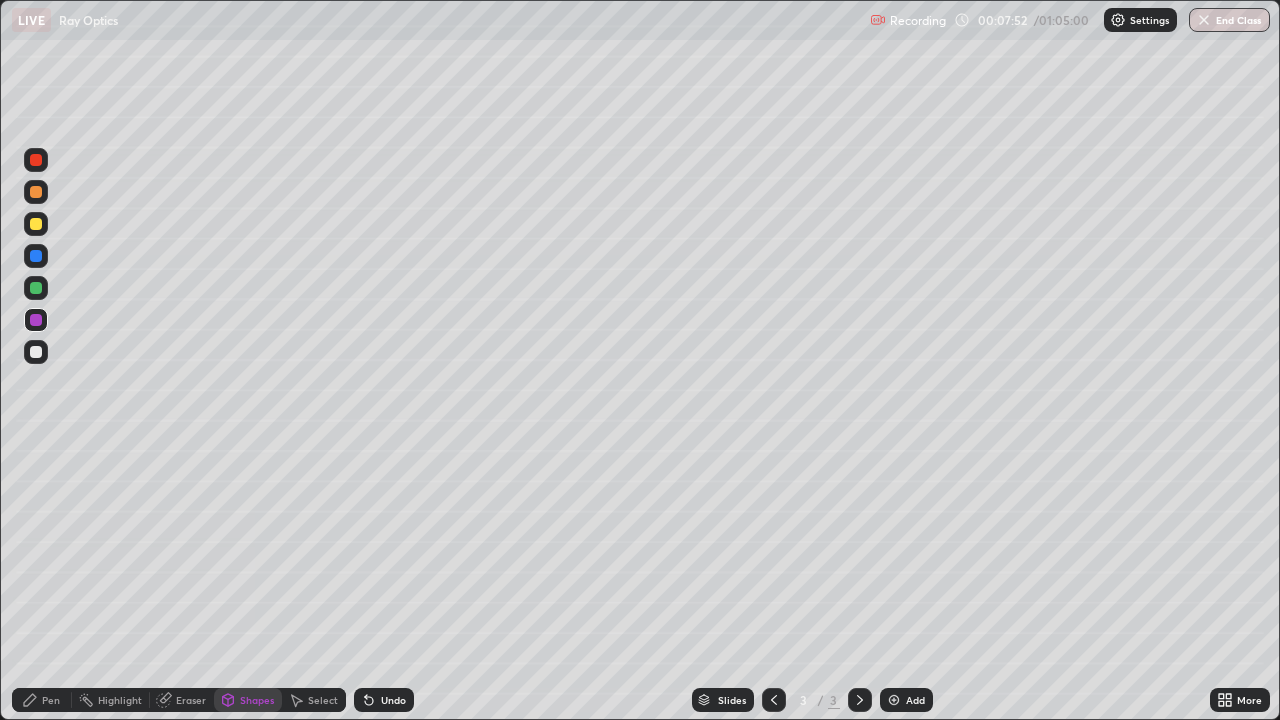 click on "Shapes" at bounding box center (257, 700) 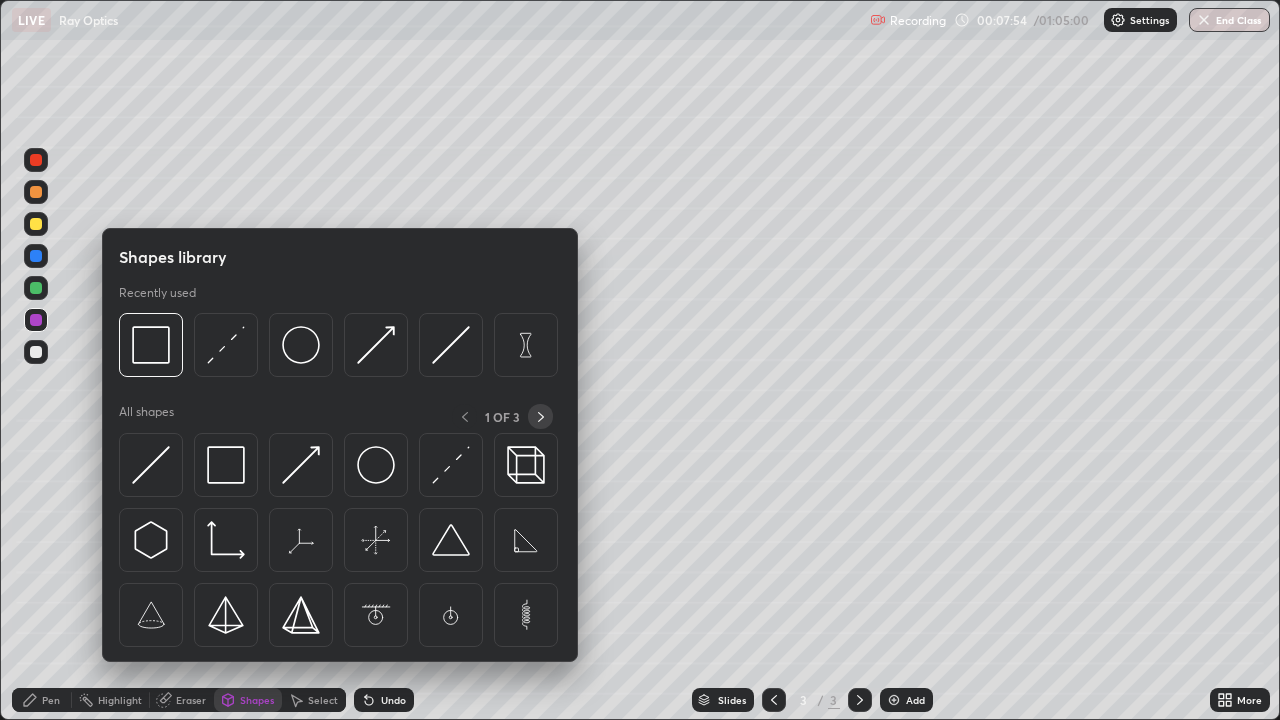click 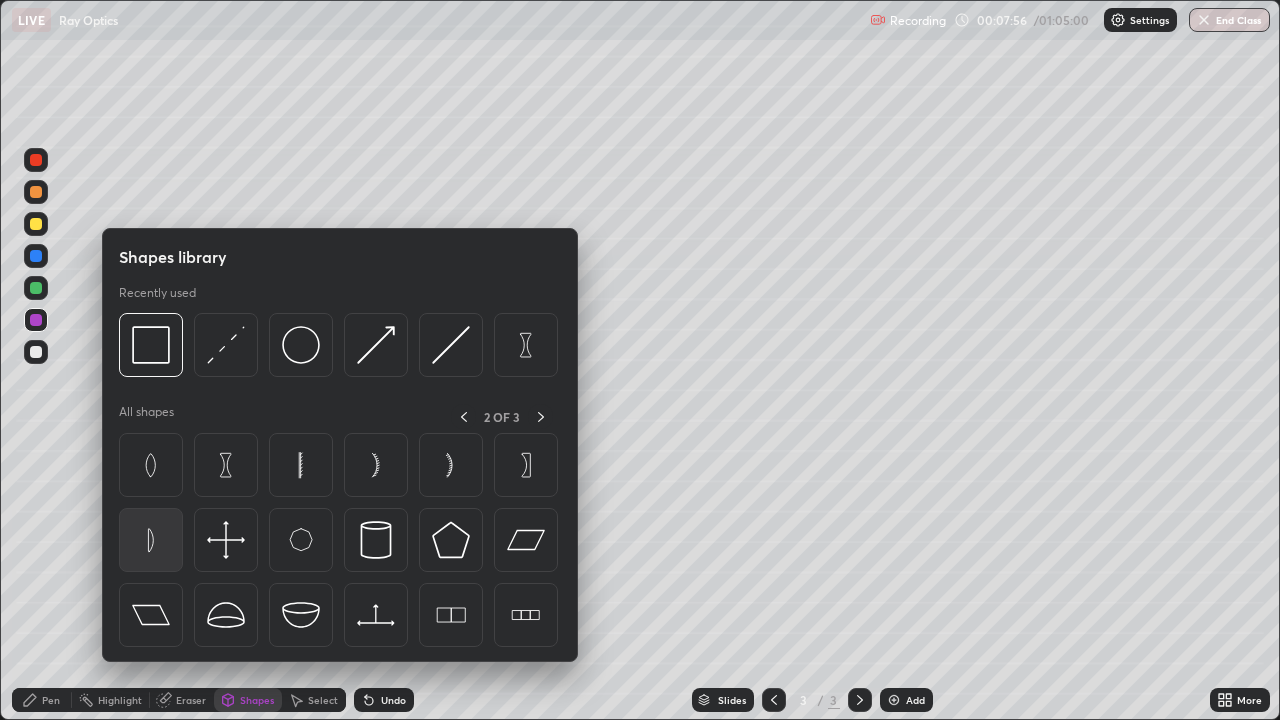 click at bounding box center [151, 540] 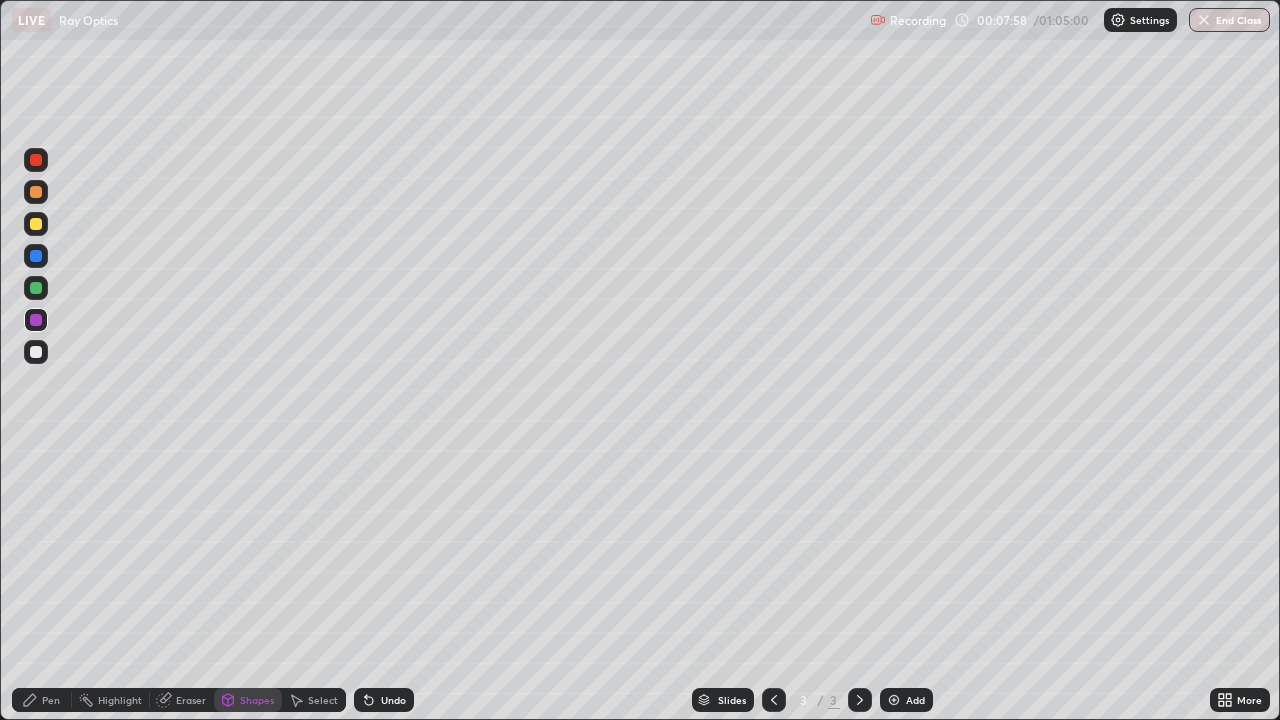 click at bounding box center [36, 352] 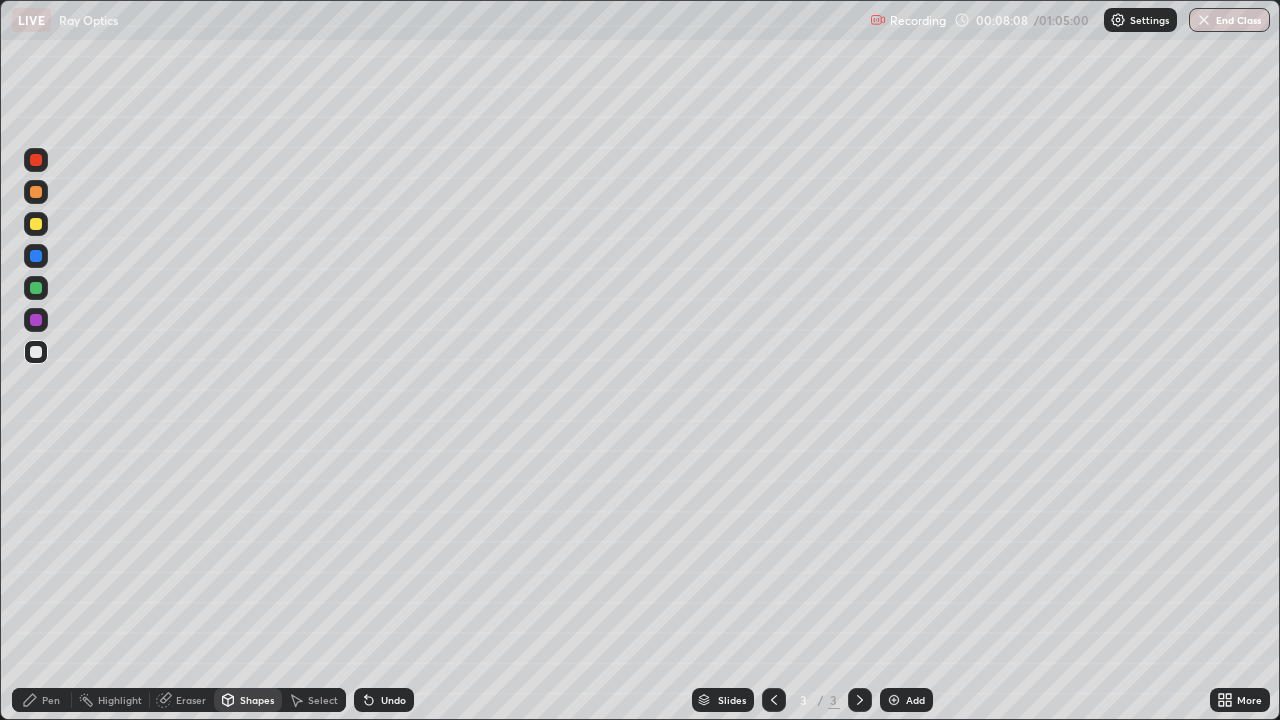 click on "Undo" at bounding box center (393, 700) 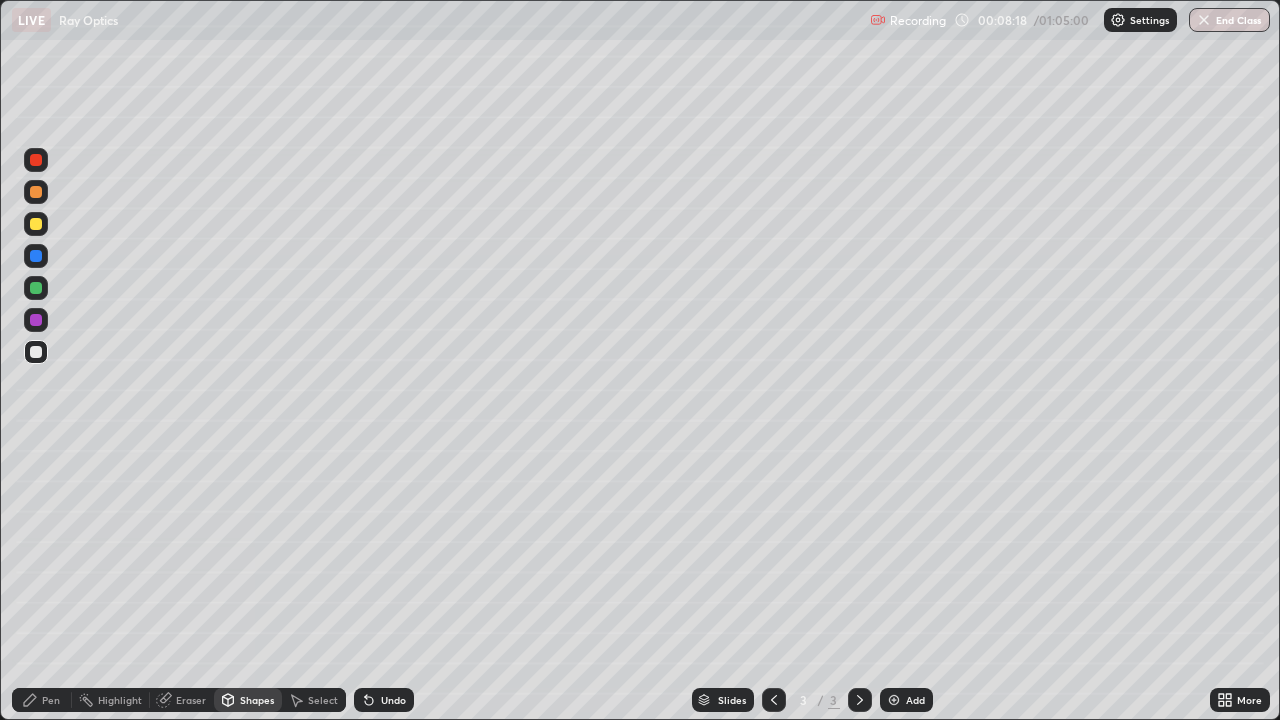 click on "Undo" at bounding box center (393, 700) 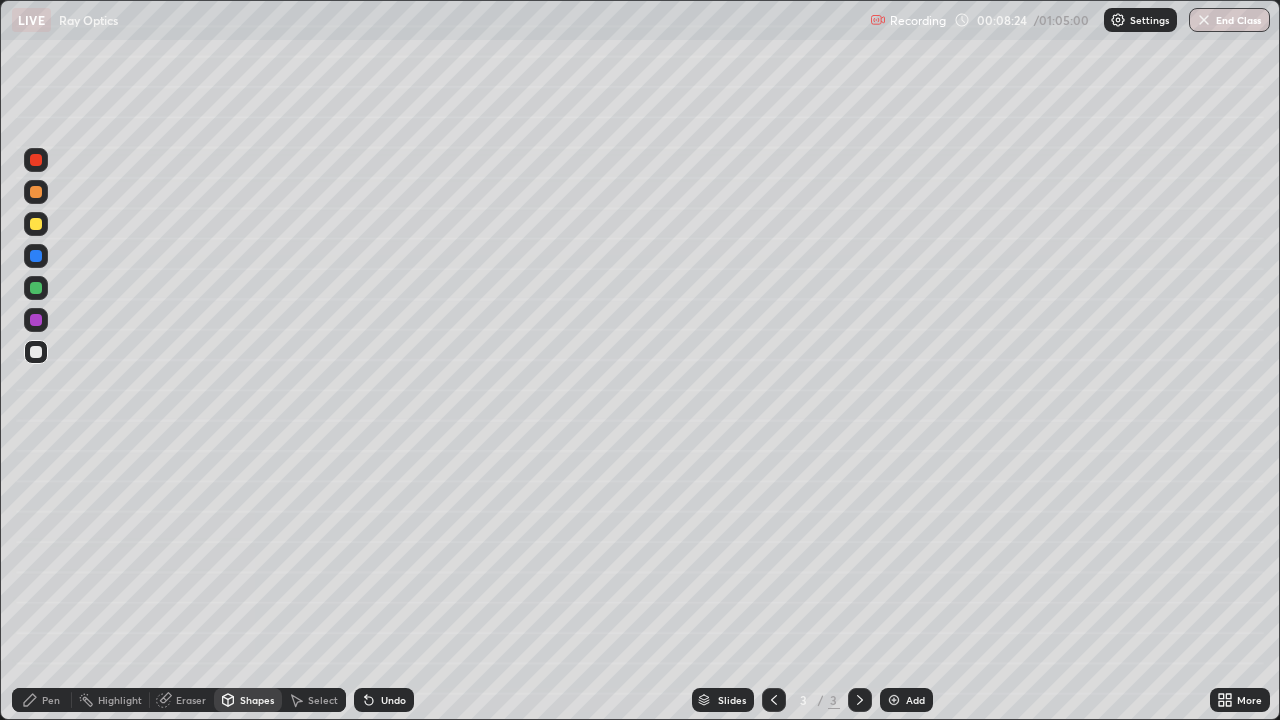 click on "Select" at bounding box center (323, 700) 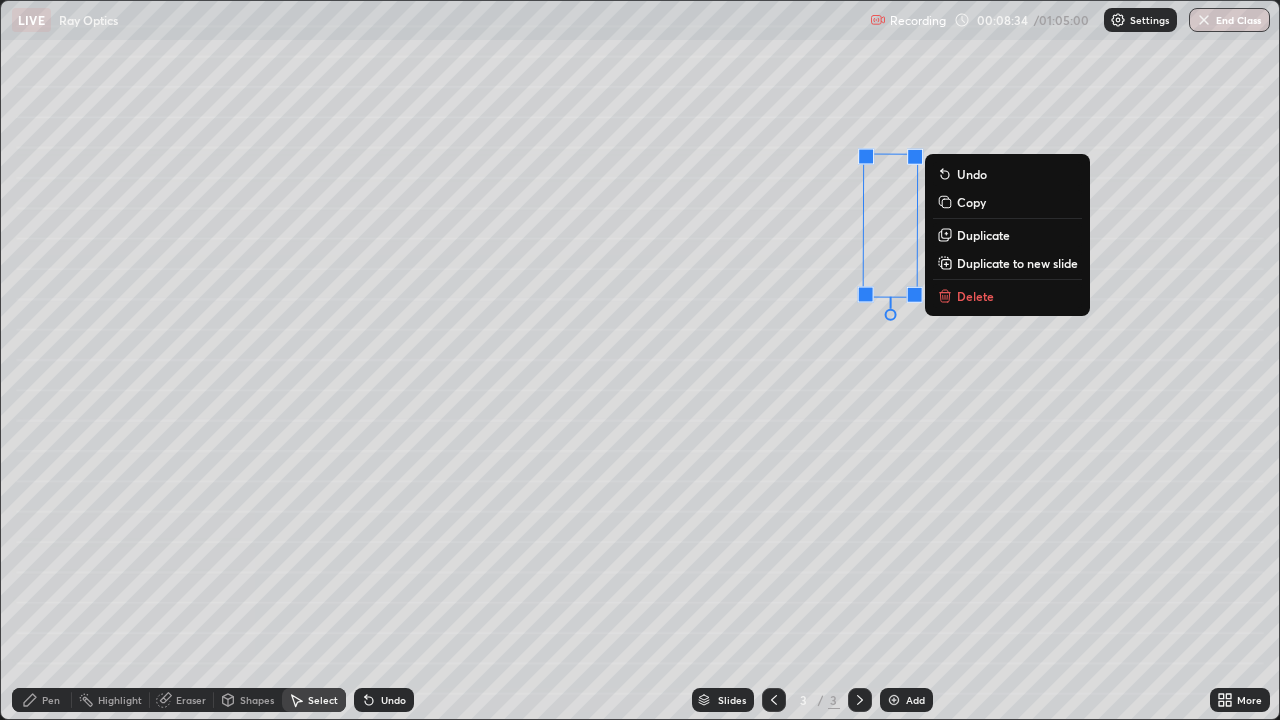 click on "180 ° Undo Copy Duplicate Duplicate to new slide Delete" at bounding box center (640, 360) 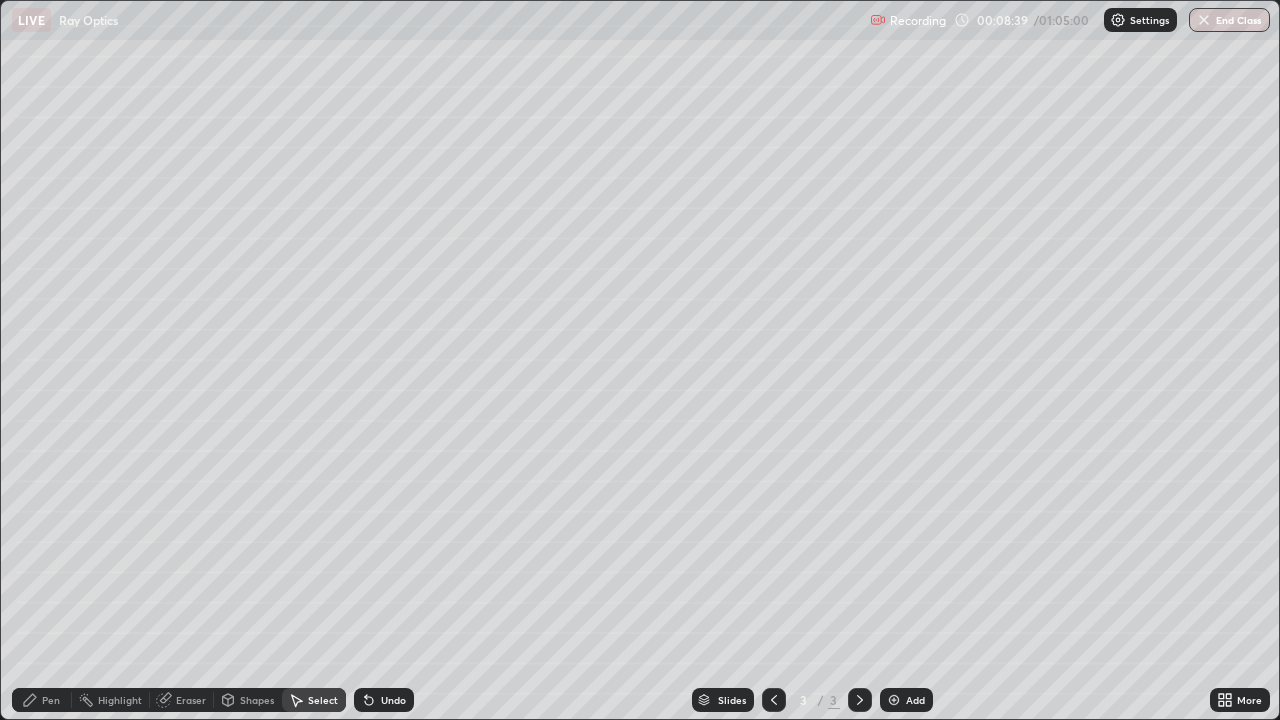 click on "0 ° Undo Copy Duplicate Duplicate to new slide Delete" at bounding box center [640, 360] 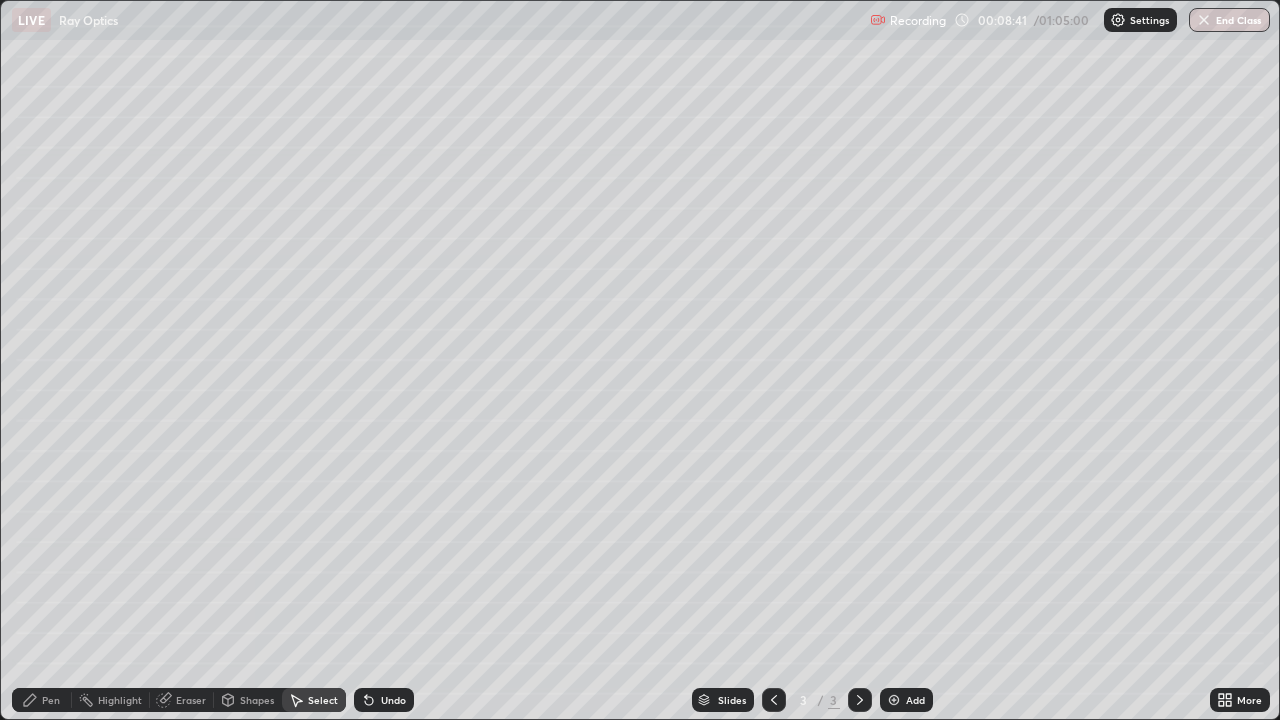 click on "Duplicate" at bounding box center [0, 0] 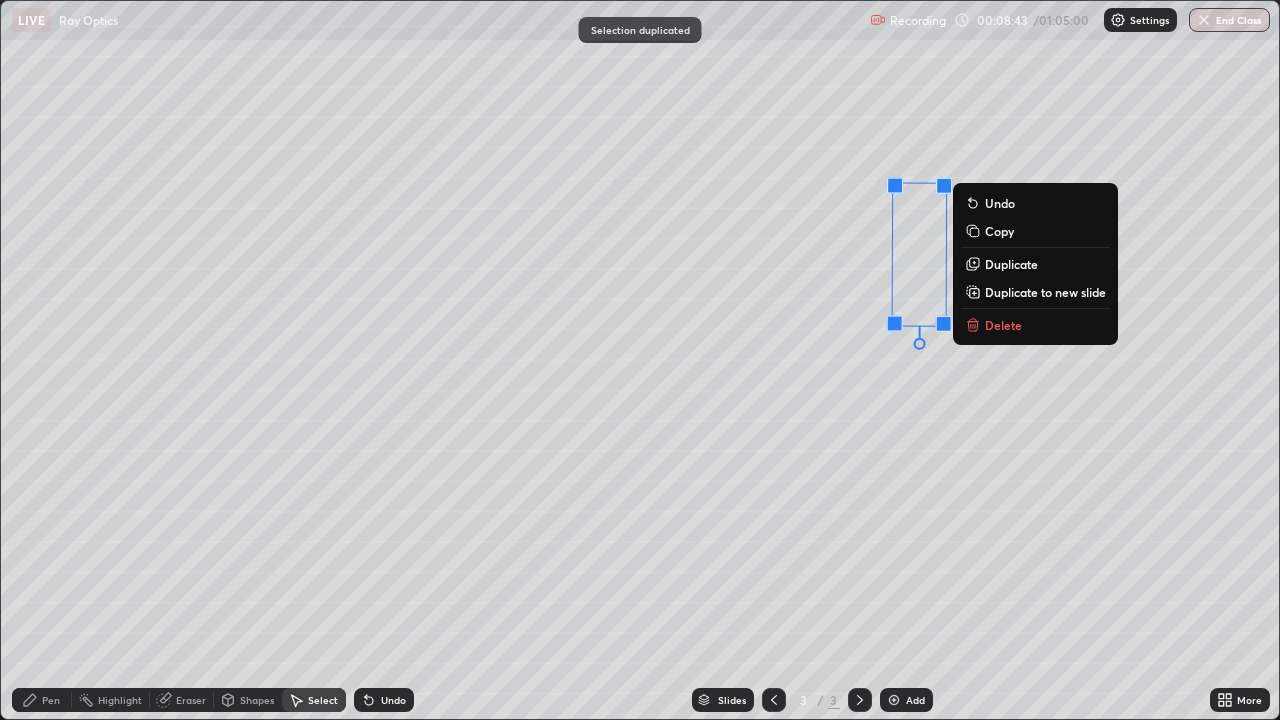 click on "180 ° Undo Copy Duplicate Duplicate to new slide Delete" at bounding box center [640, 360] 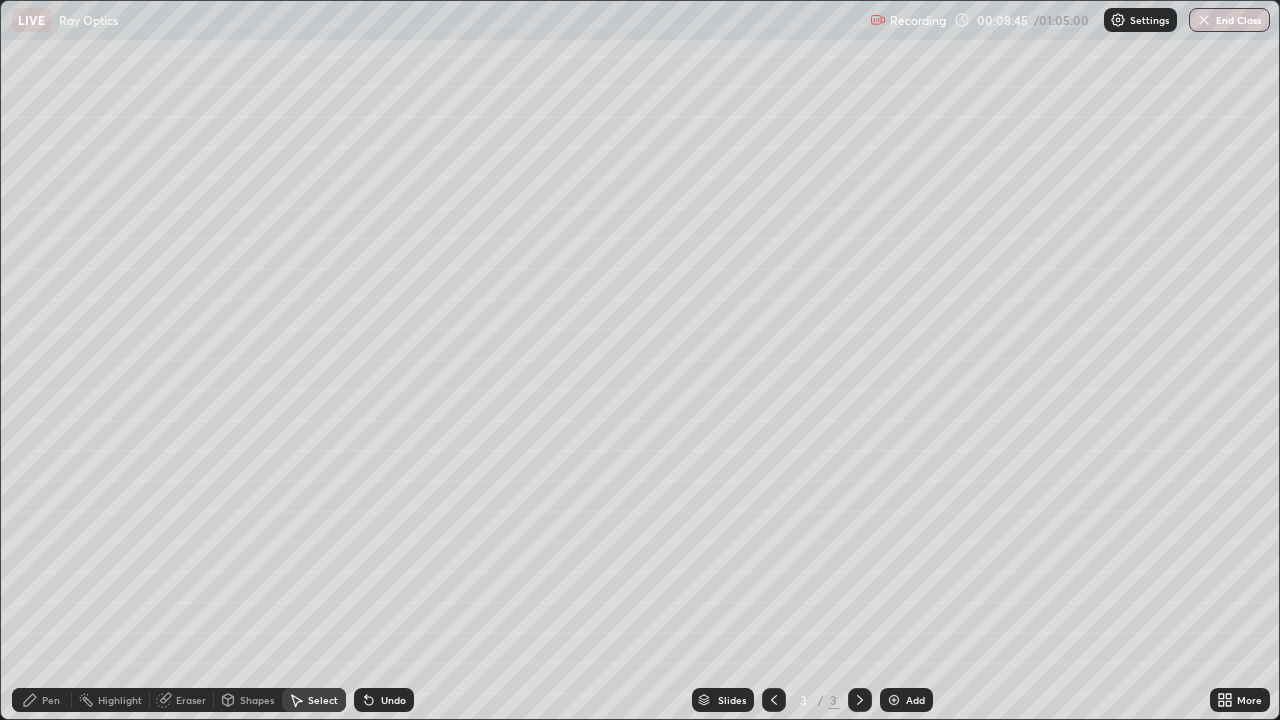 click on "Duplicate to new slide" at bounding box center (0, 0) 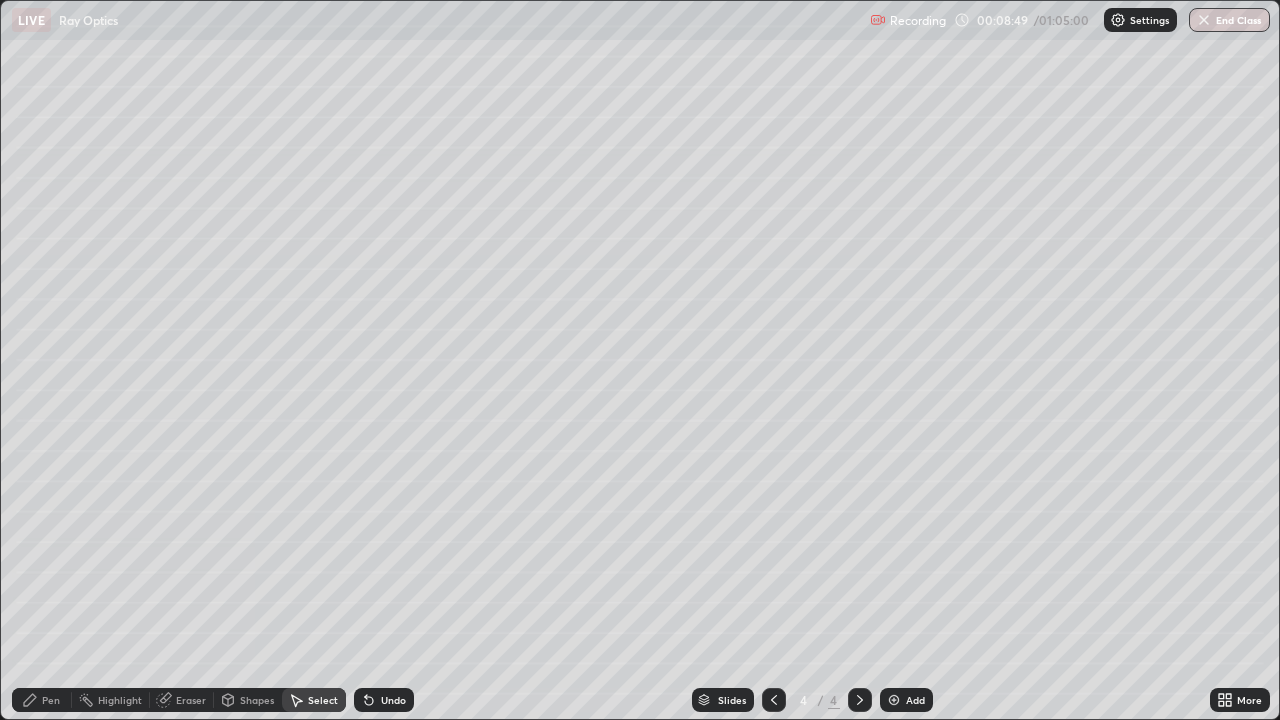 click 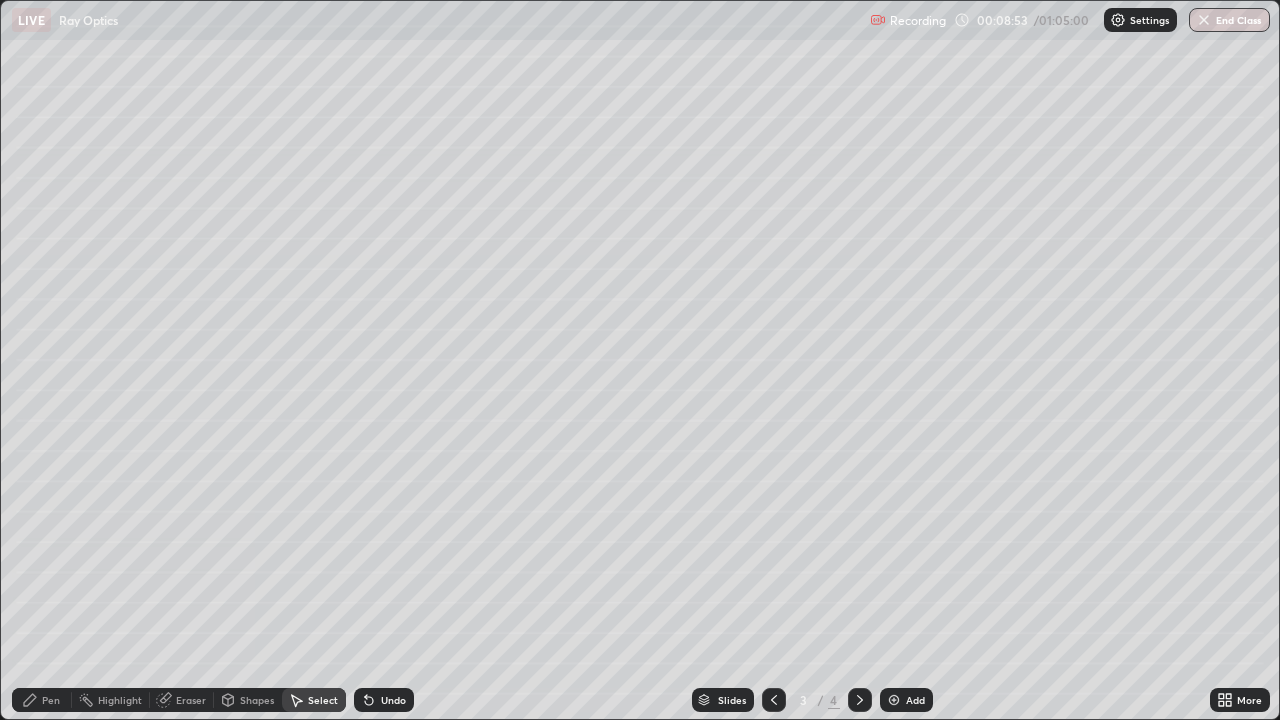 click on "Eraser" at bounding box center [191, 700] 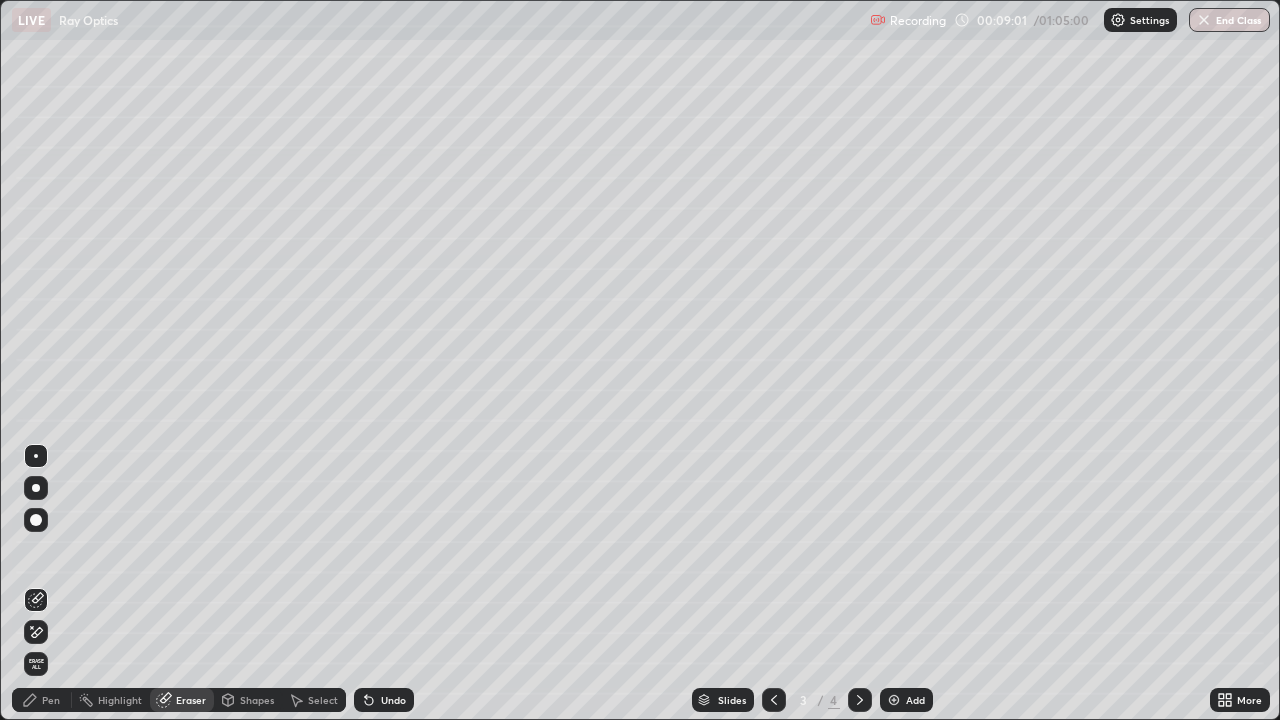 click on "Pen" at bounding box center (51, 700) 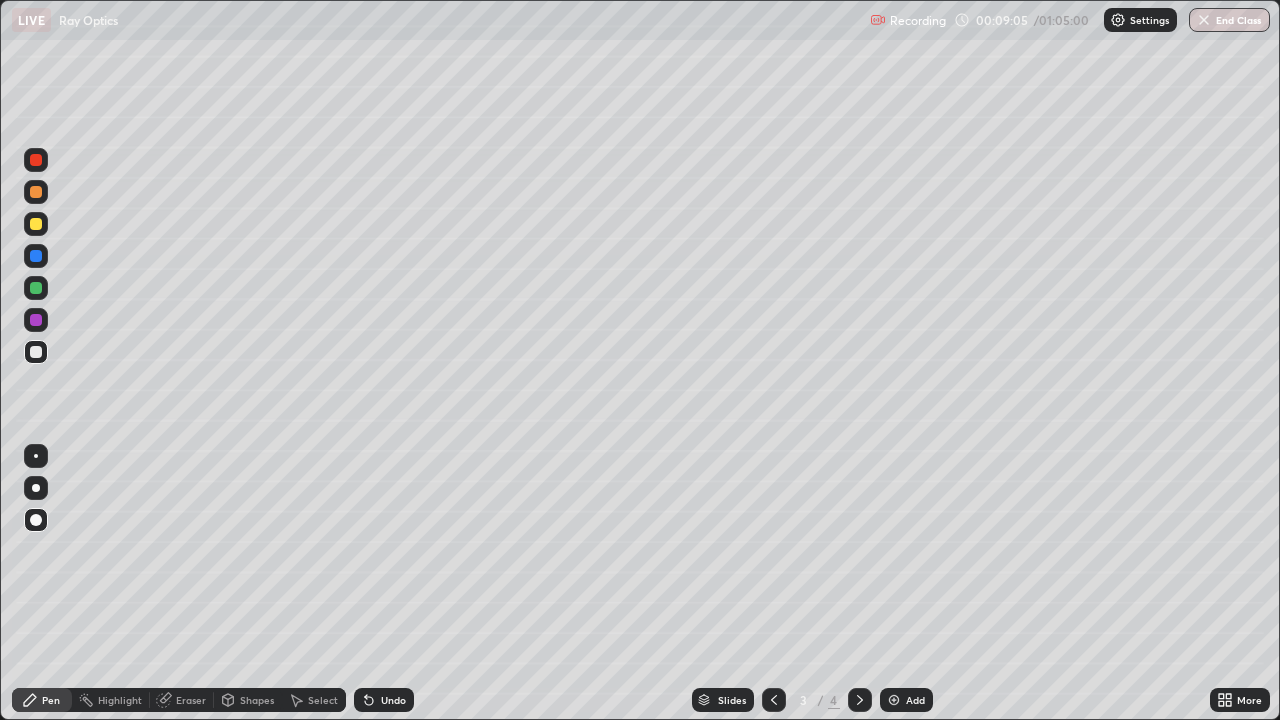 click on "Shapes" at bounding box center [257, 700] 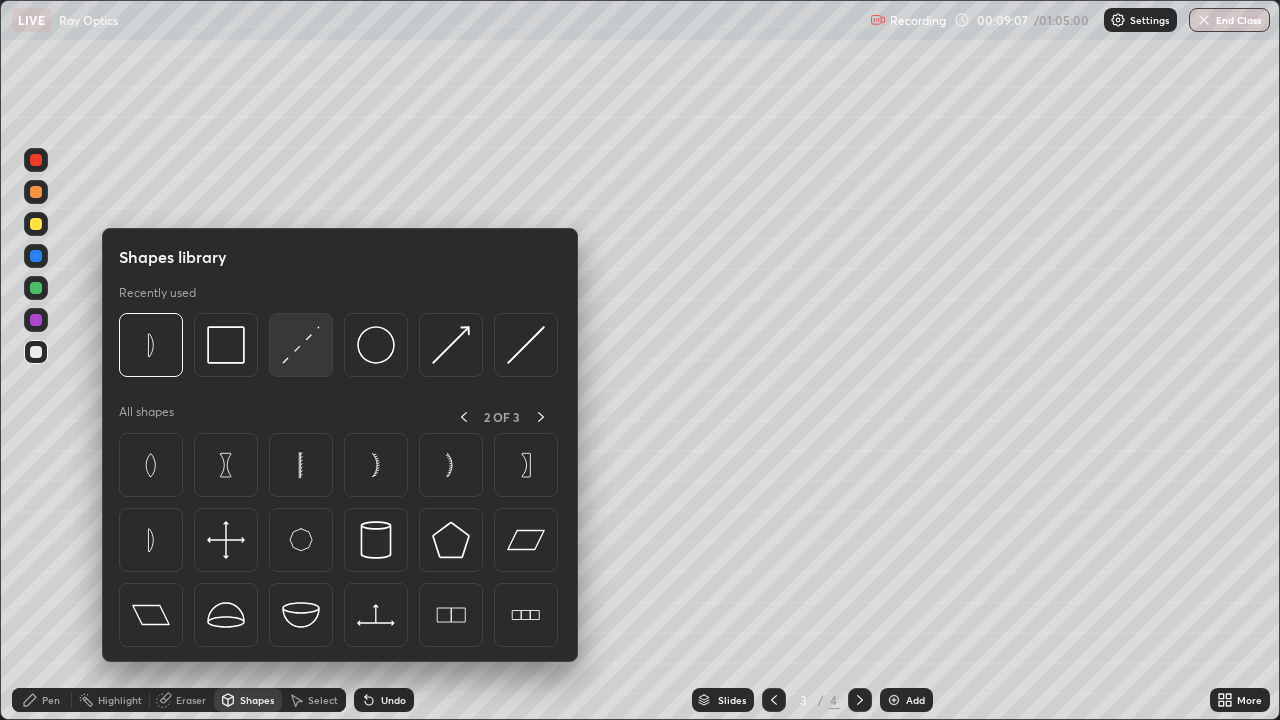 click at bounding box center [301, 345] 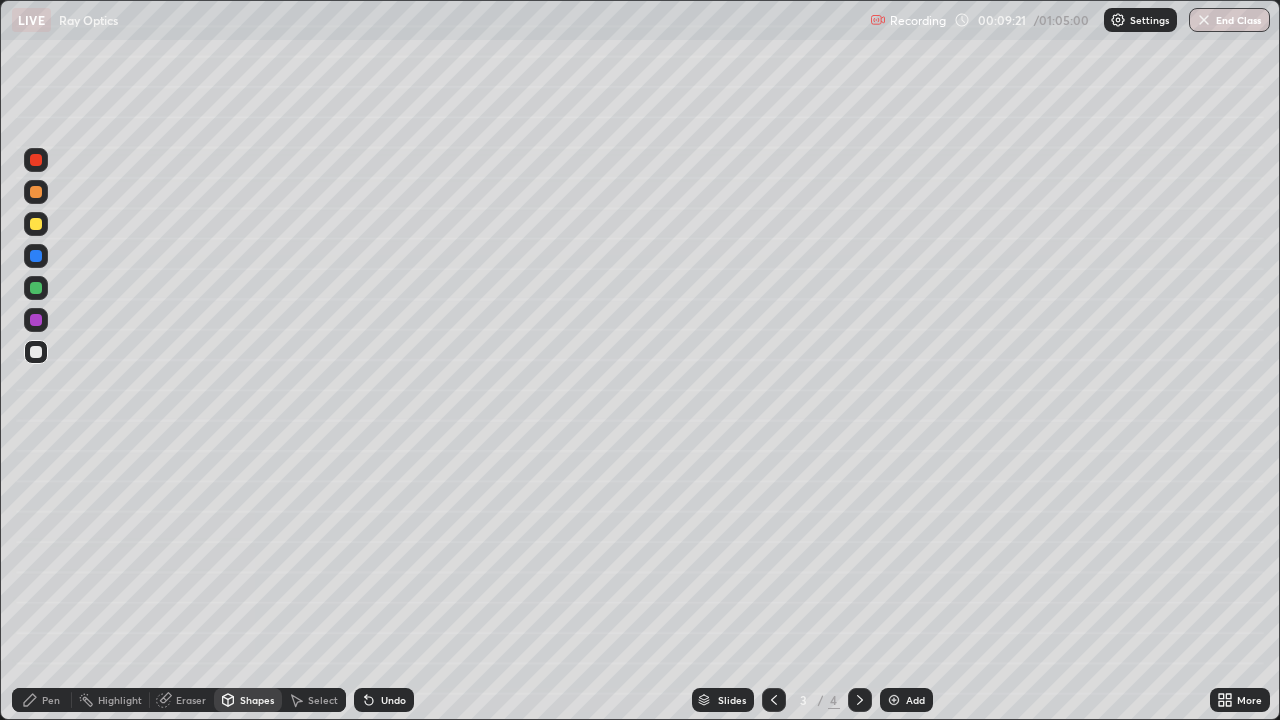 click on "Shapes" at bounding box center (257, 700) 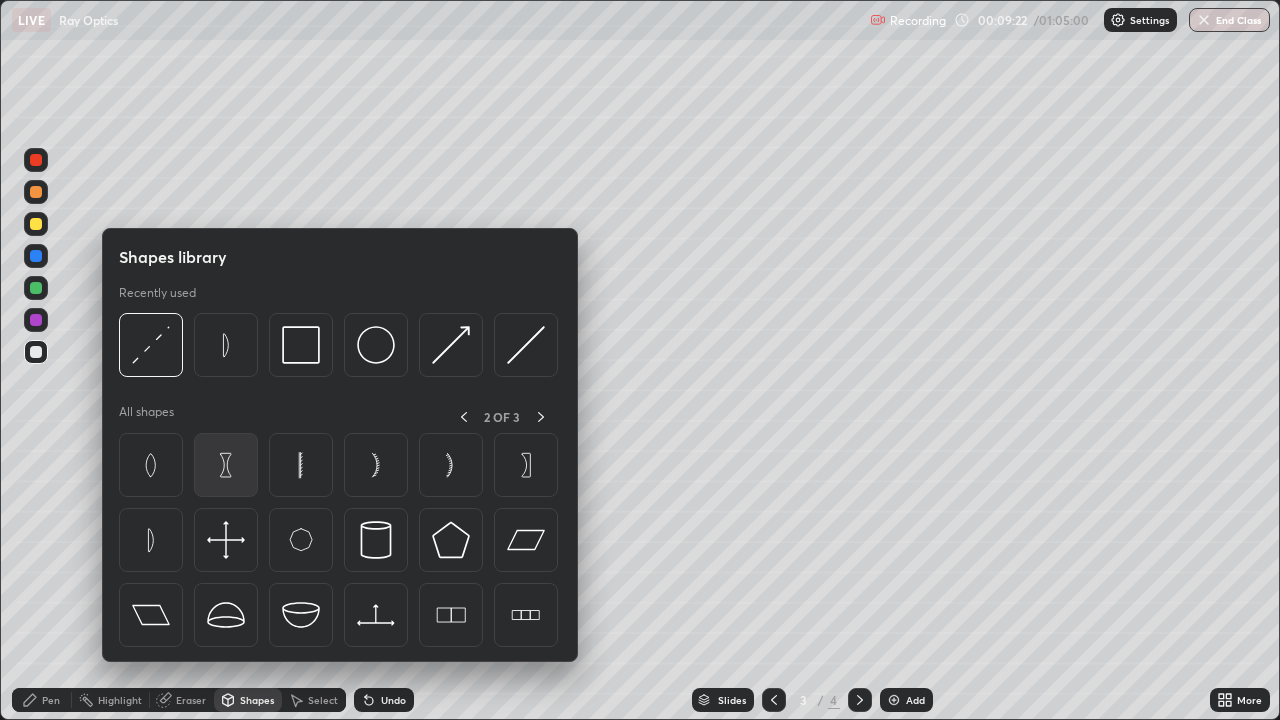 click at bounding box center (226, 465) 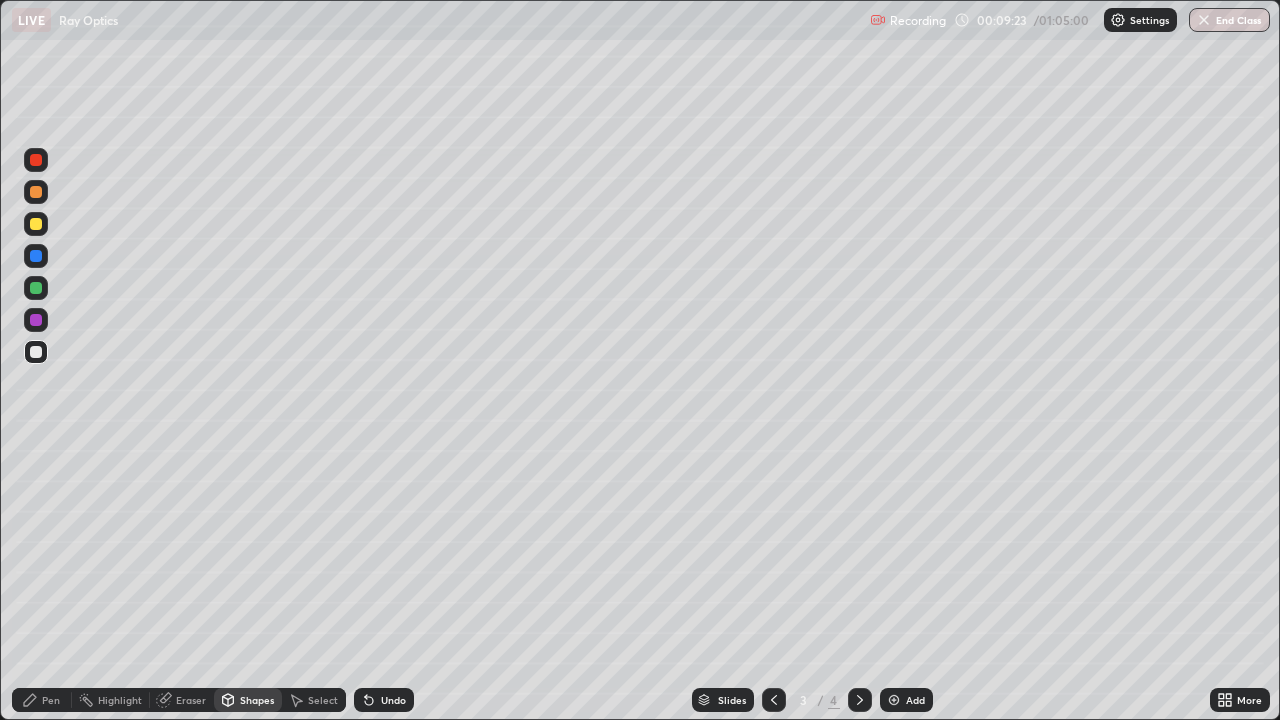 click at bounding box center (36, 256) 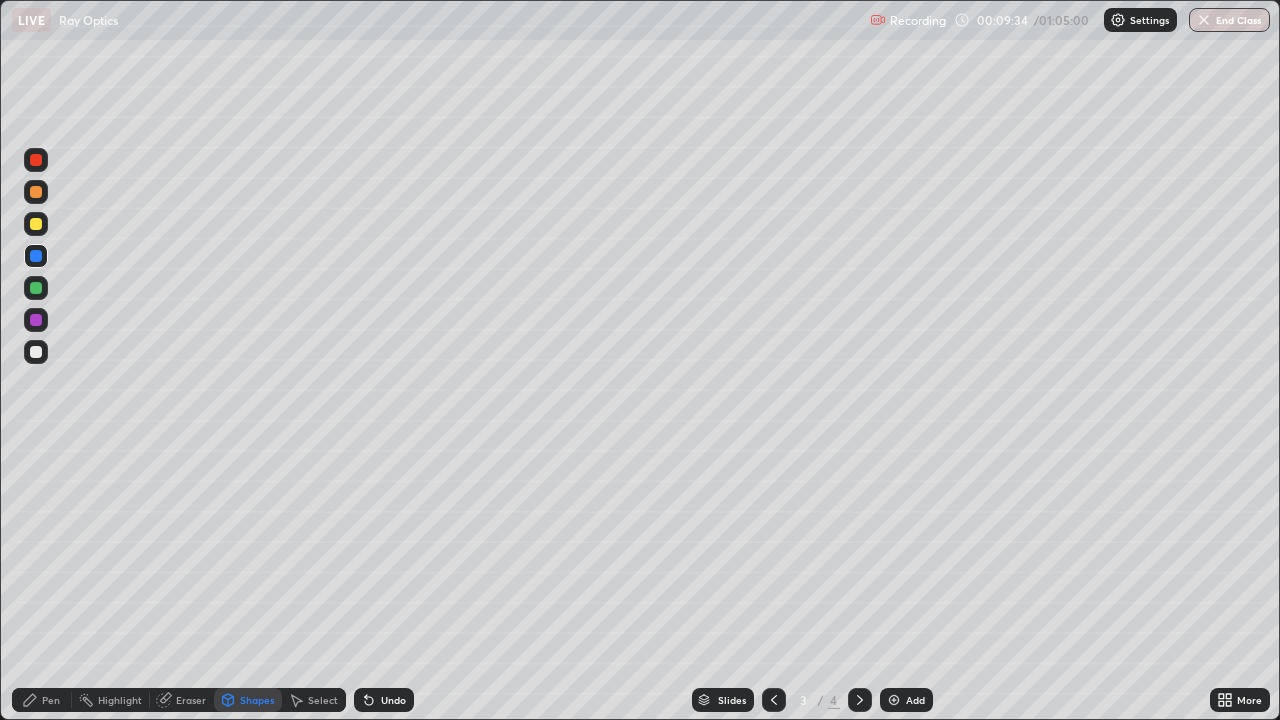 click on "Pen" at bounding box center (42, 700) 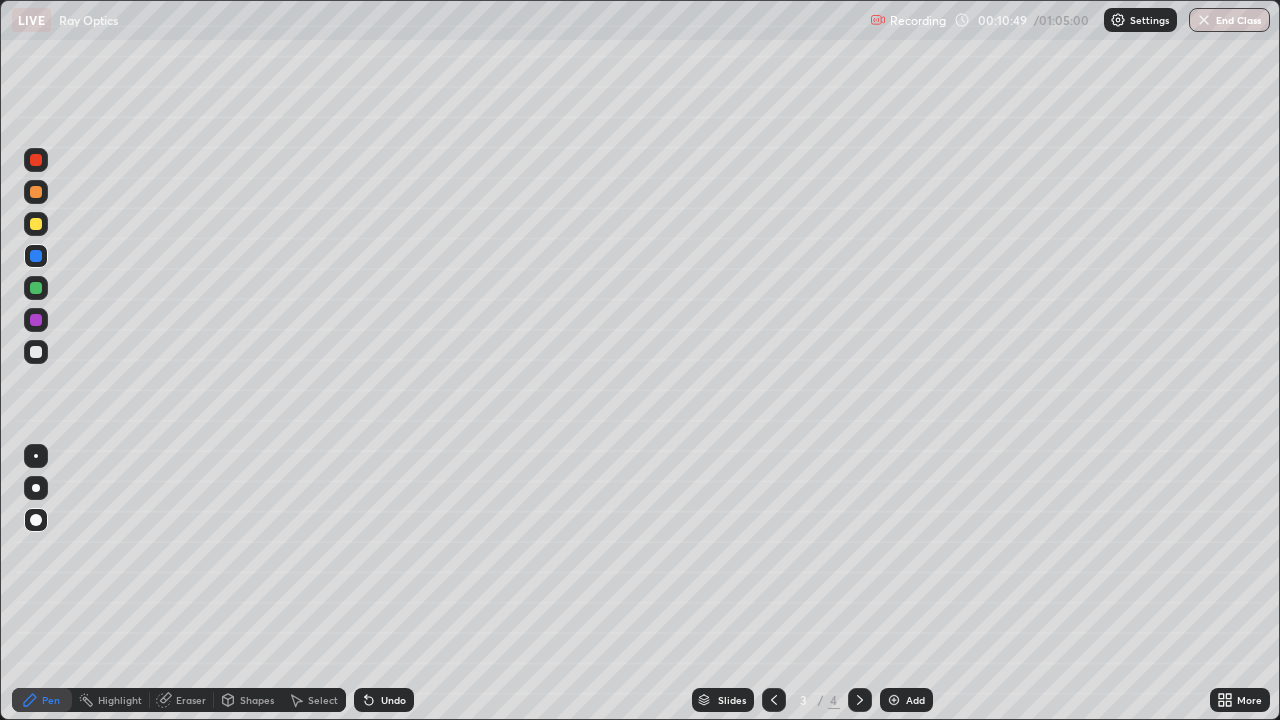click at bounding box center [36, 352] 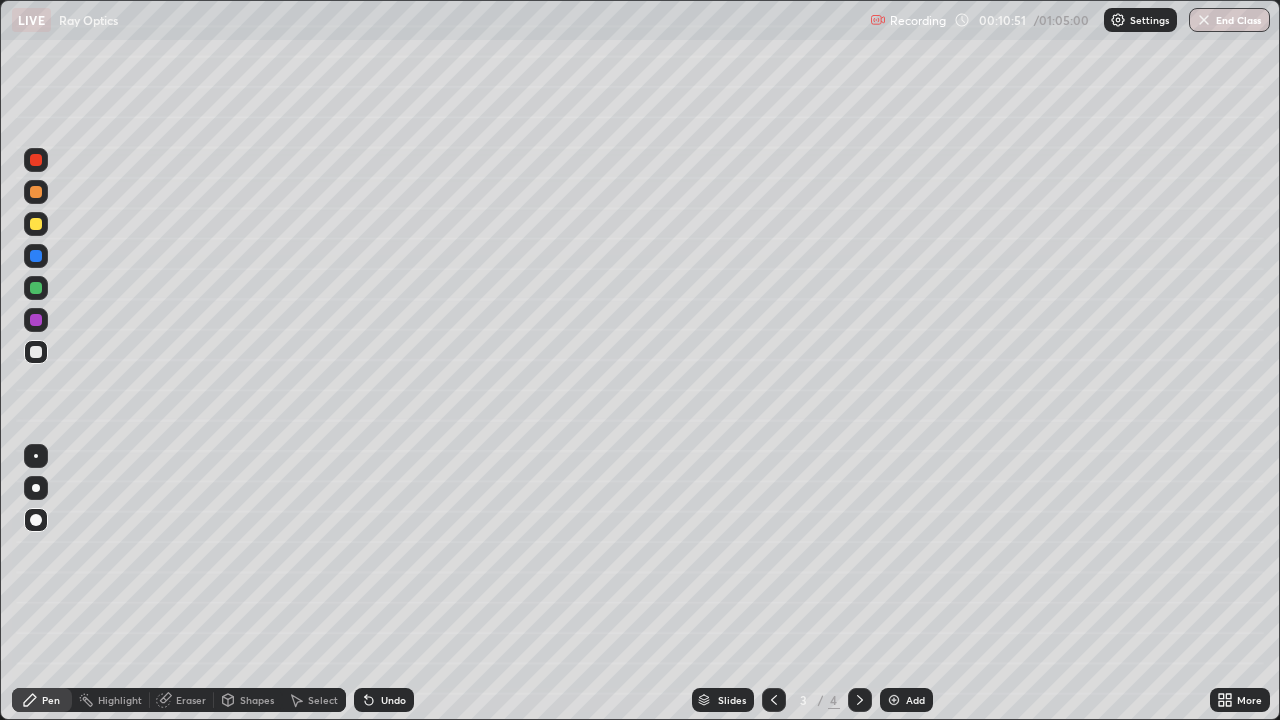 click on "Shapes" at bounding box center [257, 700] 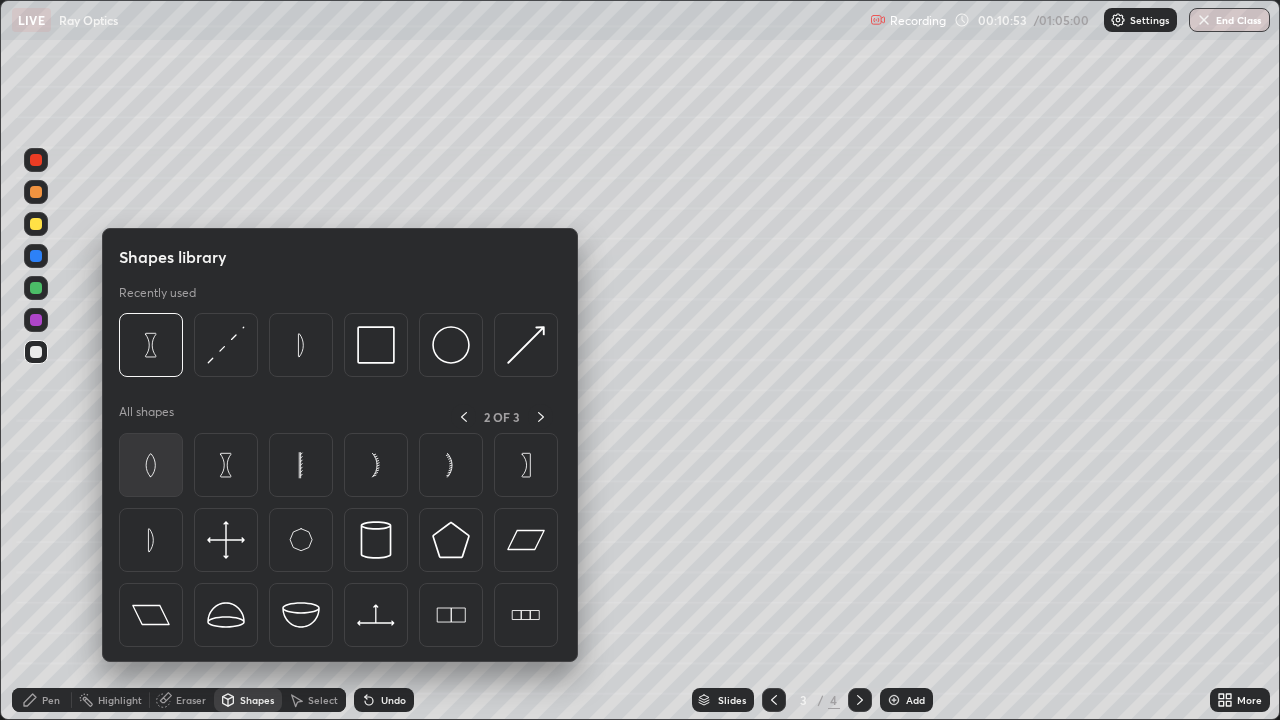 click at bounding box center (151, 465) 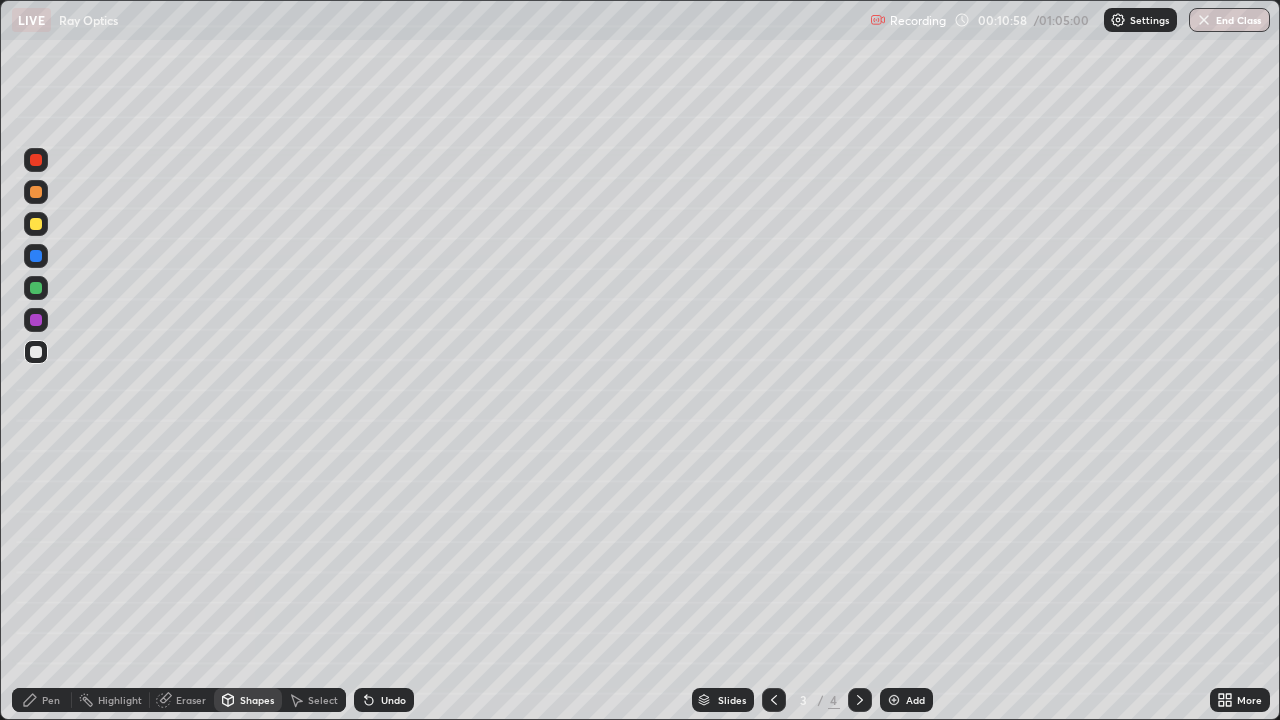 click on "Pen" at bounding box center (42, 700) 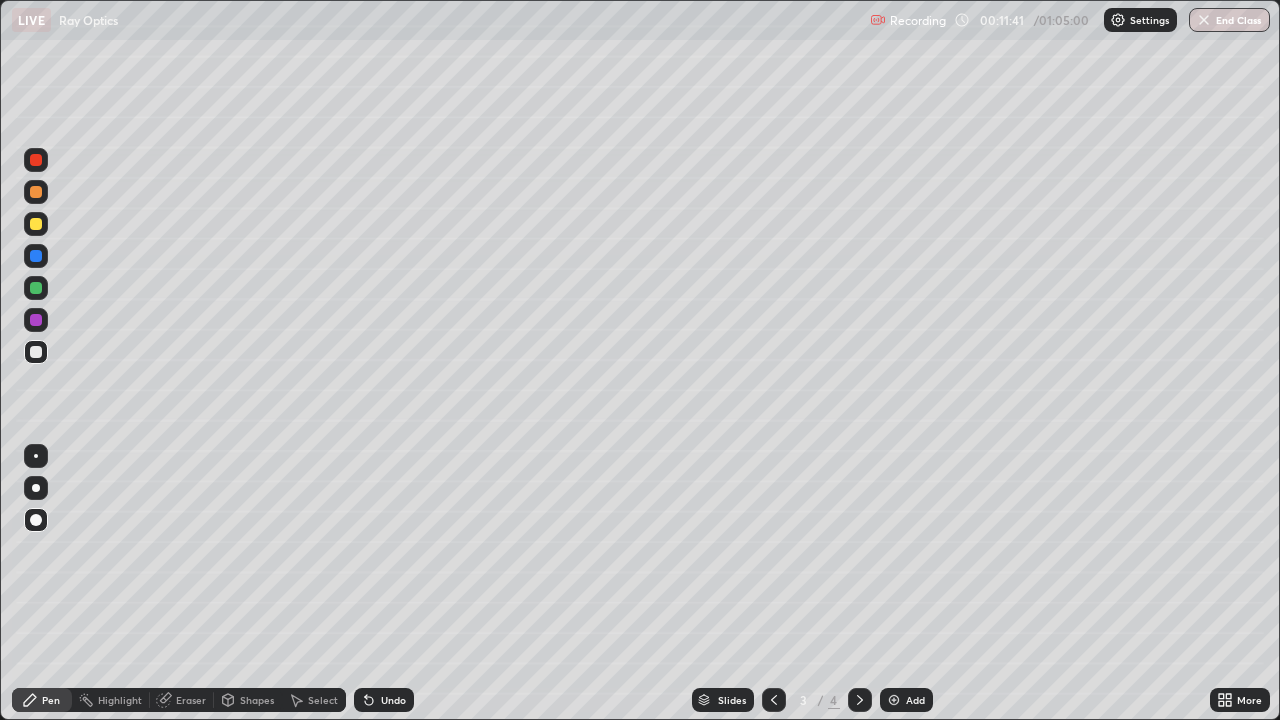 click on "Undo" at bounding box center [384, 700] 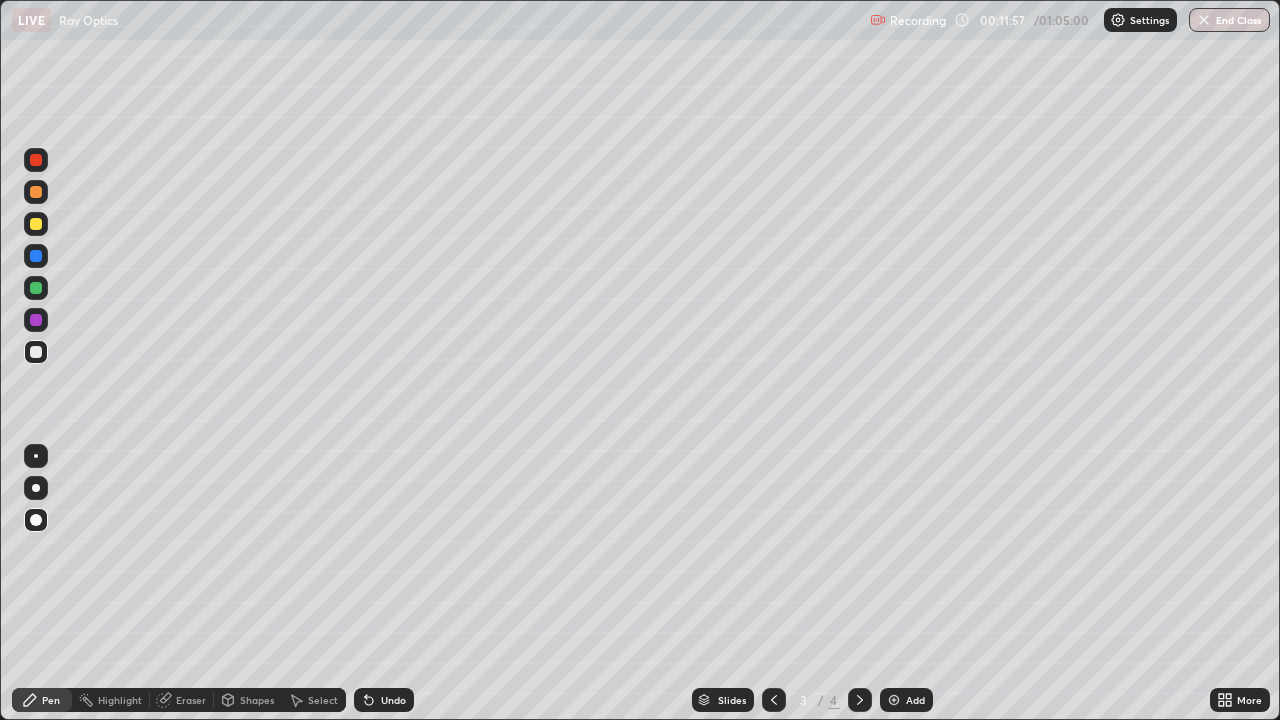 click on "Shapes" at bounding box center (257, 700) 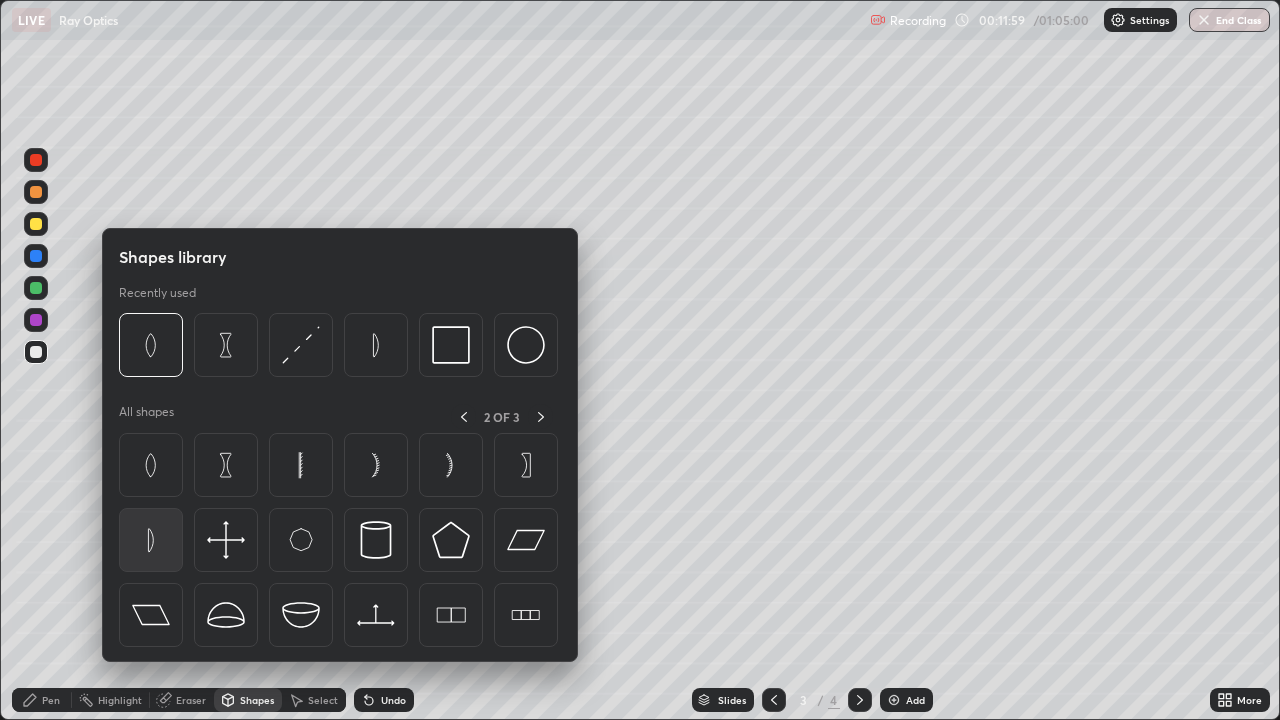 click at bounding box center (151, 540) 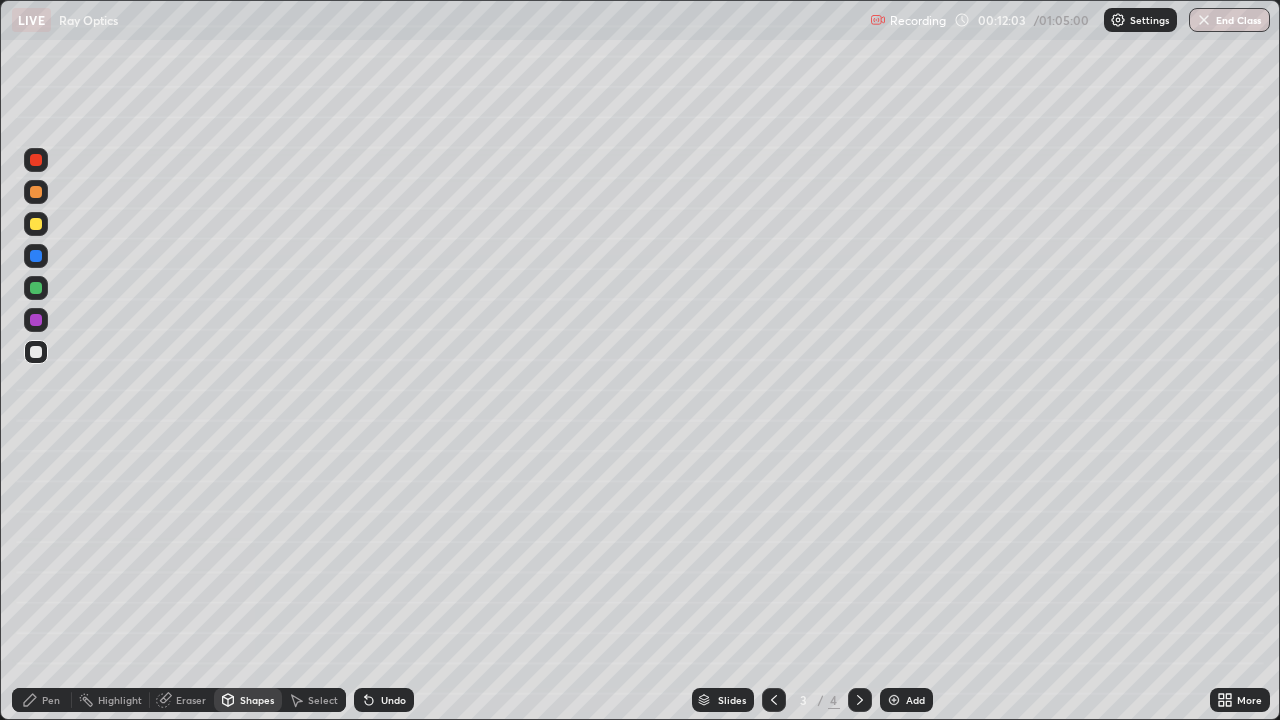 click 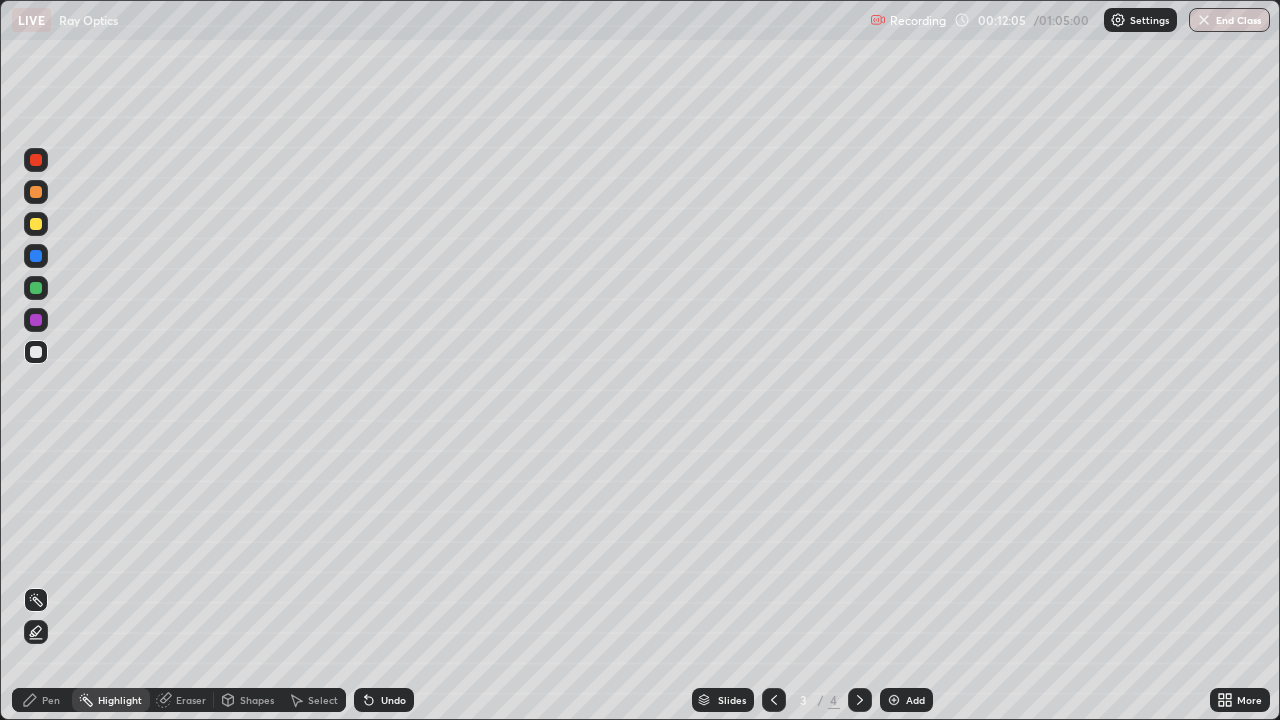 click on "Pen" at bounding box center (51, 700) 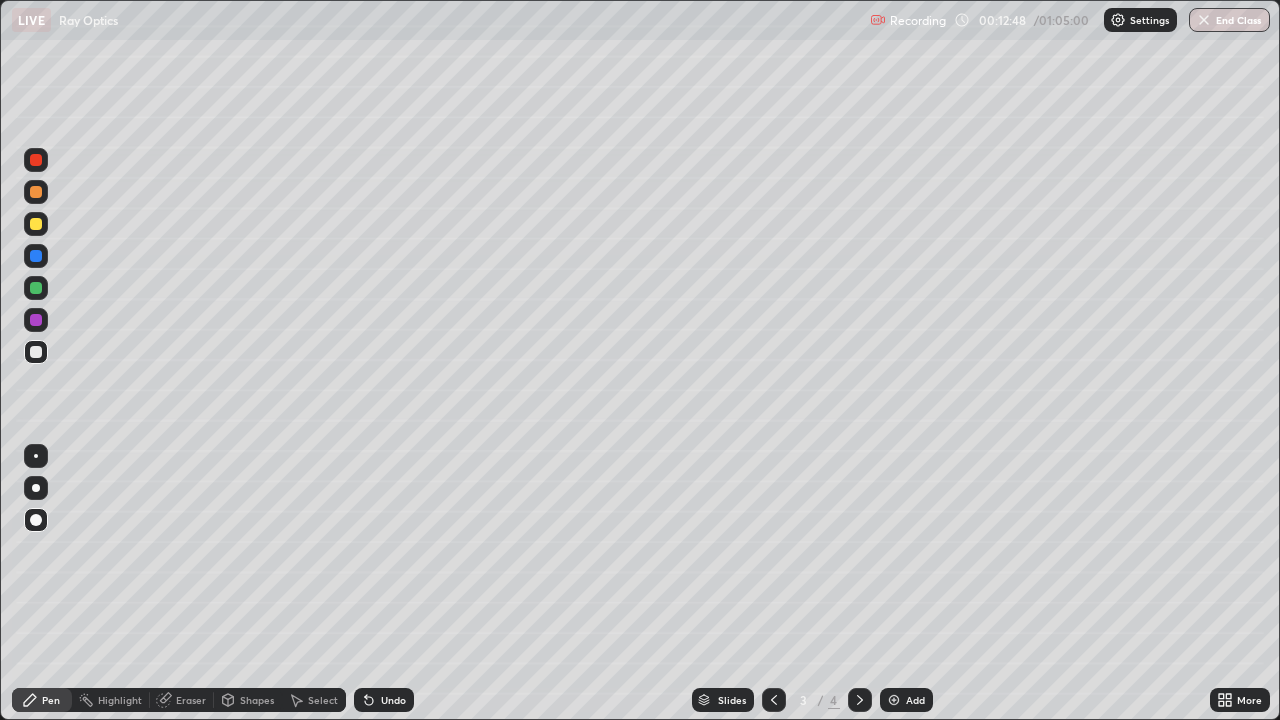 click at bounding box center (36, 256) 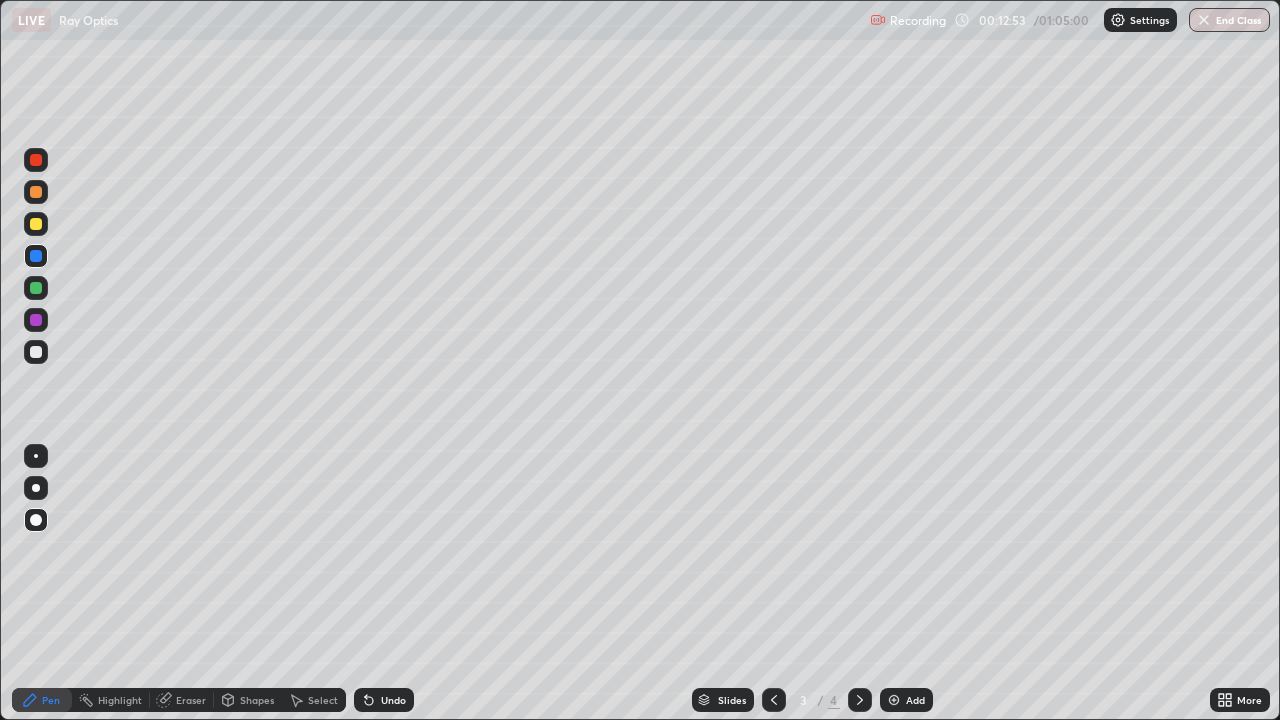 click on "Undo" at bounding box center (393, 700) 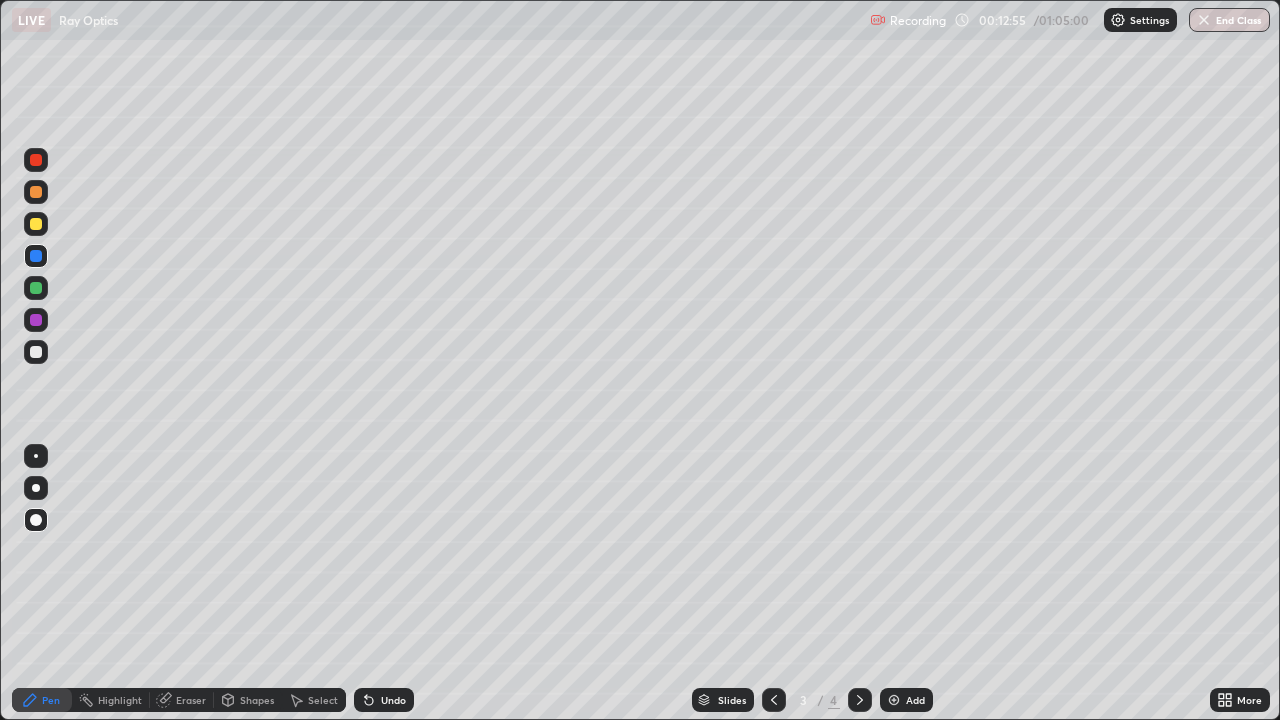 click on "Shapes" at bounding box center [248, 700] 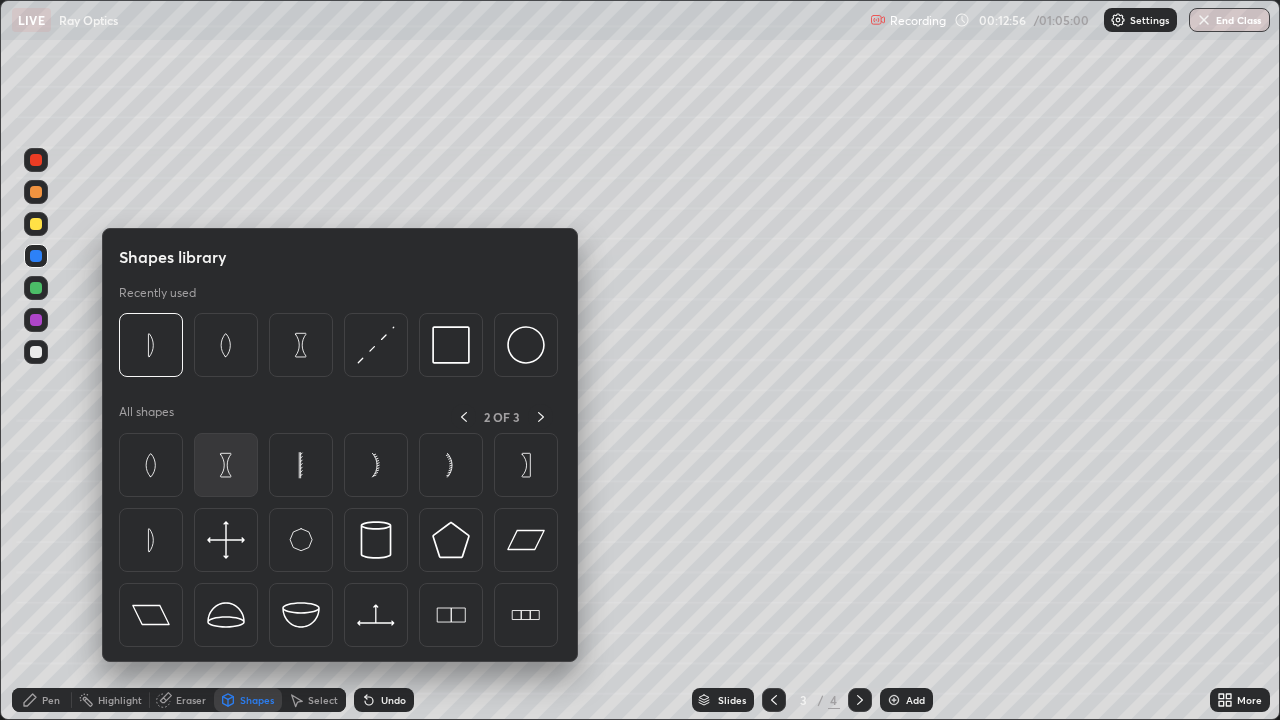 click at bounding box center (226, 465) 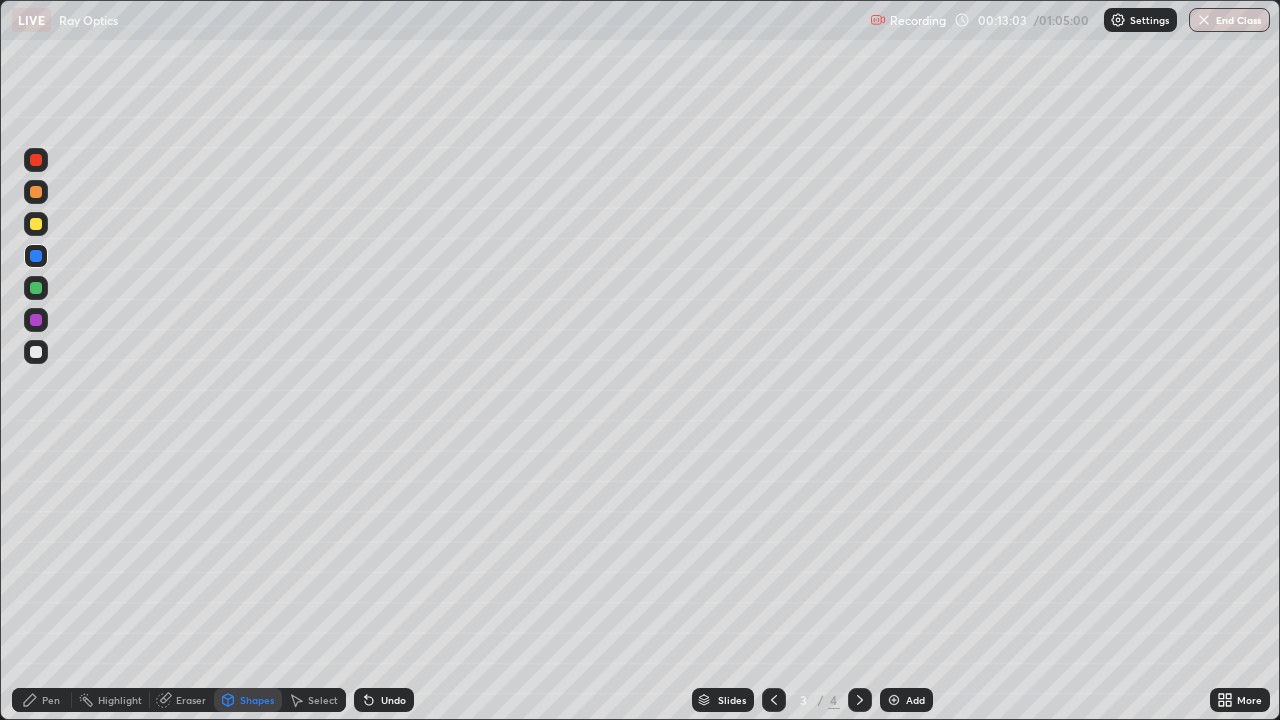 click on "Pen" at bounding box center (51, 700) 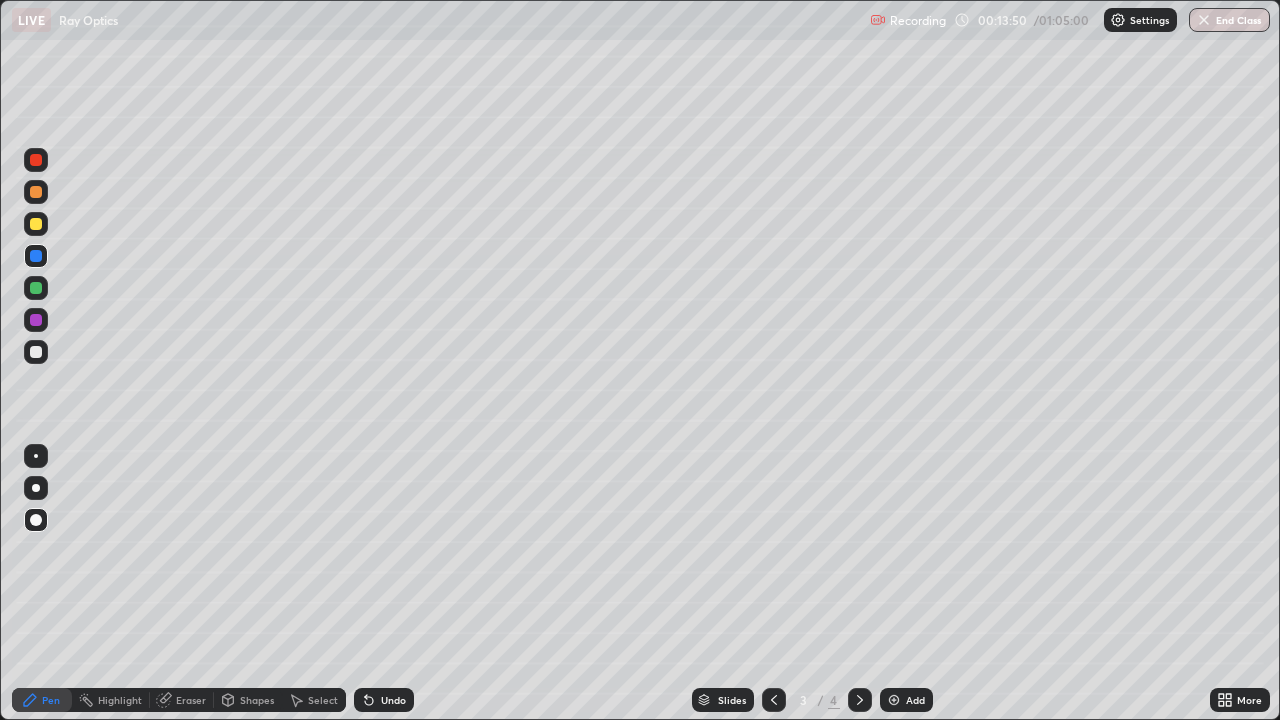 click at bounding box center [36, 224] 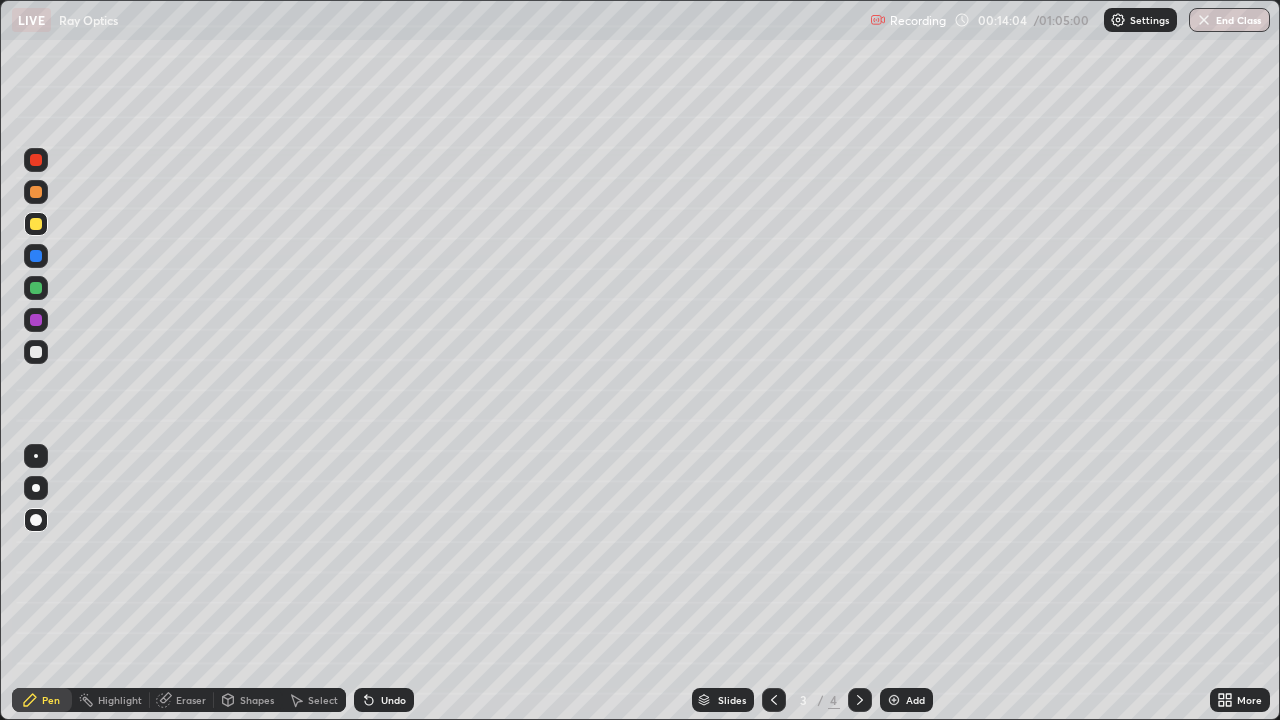 click at bounding box center [36, 256] 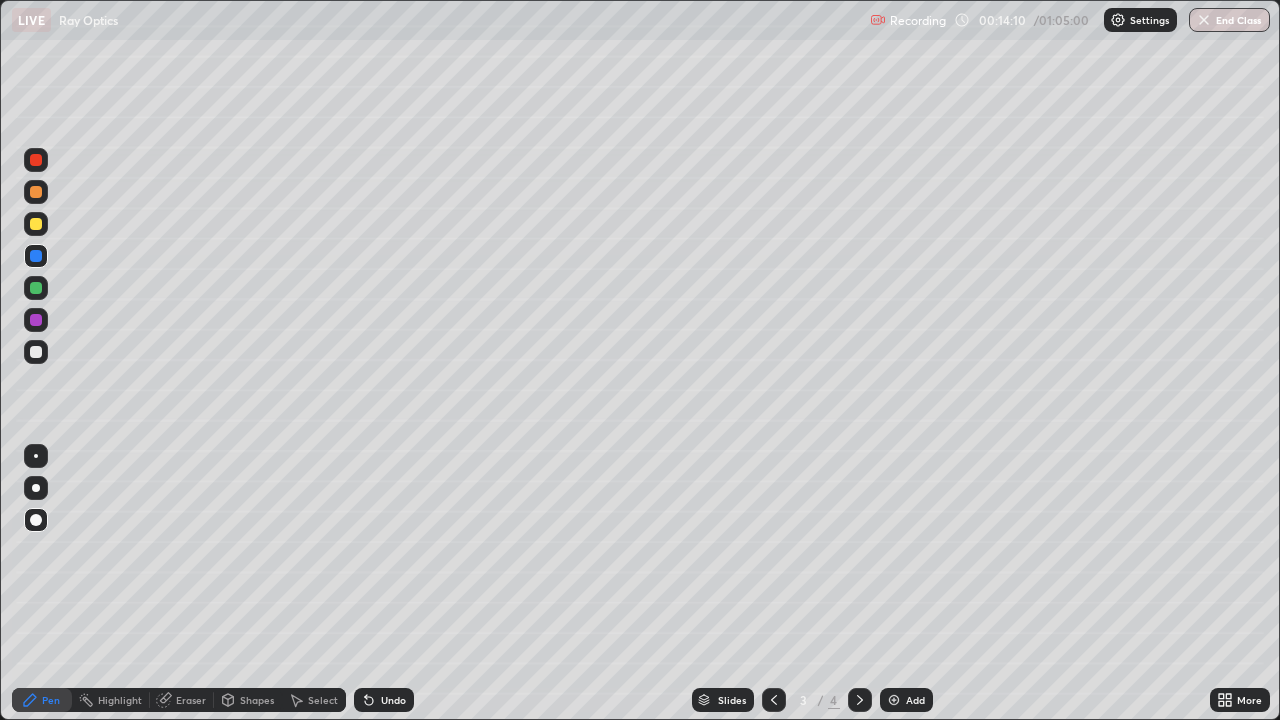 click at bounding box center (36, 352) 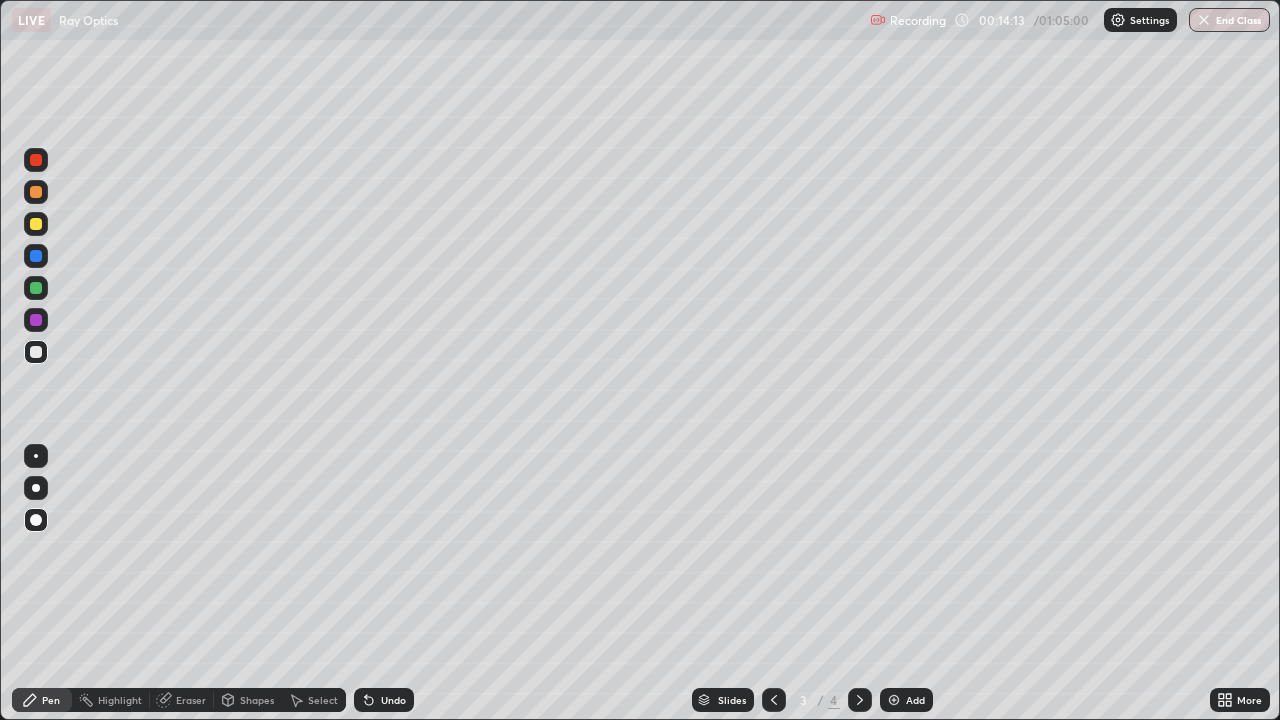 click at bounding box center [36, 224] 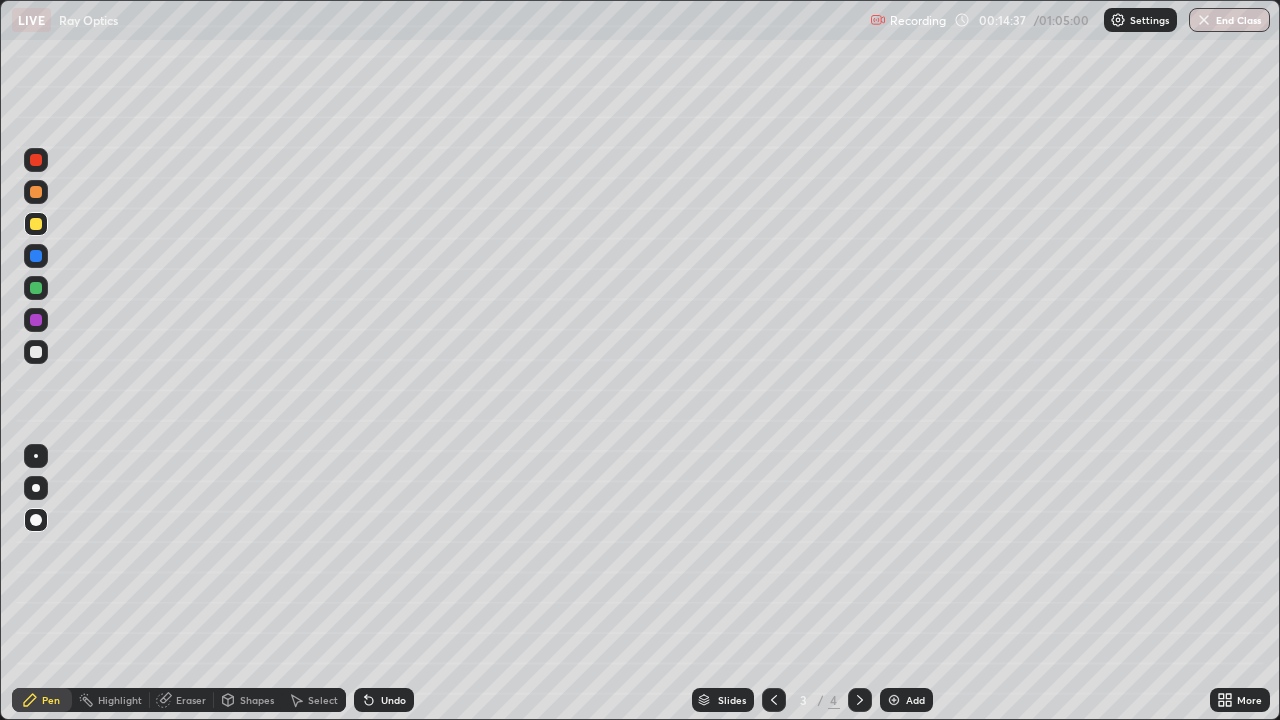 click at bounding box center (36, 352) 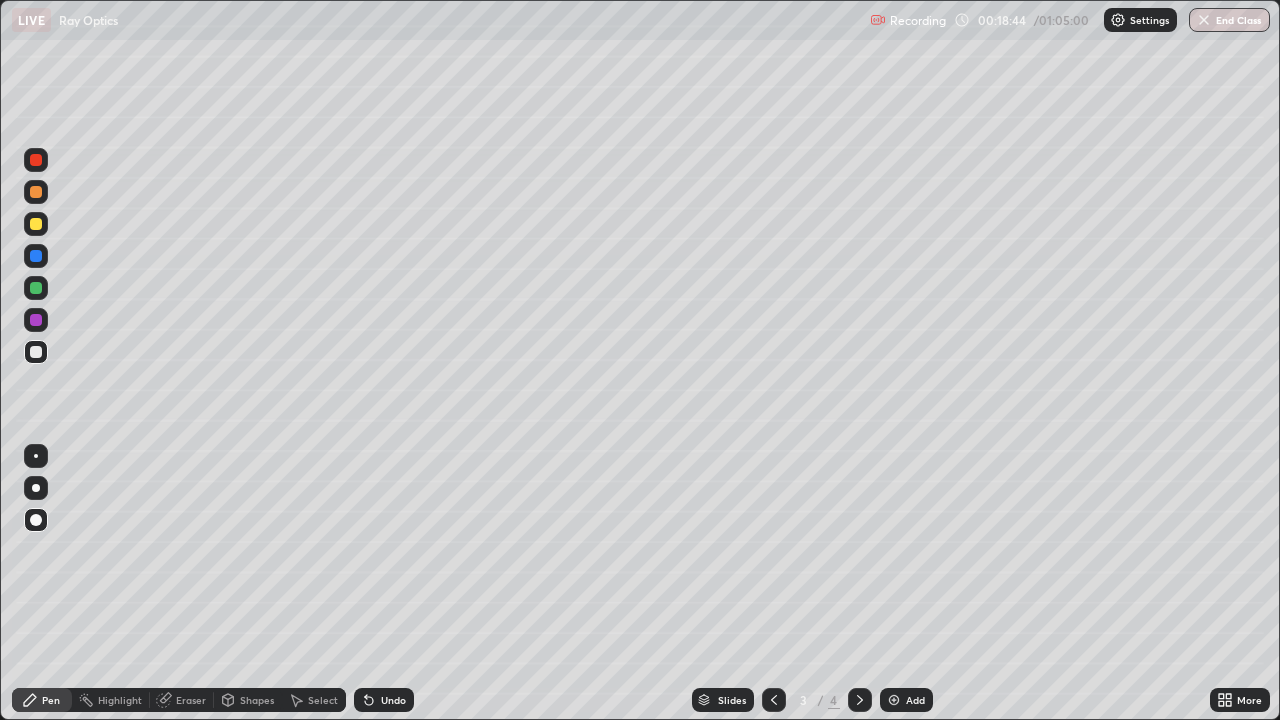 click on "Select" at bounding box center (314, 700) 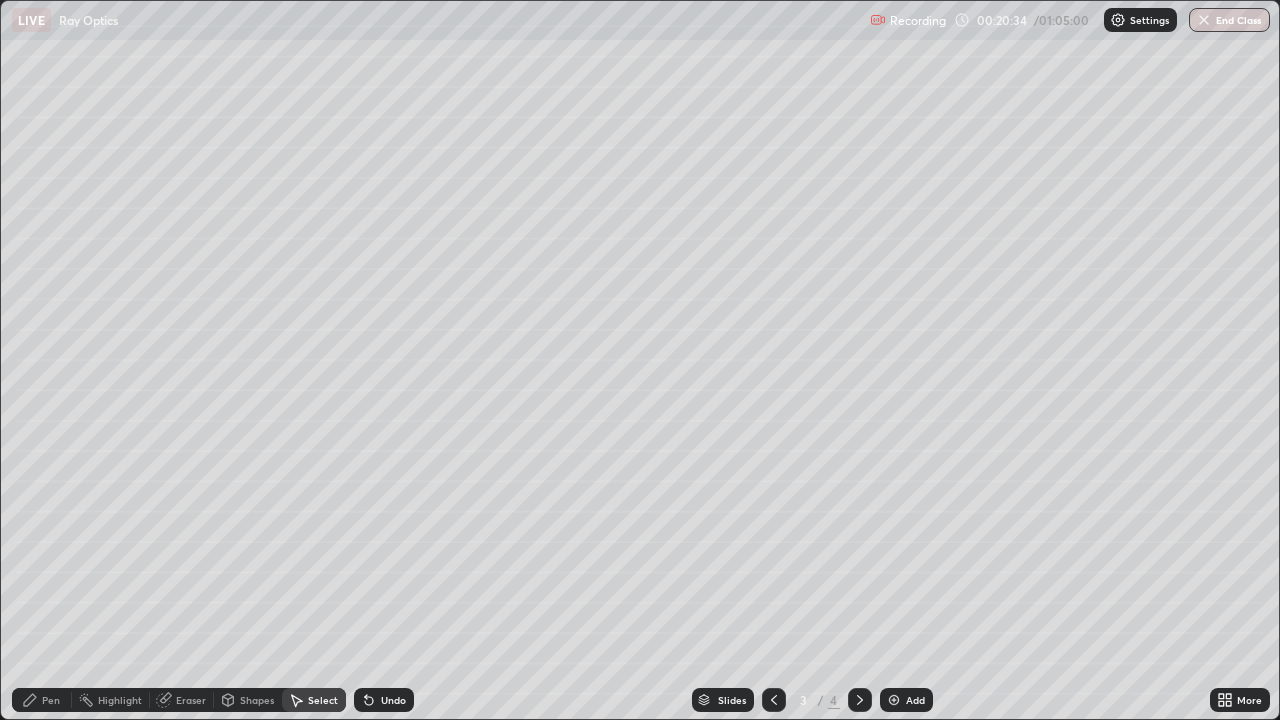 click on "More" at bounding box center [1240, 700] 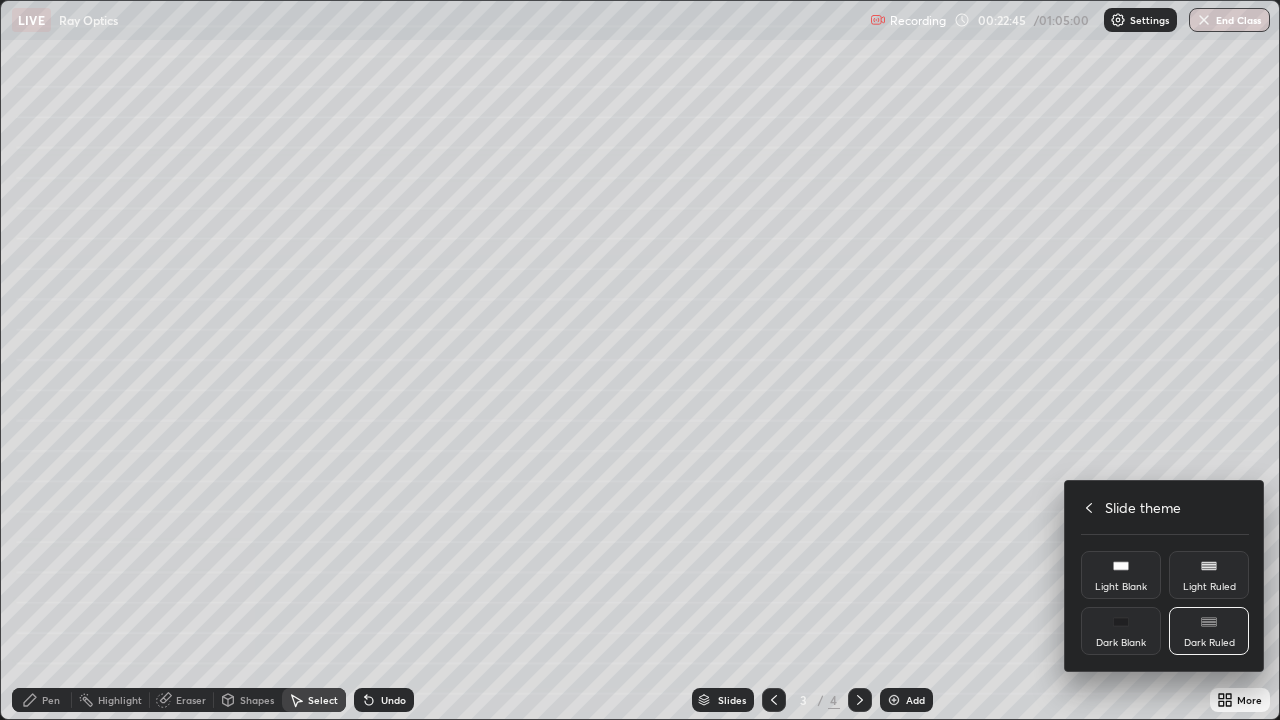 click at bounding box center [640, 360] 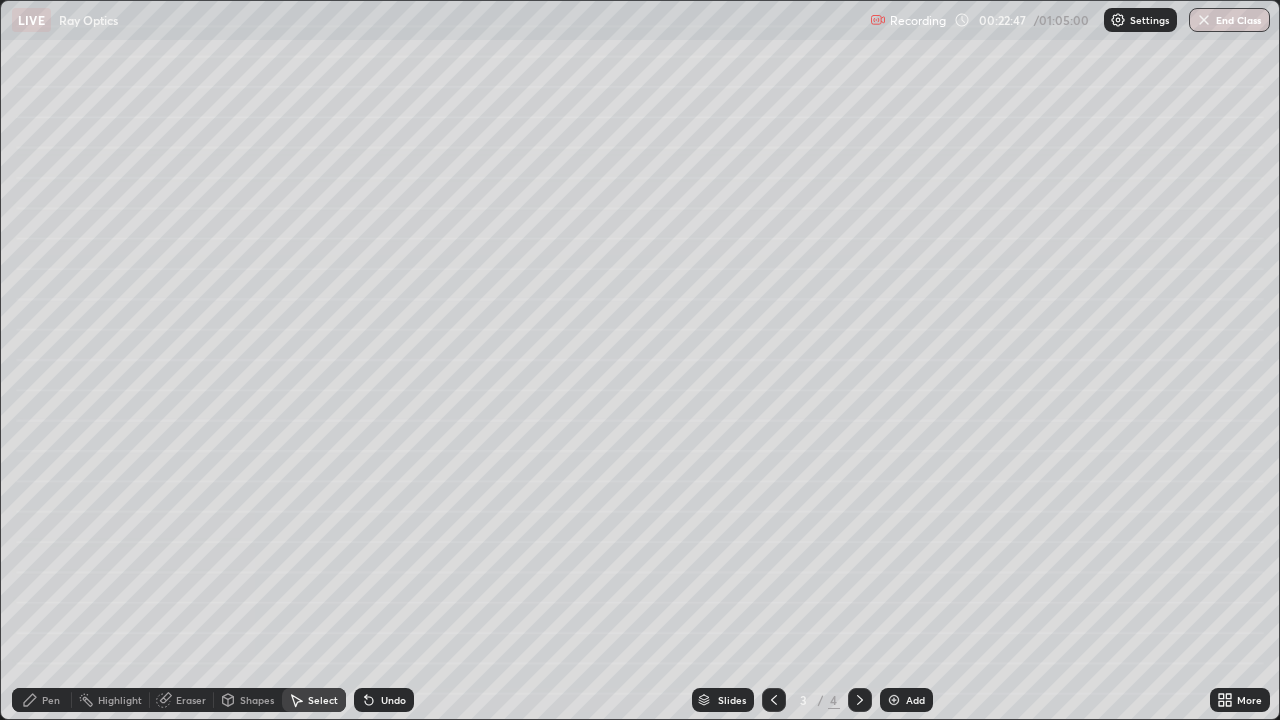 click at bounding box center (894, 700) 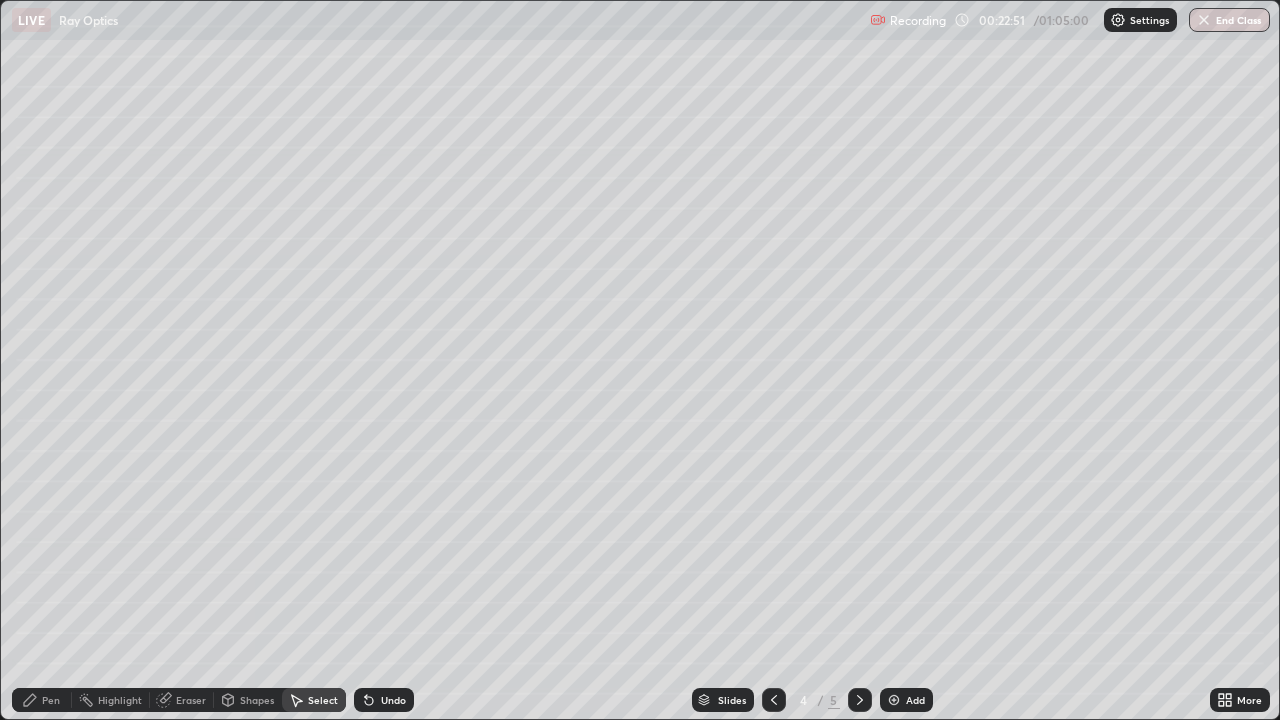 click 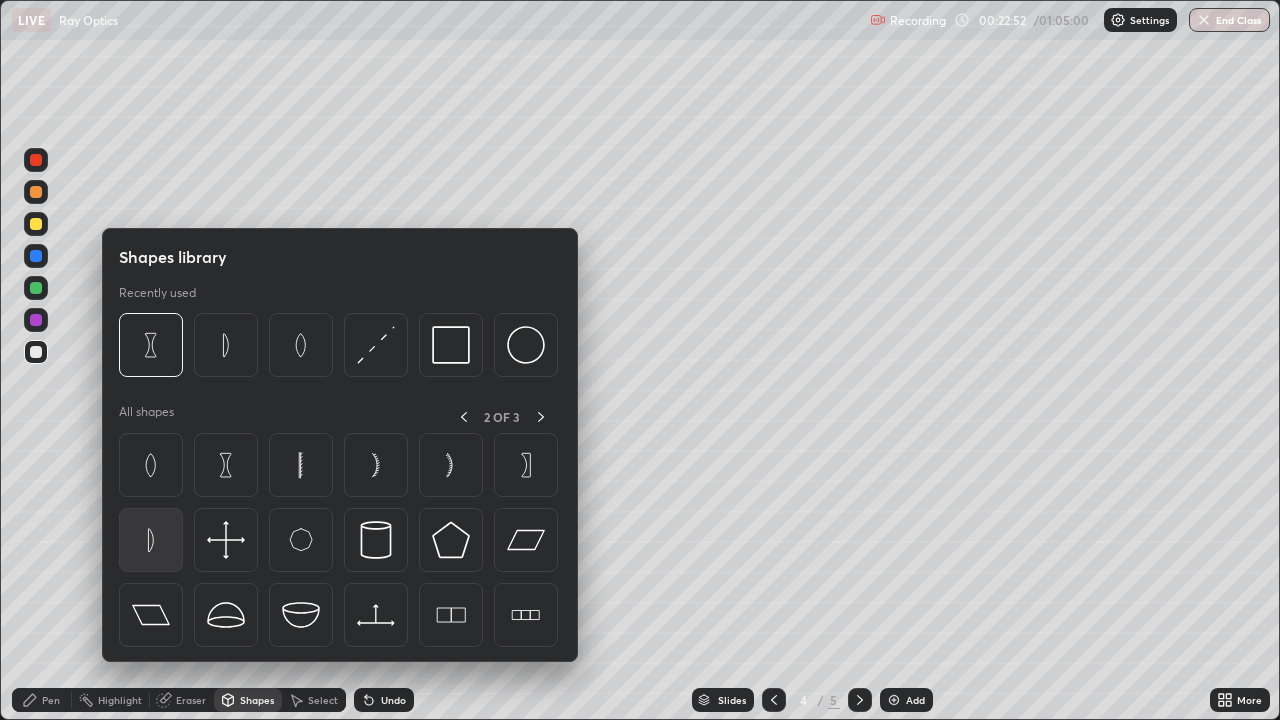 click at bounding box center (151, 540) 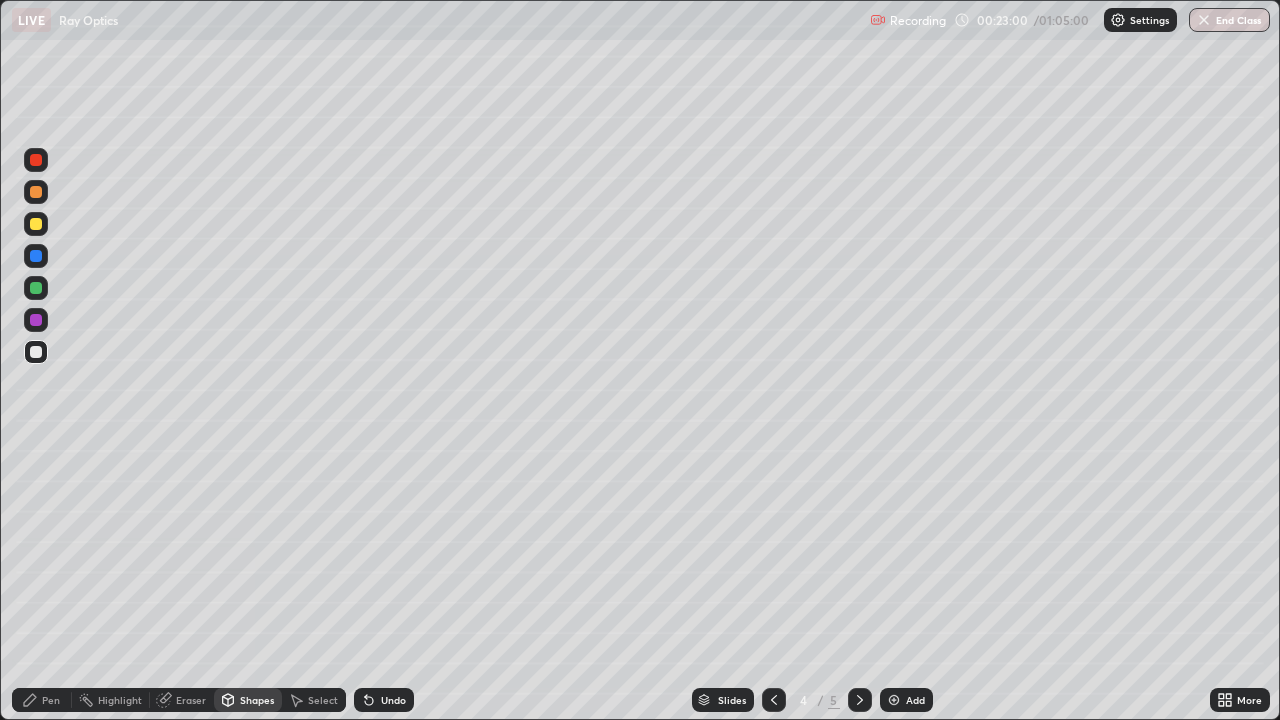 click on "Shapes" at bounding box center [257, 700] 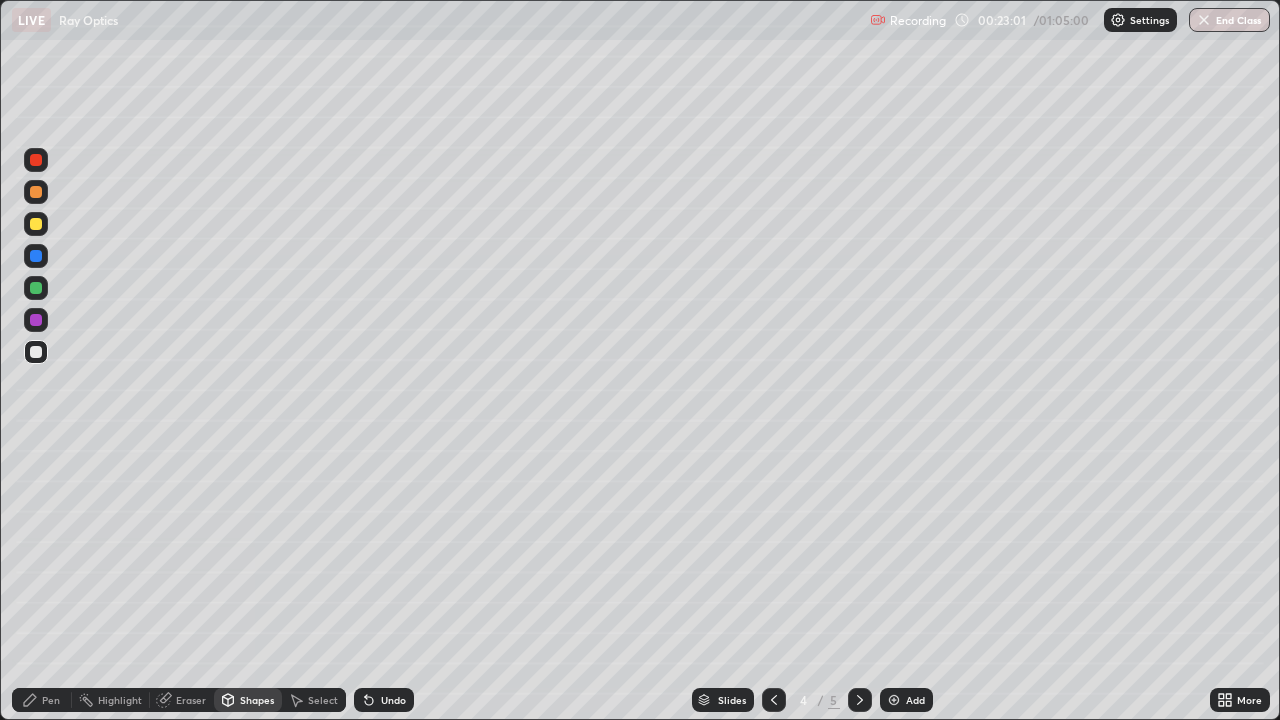 click on "Select" at bounding box center [323, 700] 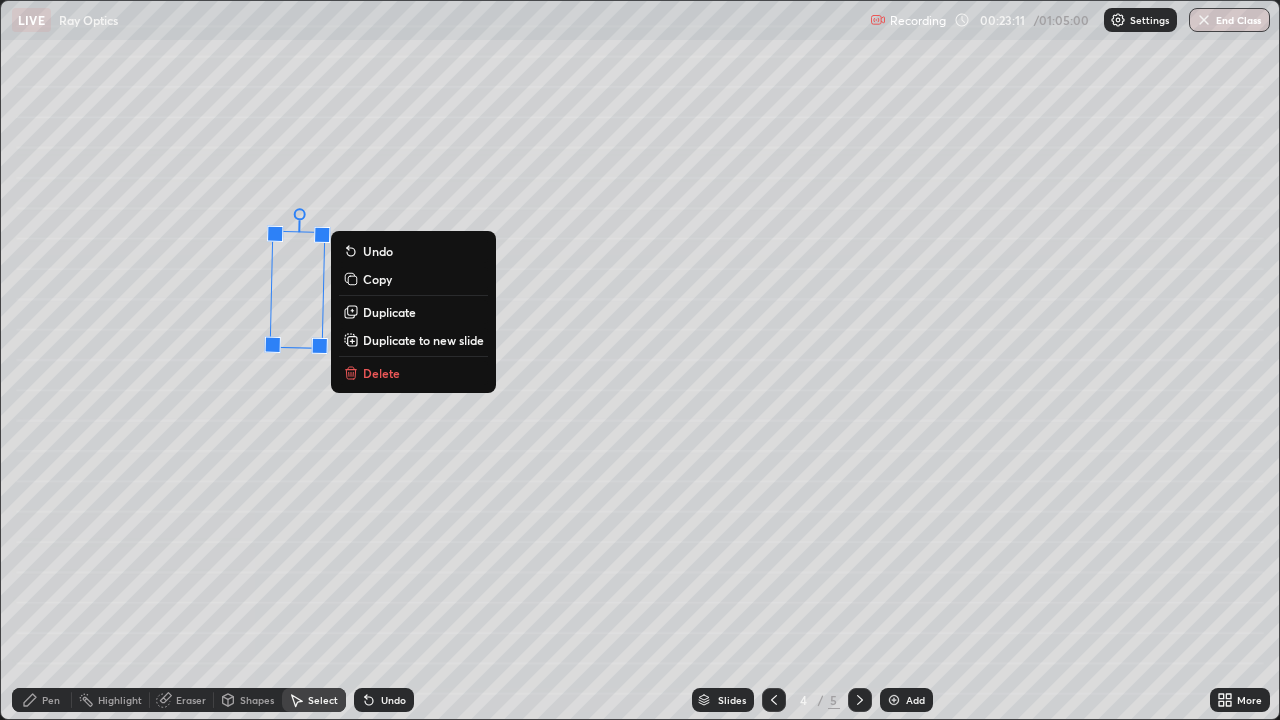 click on "Shapes" at bounding box center (257, 700) 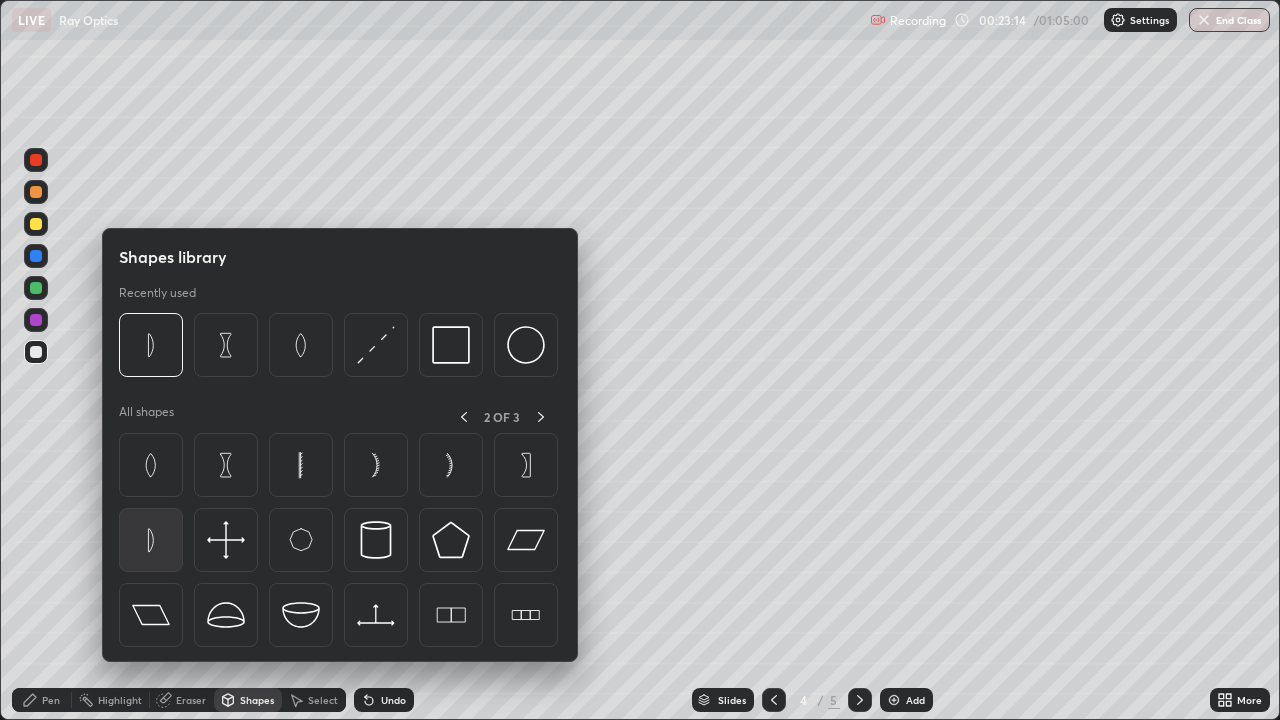 click at bounding box center (151, 540) 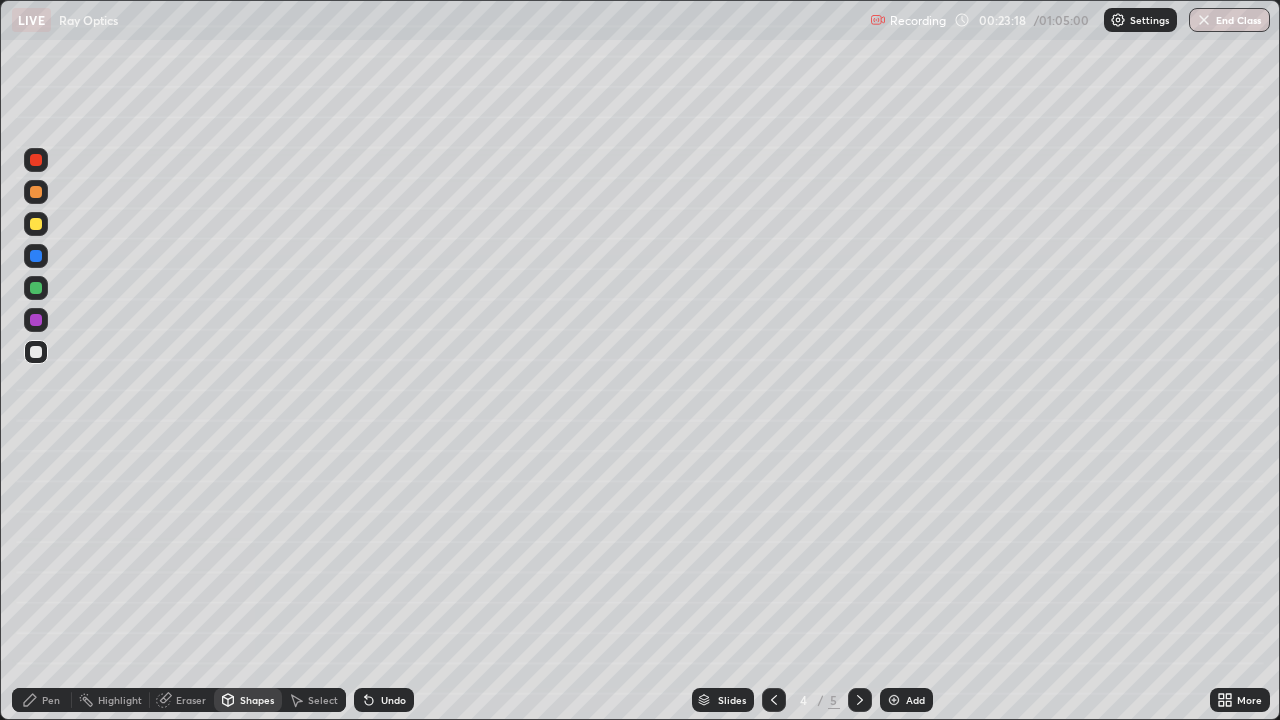 click on "Undo" at bounding box center [384, 700] 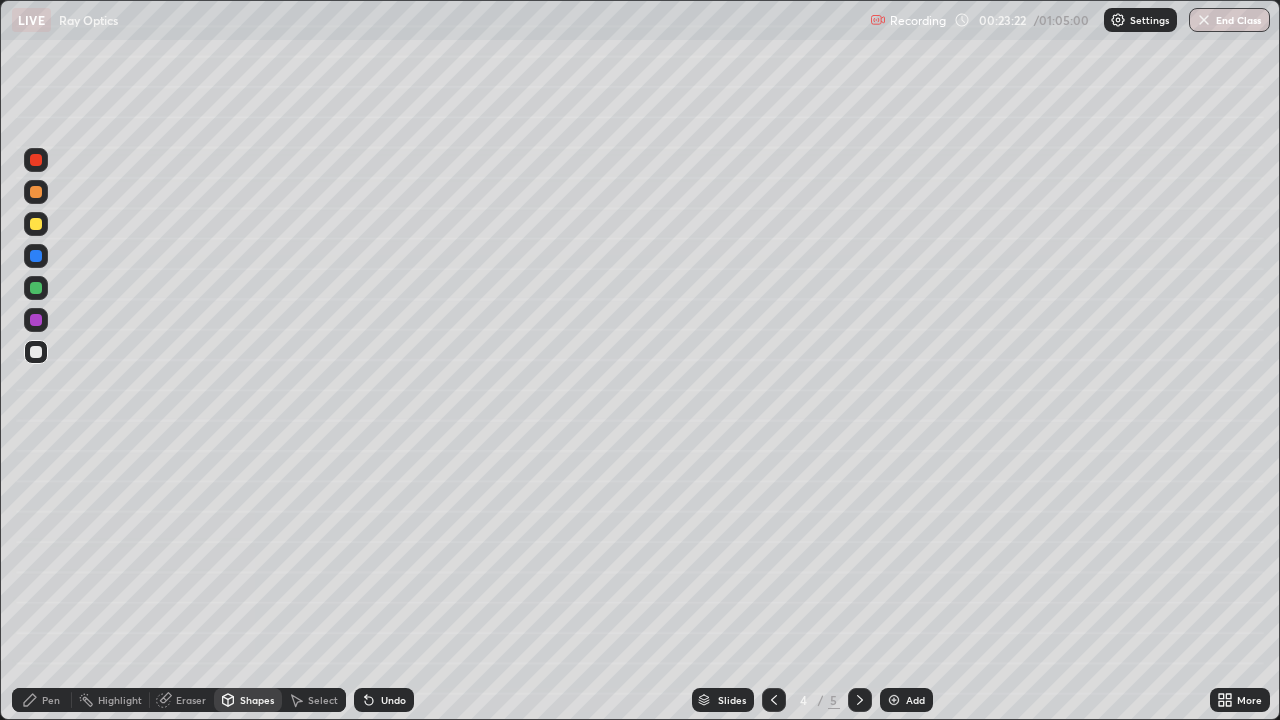 click on "Undo" at bounding box center (393, 700) 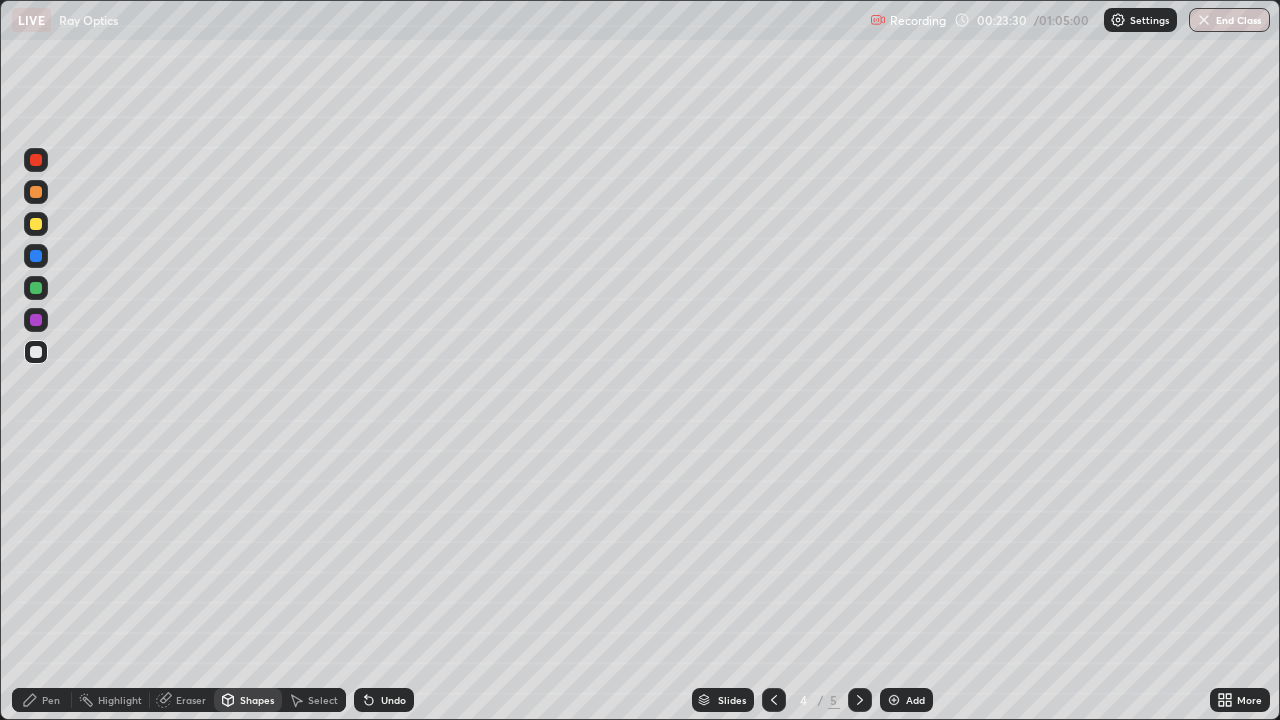 click on "Undo" at bounding box center [393, 700] 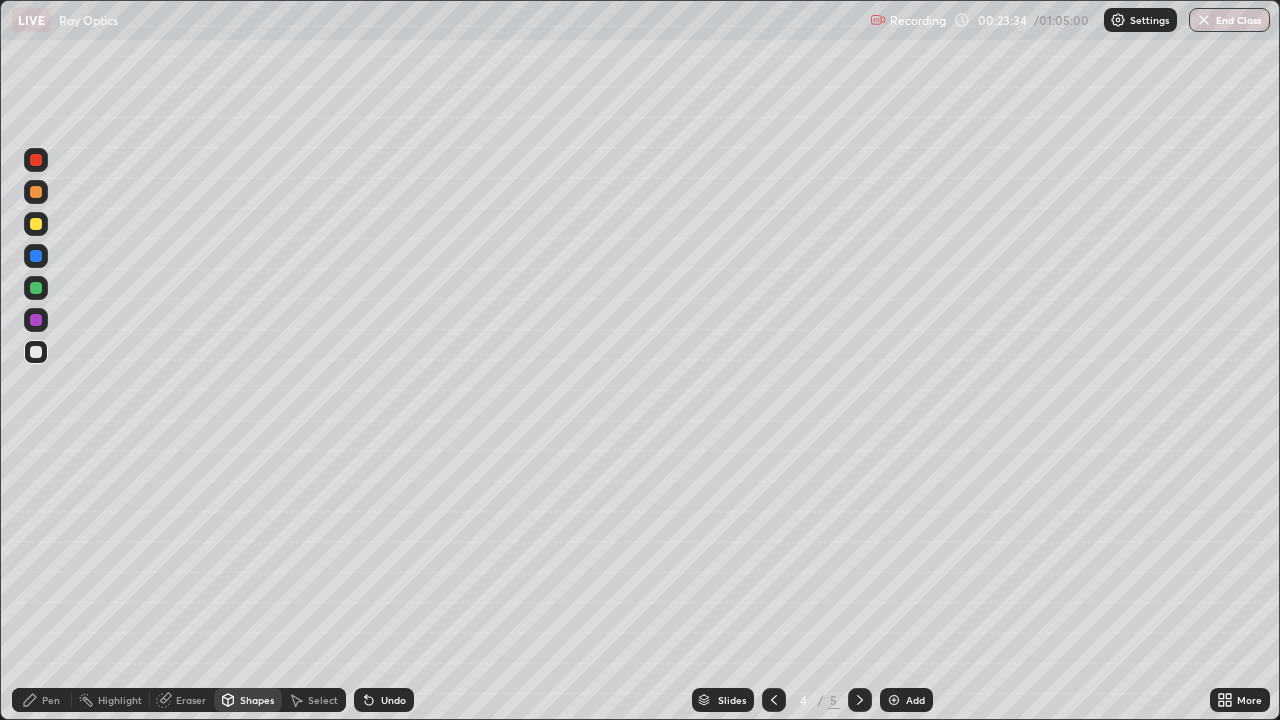 click on "Undo" at bounding box center (393, 700) 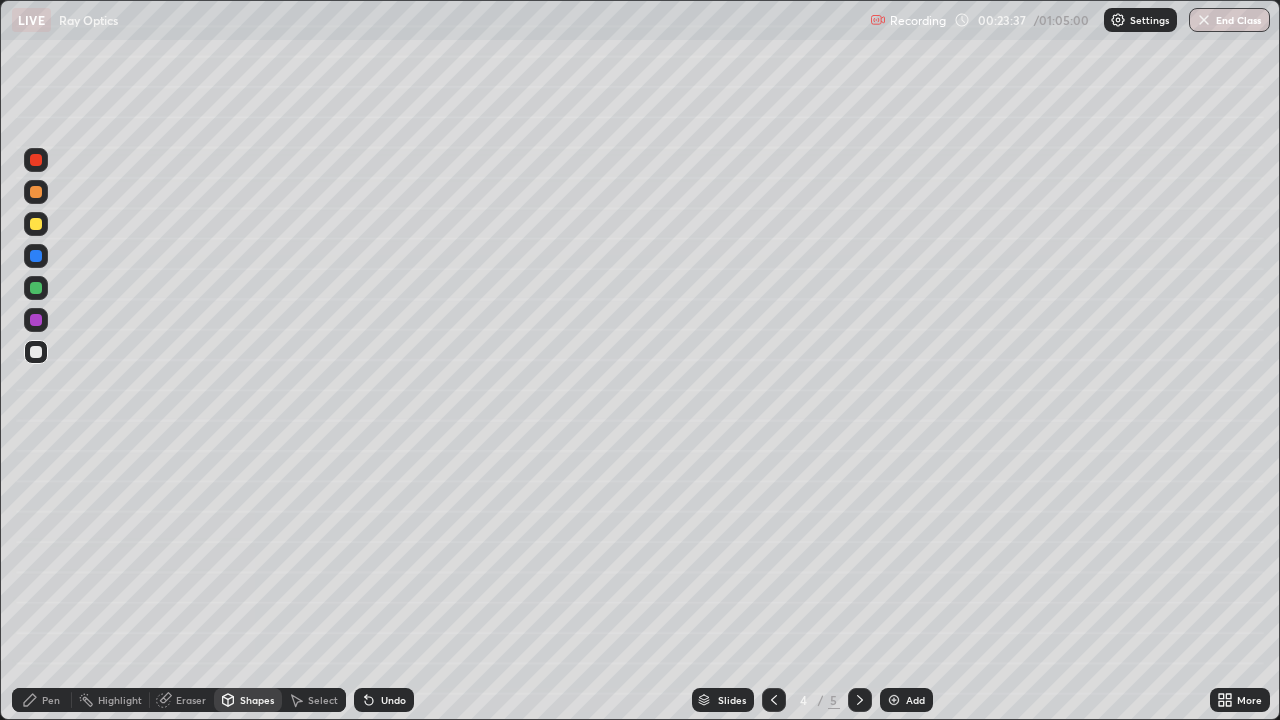 click on "Undo" at bounding box center [393, 700] 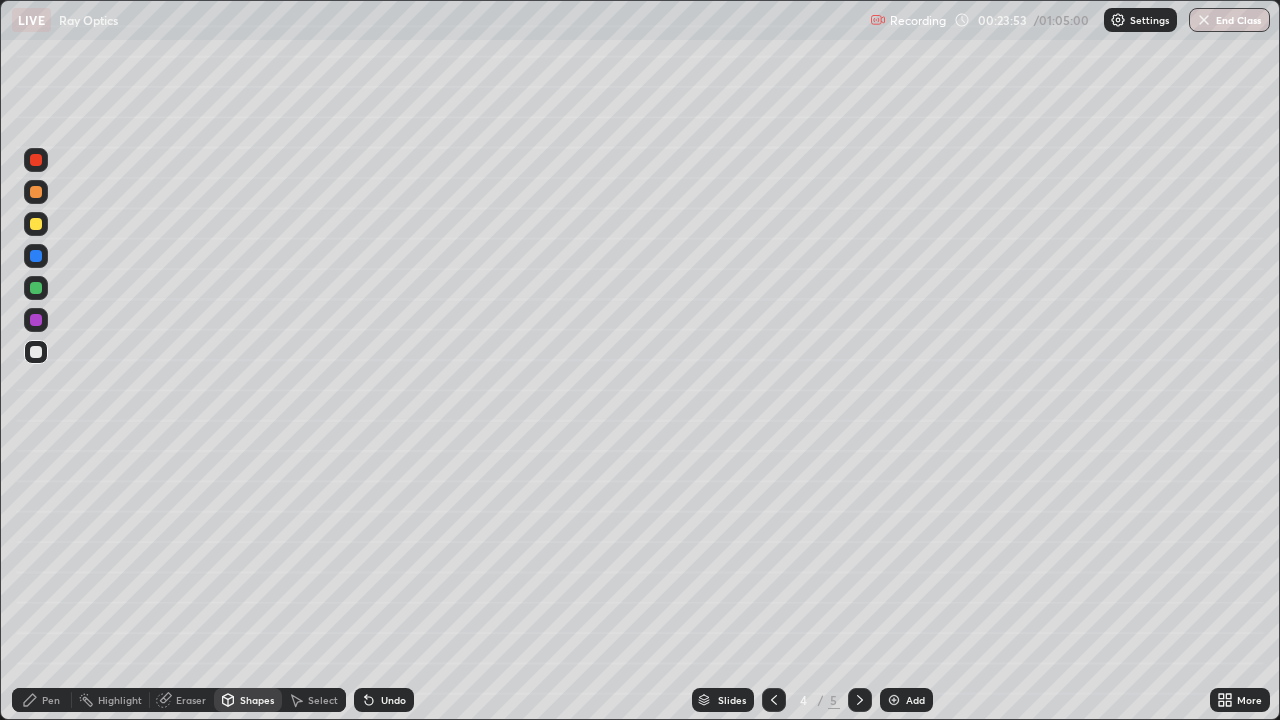 click on "Shapes" at bounding box center [257, 700] 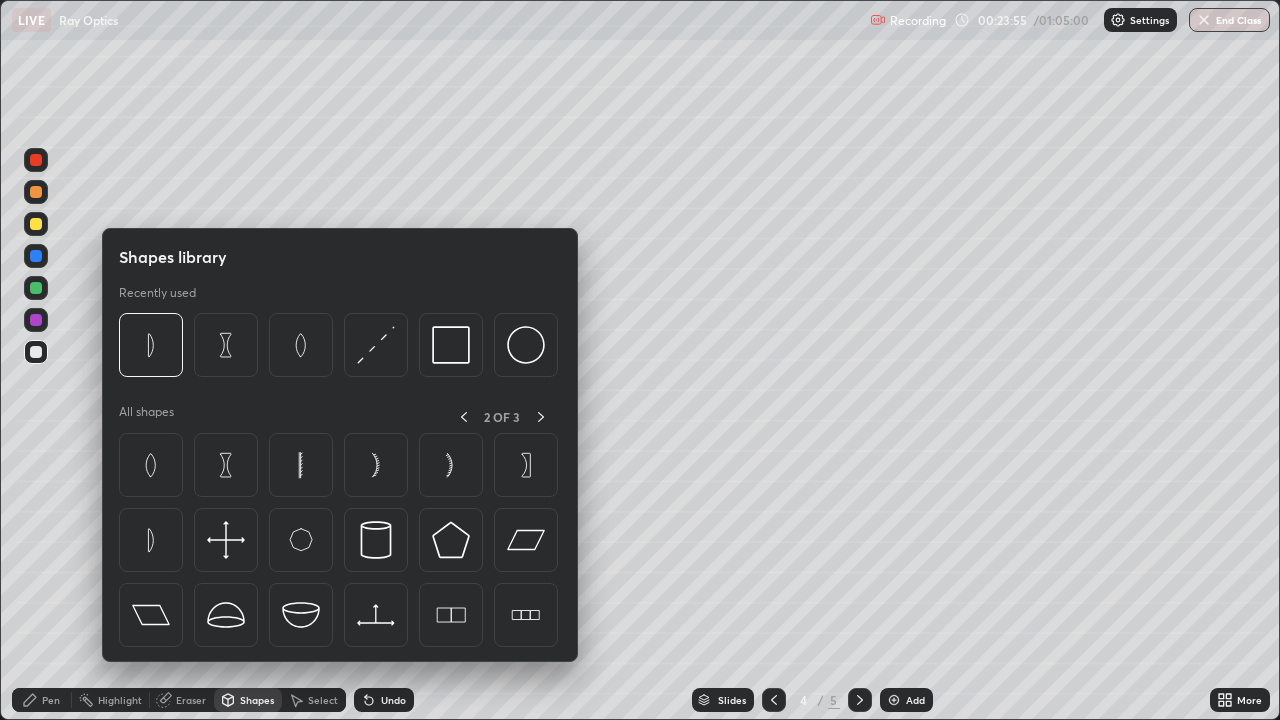 click on "Shapes" at bounding box center (257, 700) 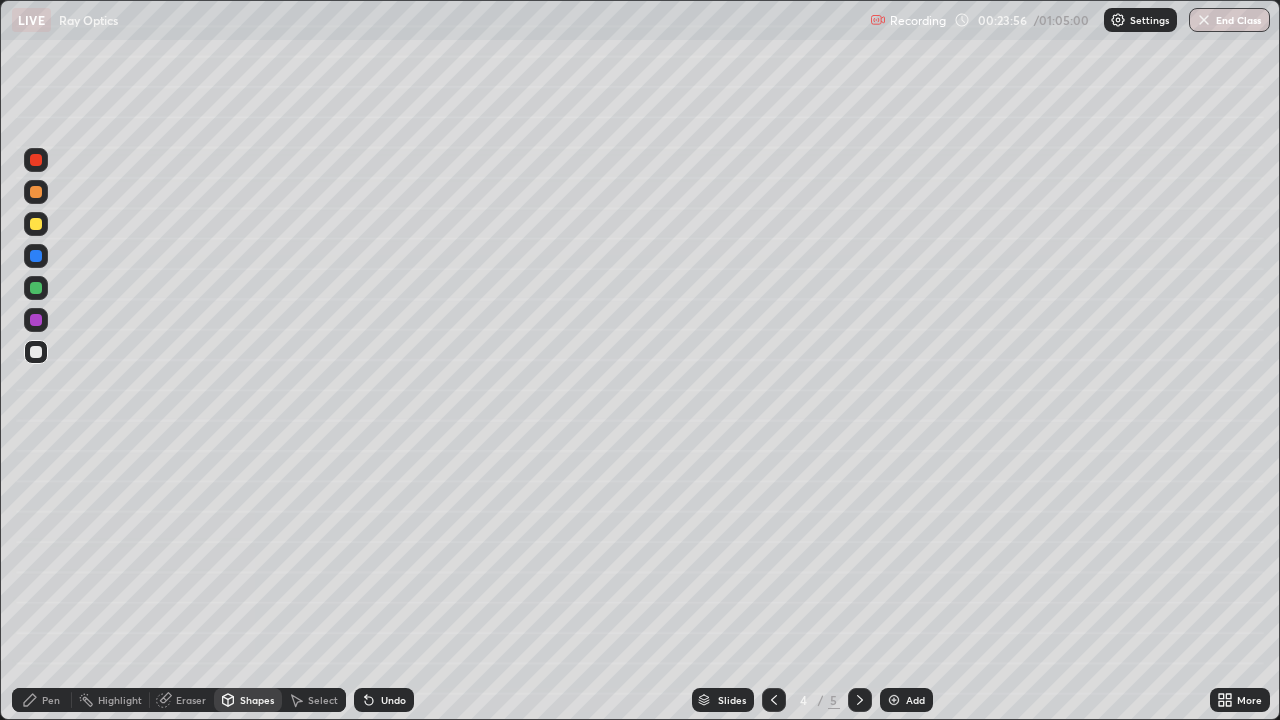 click 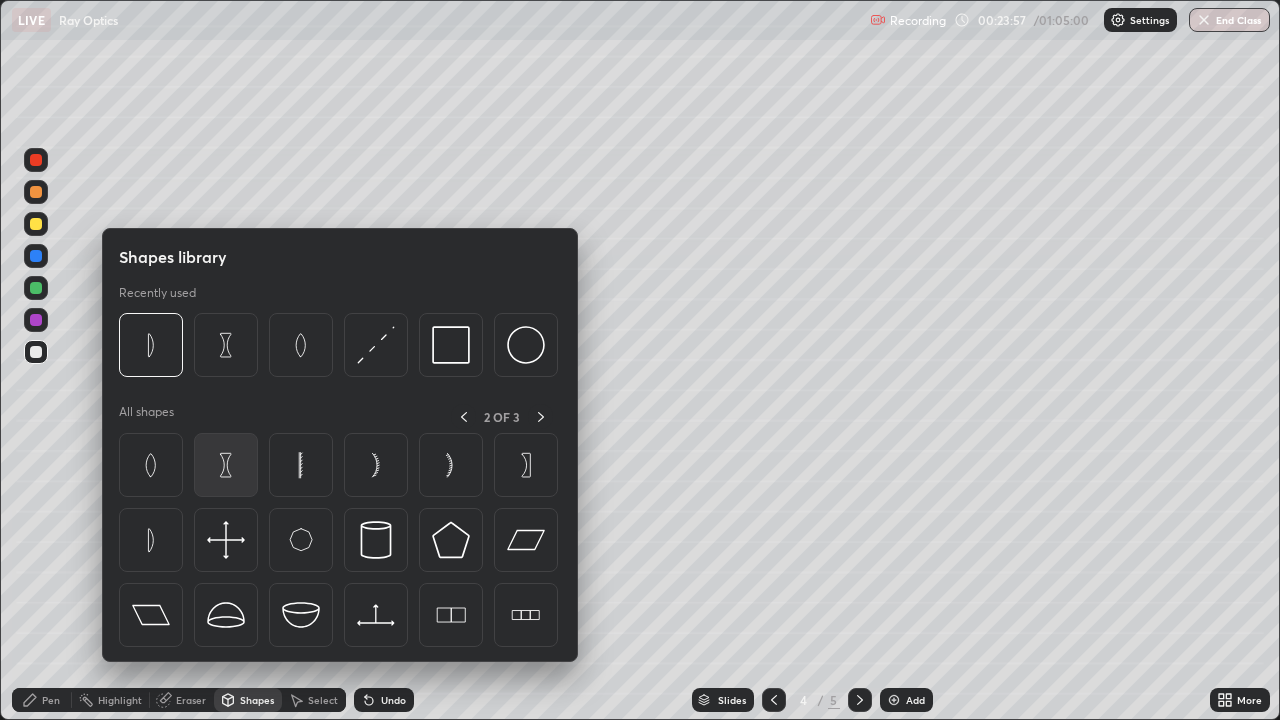 click at bounding box center (226, 465) 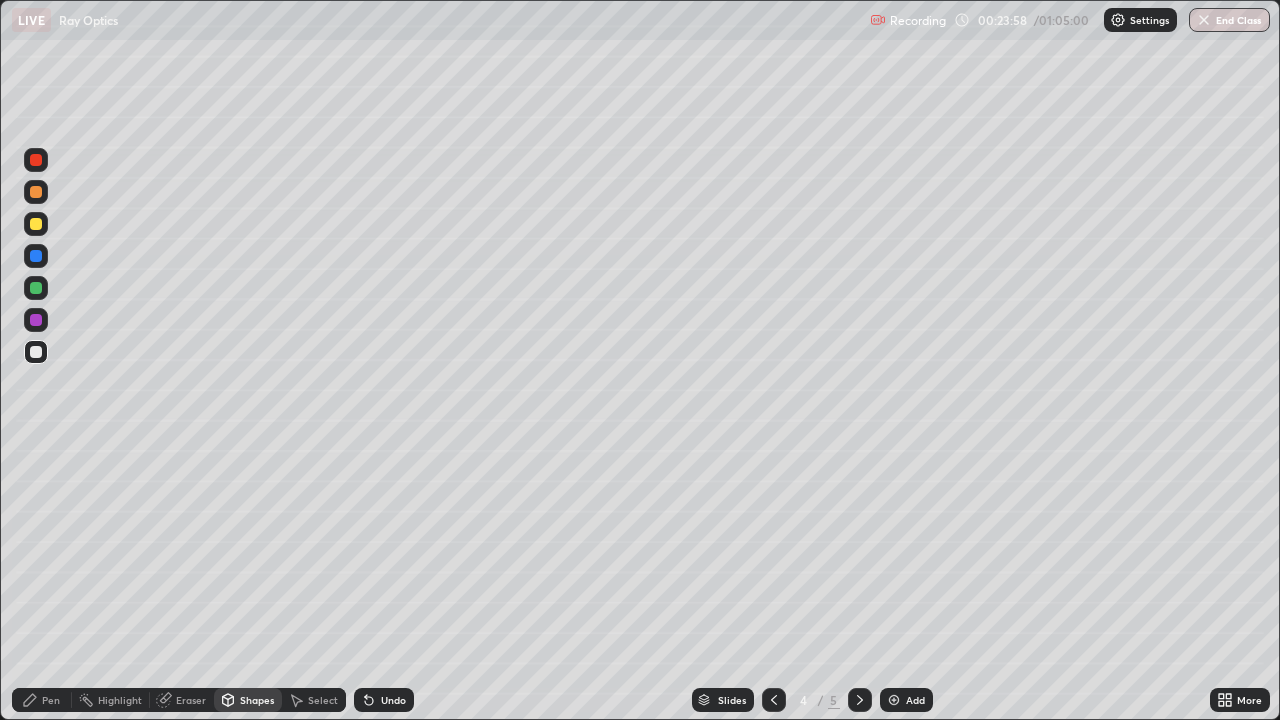 click at bounding box center [36, 224] 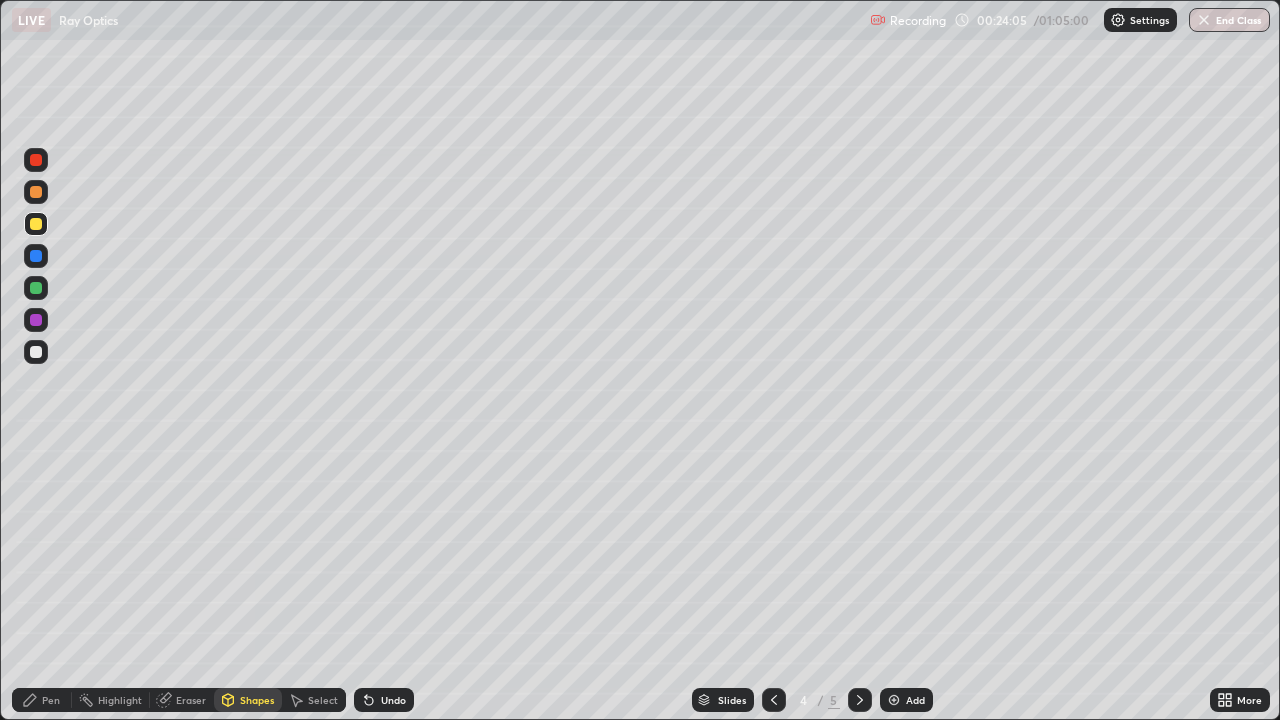 click on "Pen" at bounding box center [51, 700] 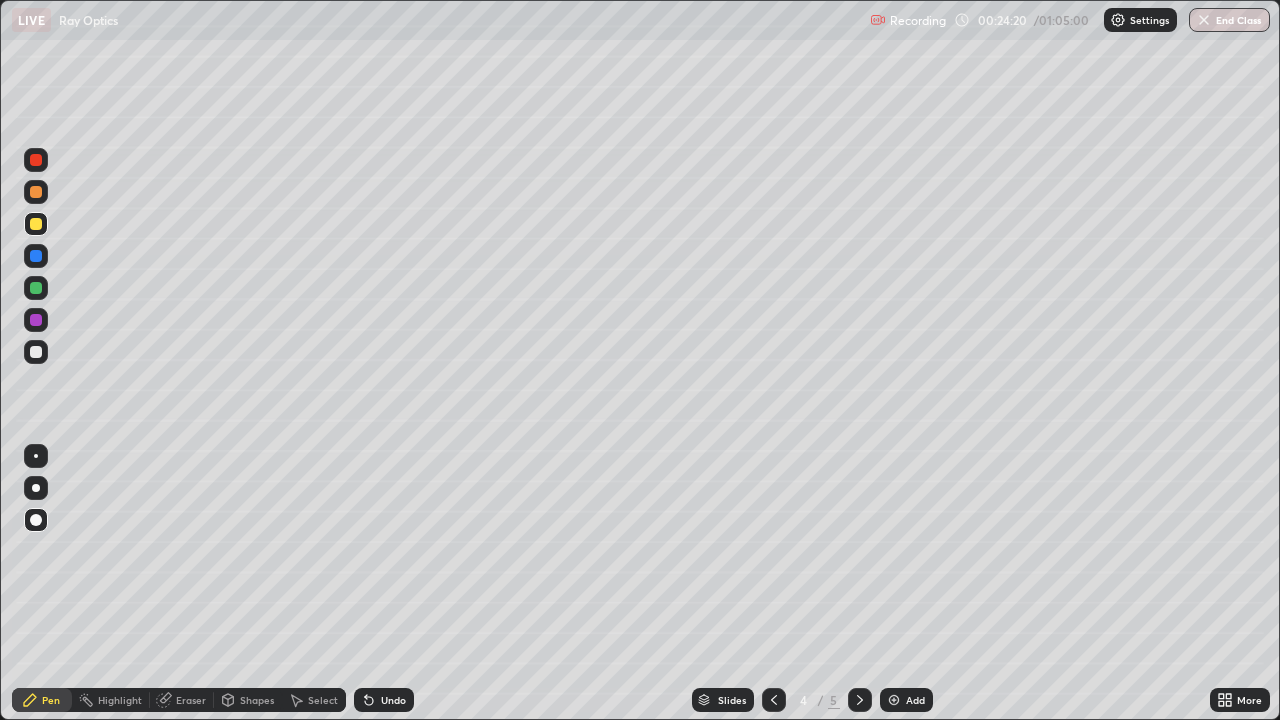 click on "Undo" at bounding box center (384, 700) 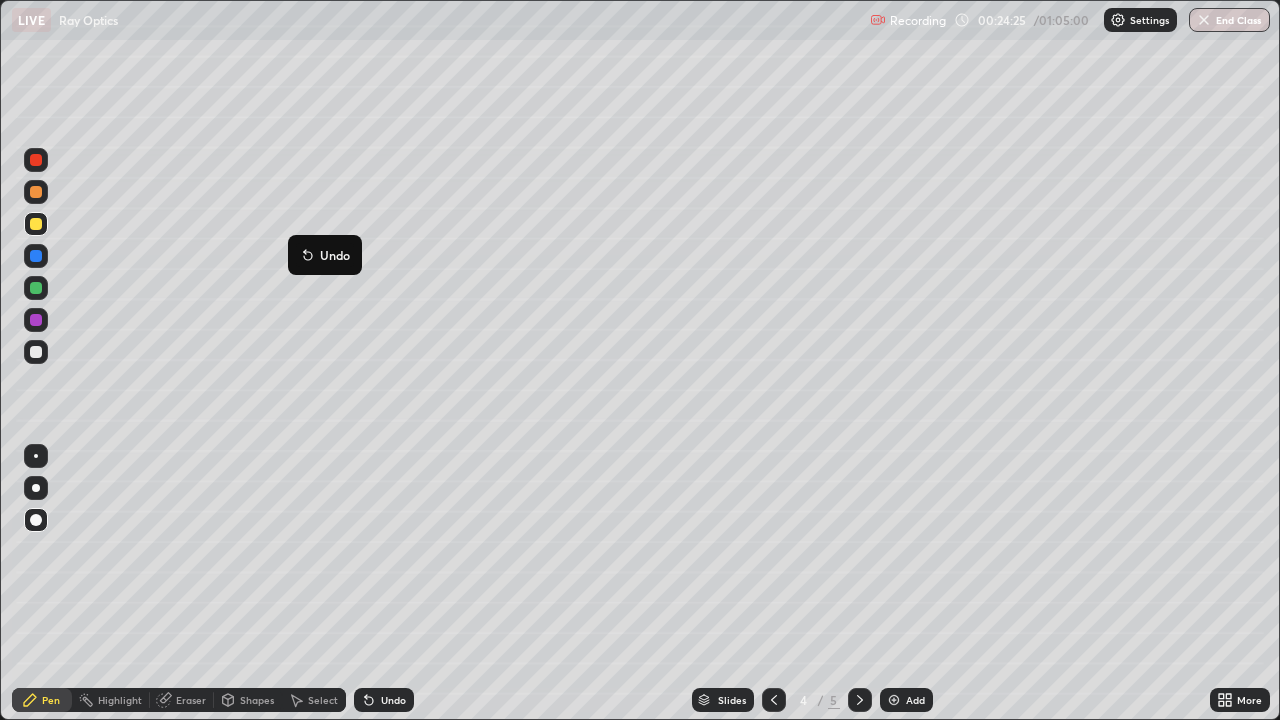 click on "Undo" at bounding box center [384, 700] 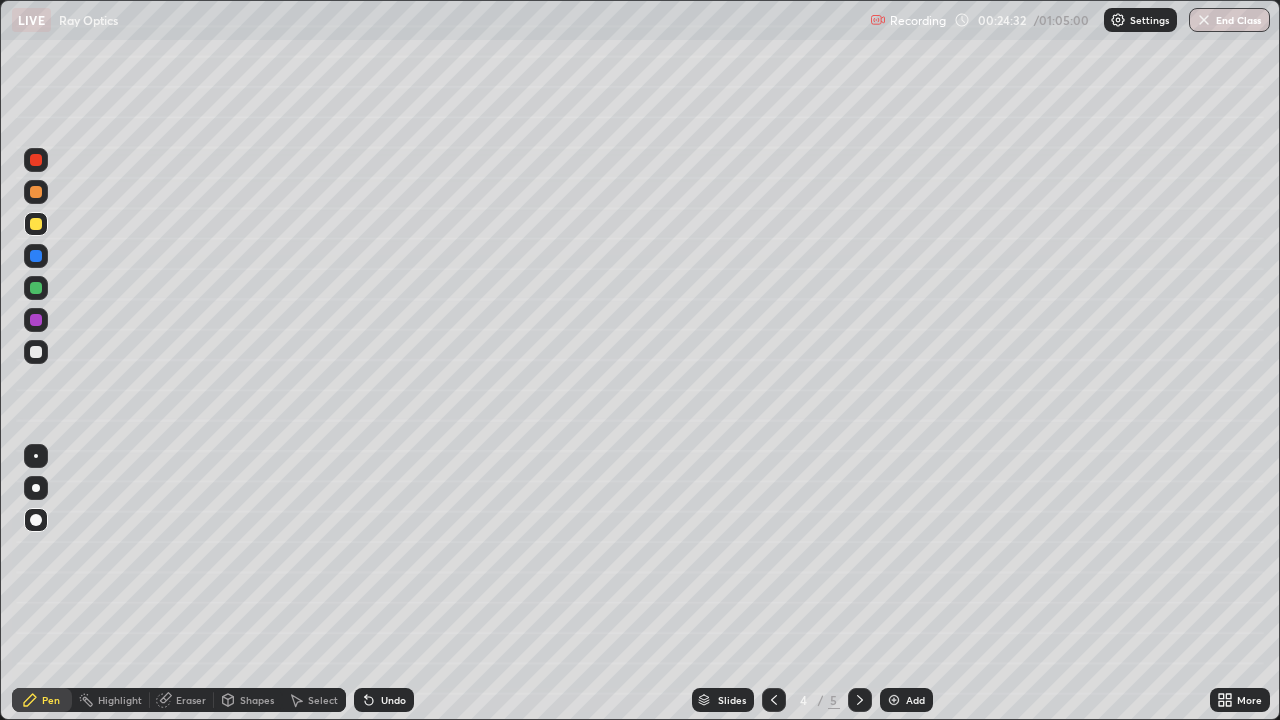 click at bounding box center [36, 352] 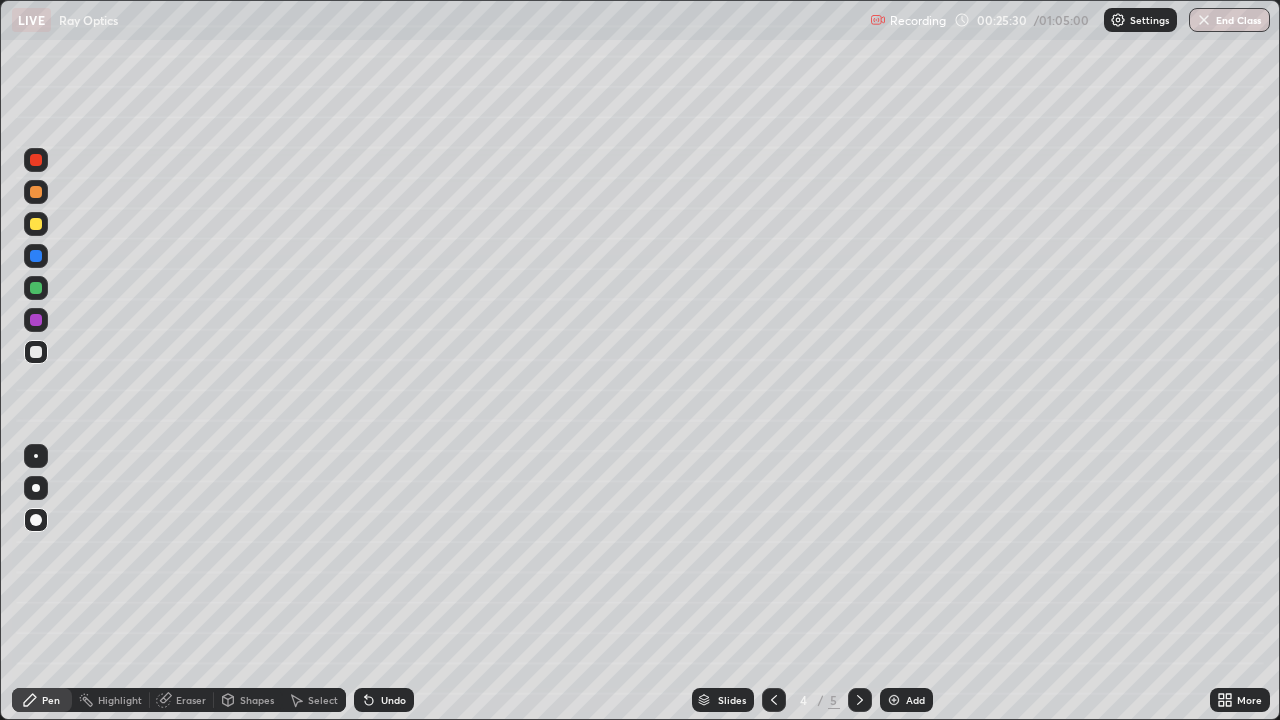 click on "Shapes" at bounding box center [248, 700] 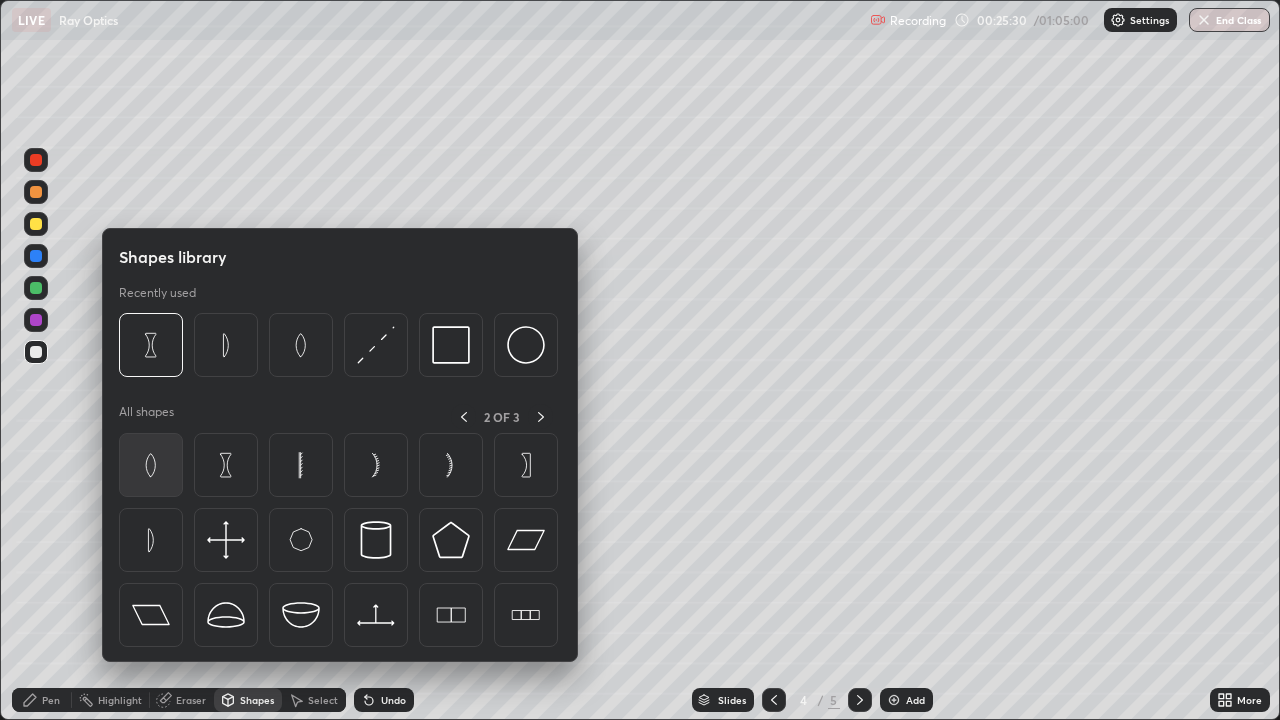 click at bounding box center (151, 465) 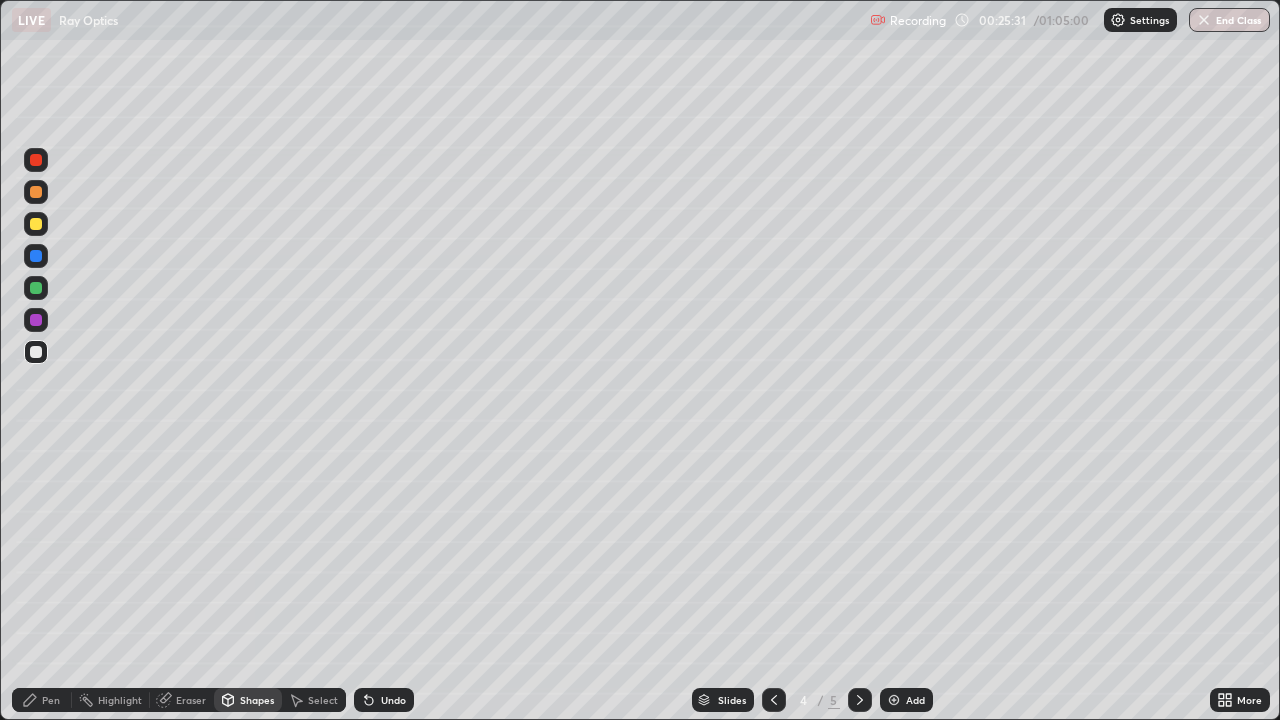 click on "Shapes" at bounding box center [257, 700] 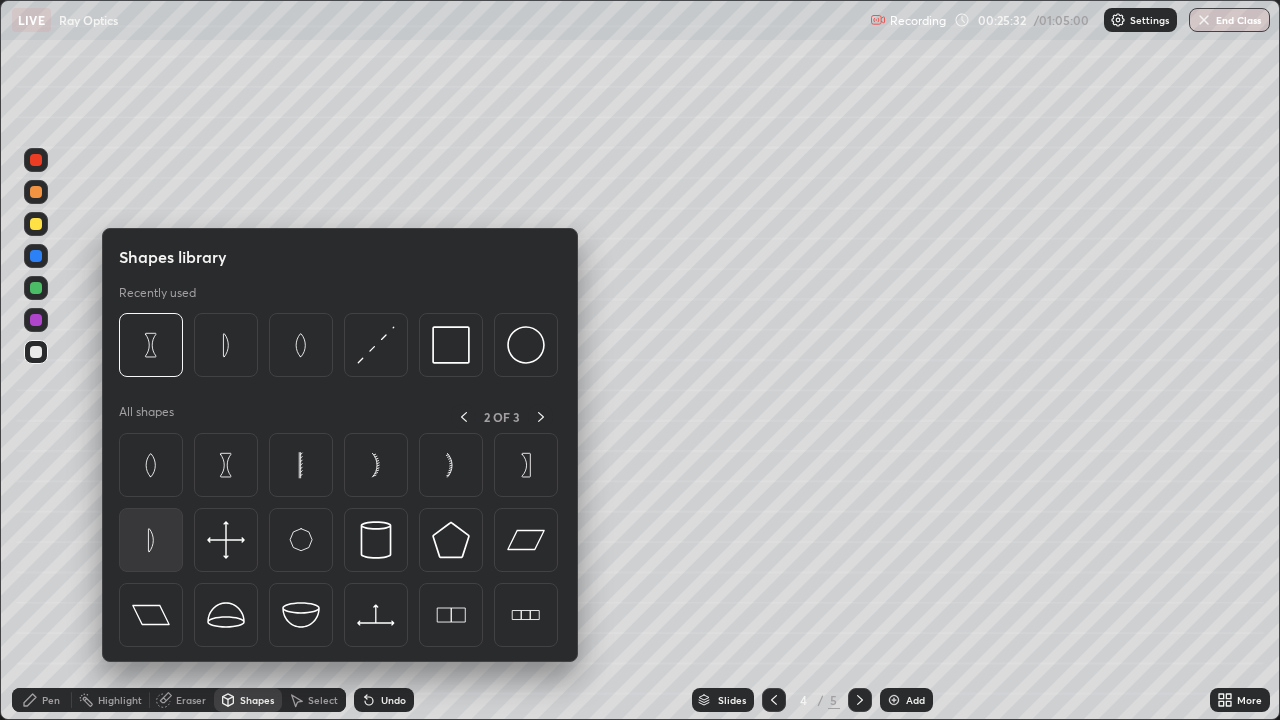 click at bounding box center (151, 540) 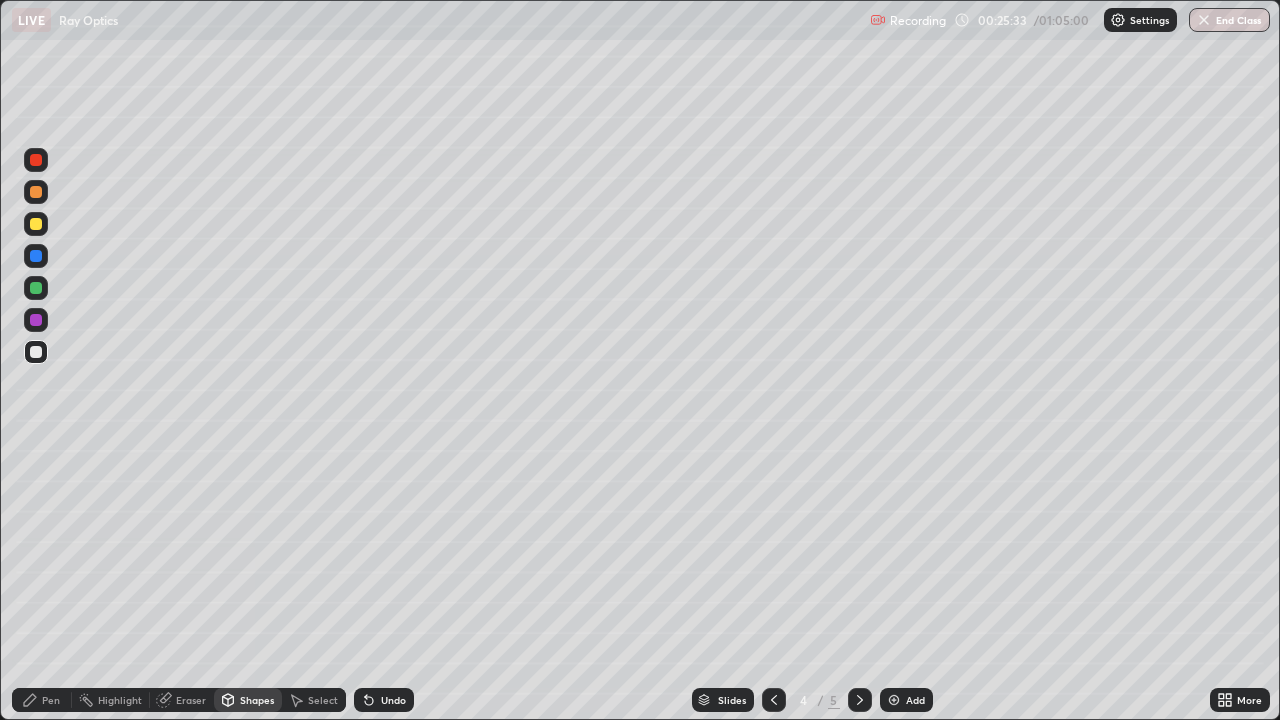 click at bounding box center [36, 224] 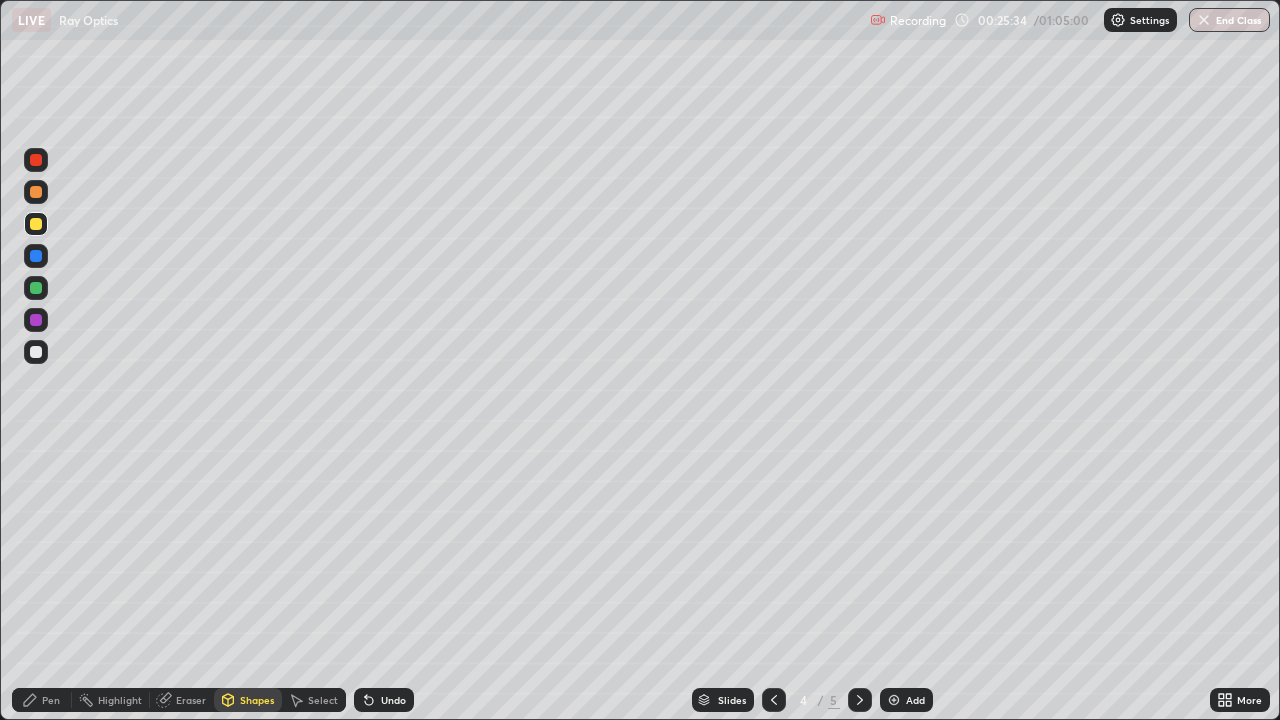 click at bounding box center (36, 288) 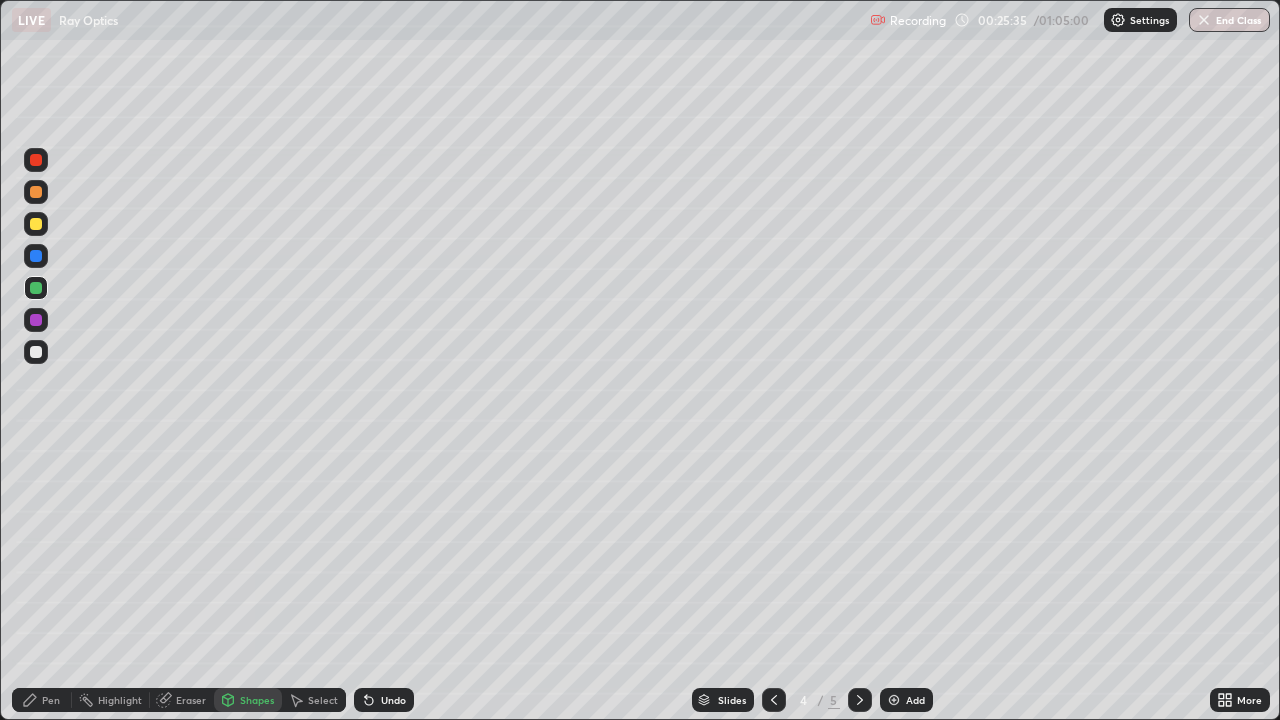click at bounding box center (36, 320) 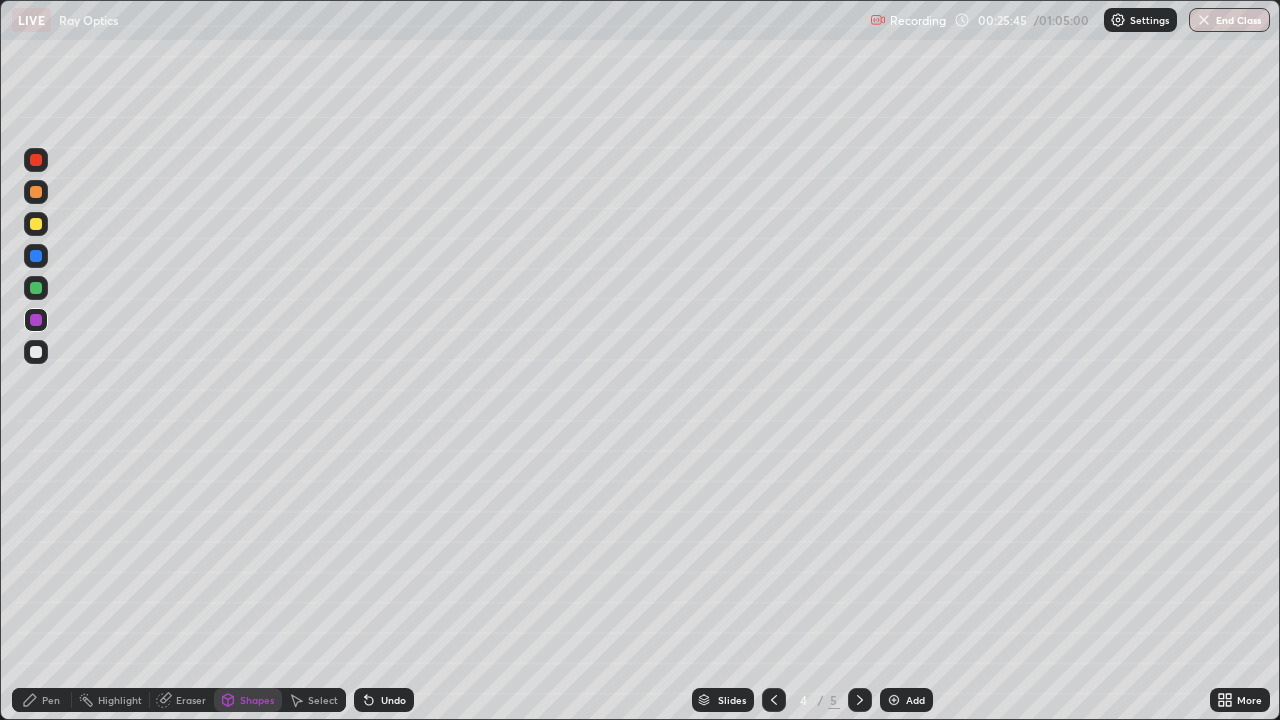 click on "Undo" at bounding box center [393, 700] 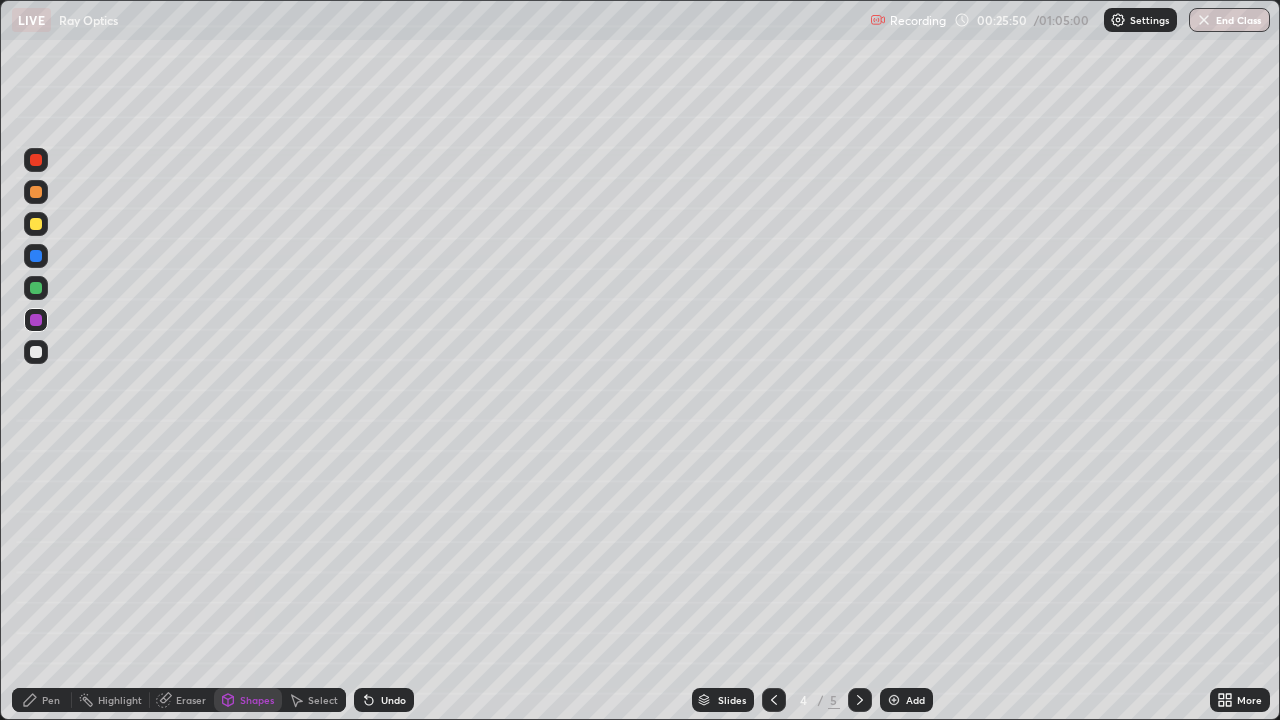 click on "Select" at bounding box center (323, 700) 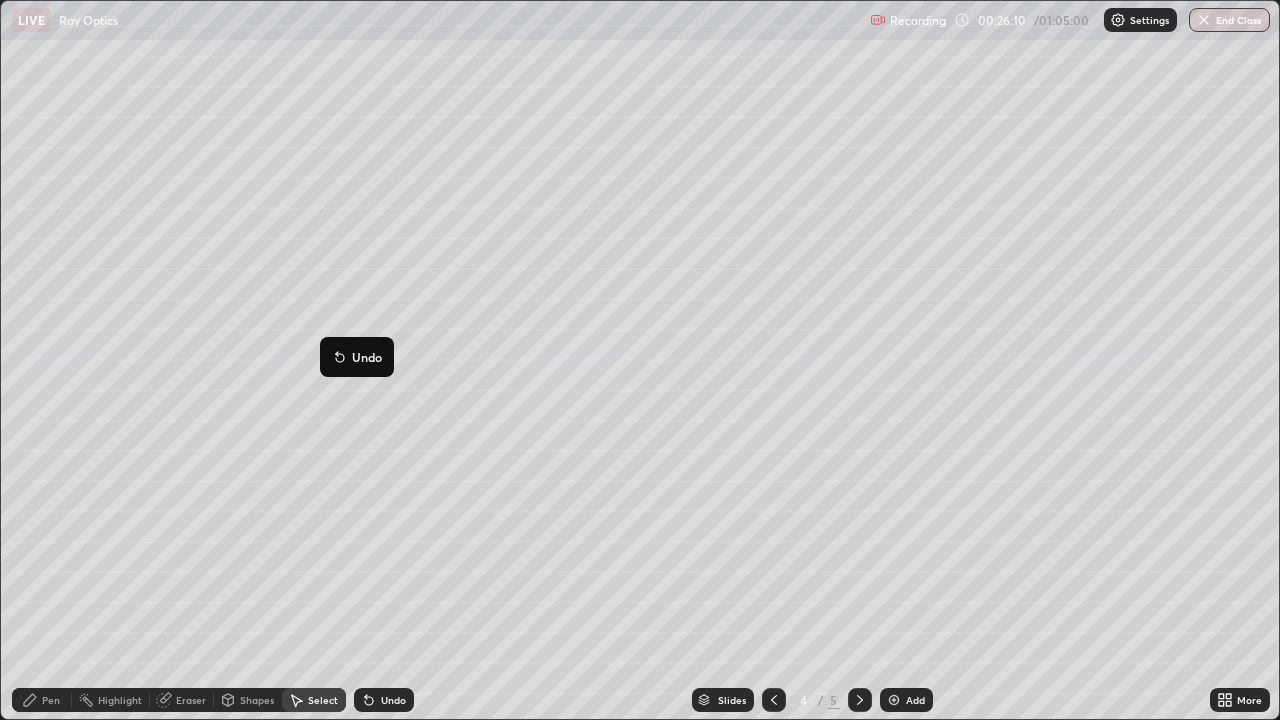 click on "181 ° Undo Copy Duplicate Duplicate to new slide Delete" at bounding box center (640, 360) 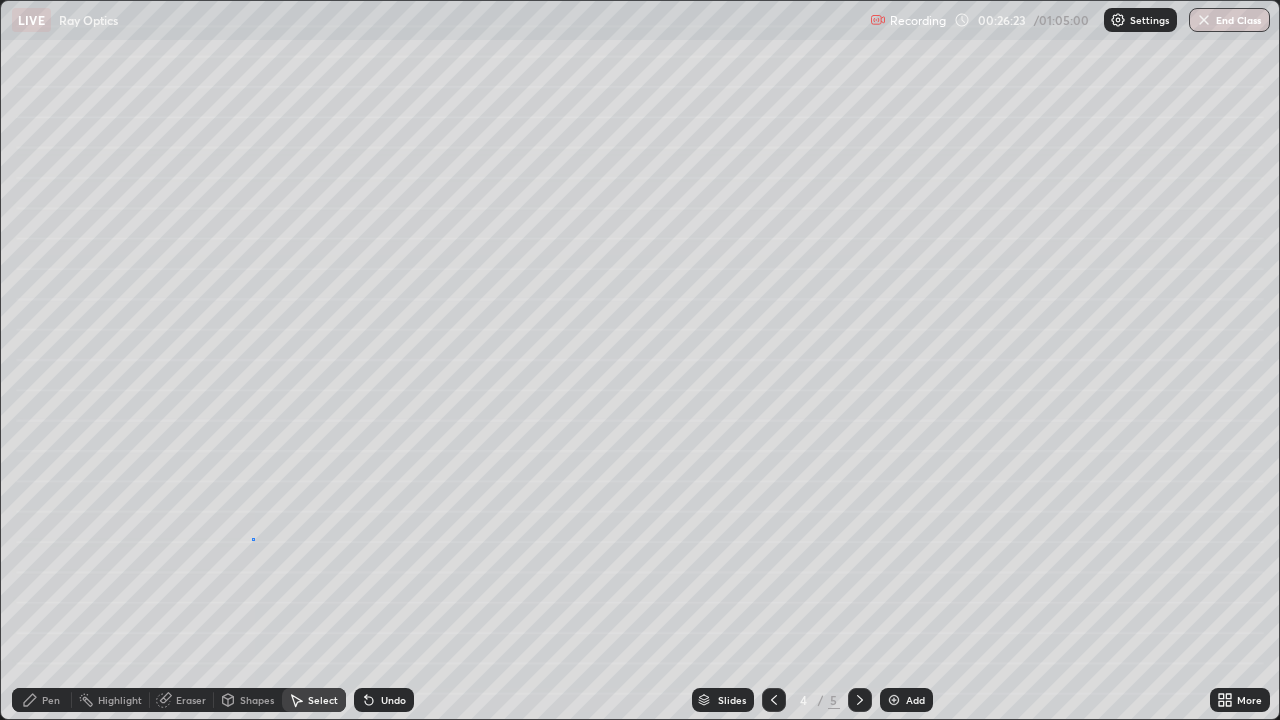 click on "0 ° Undo Copy Duplicate Duplicate to new slide Delete" at bounding box center [640, 360] 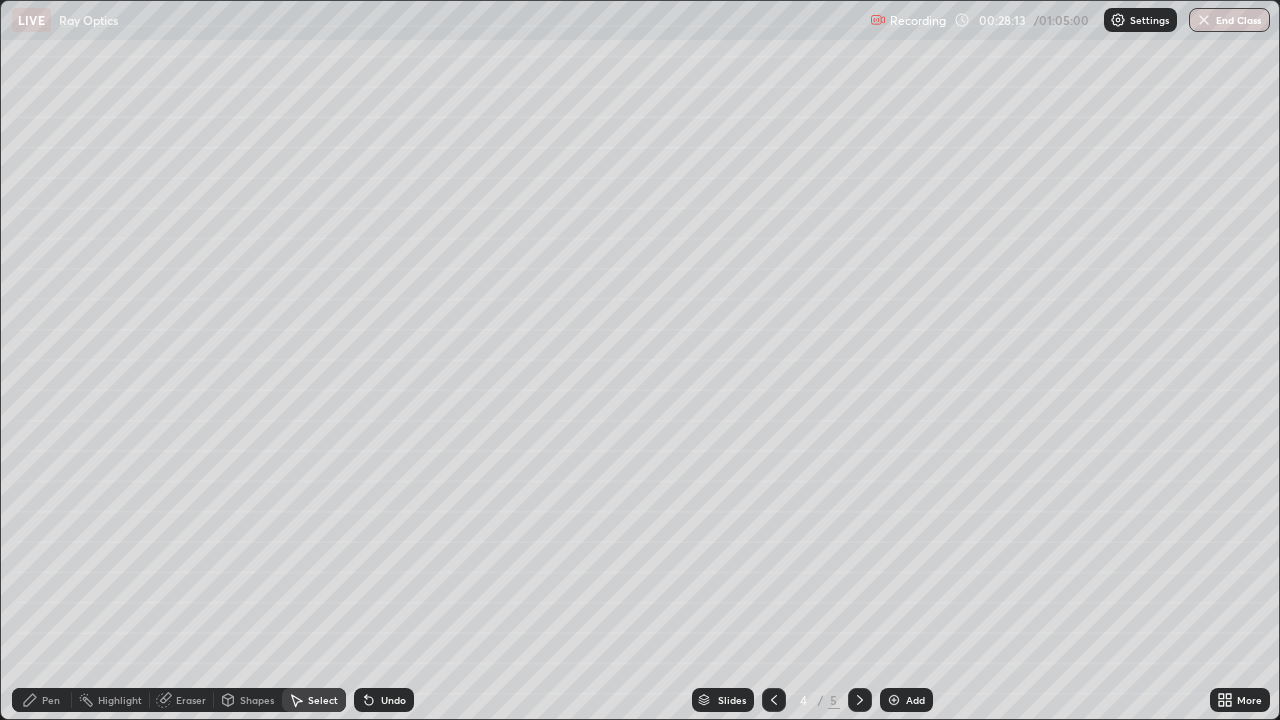 click on "Pen" at bounding box center (51, 700) 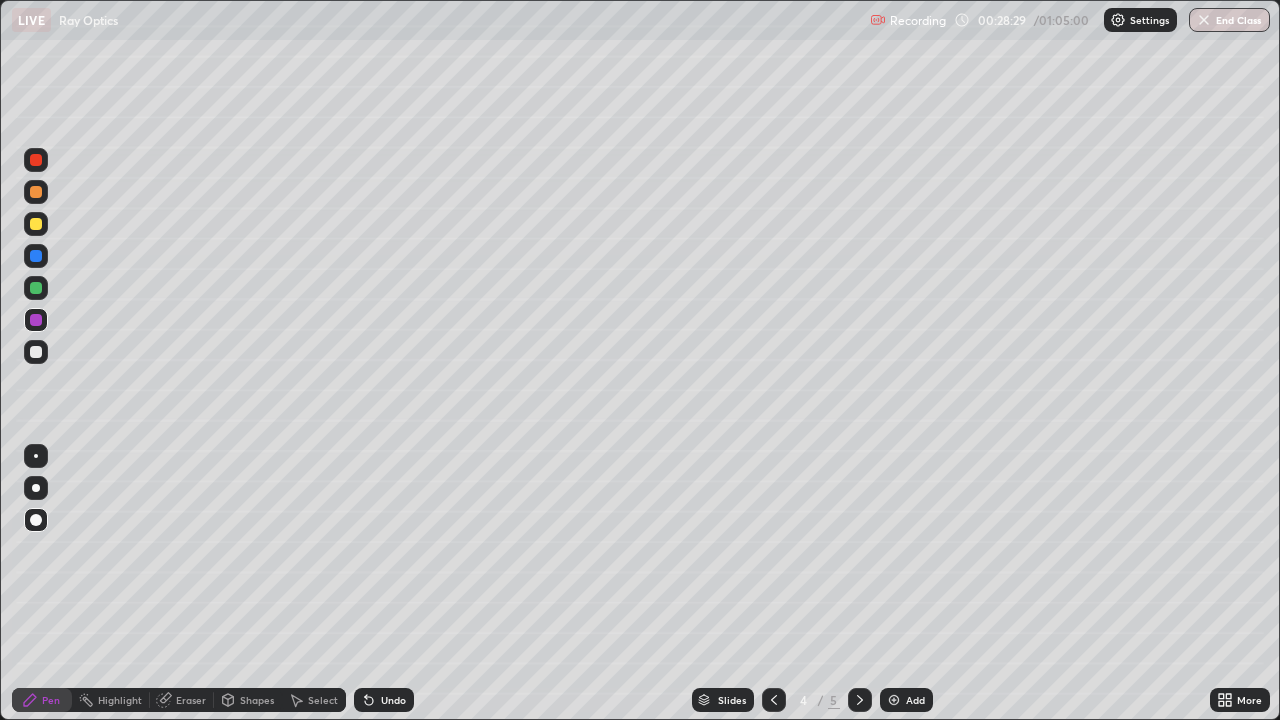 click on "Shapes" at bounding box center [257, 700] 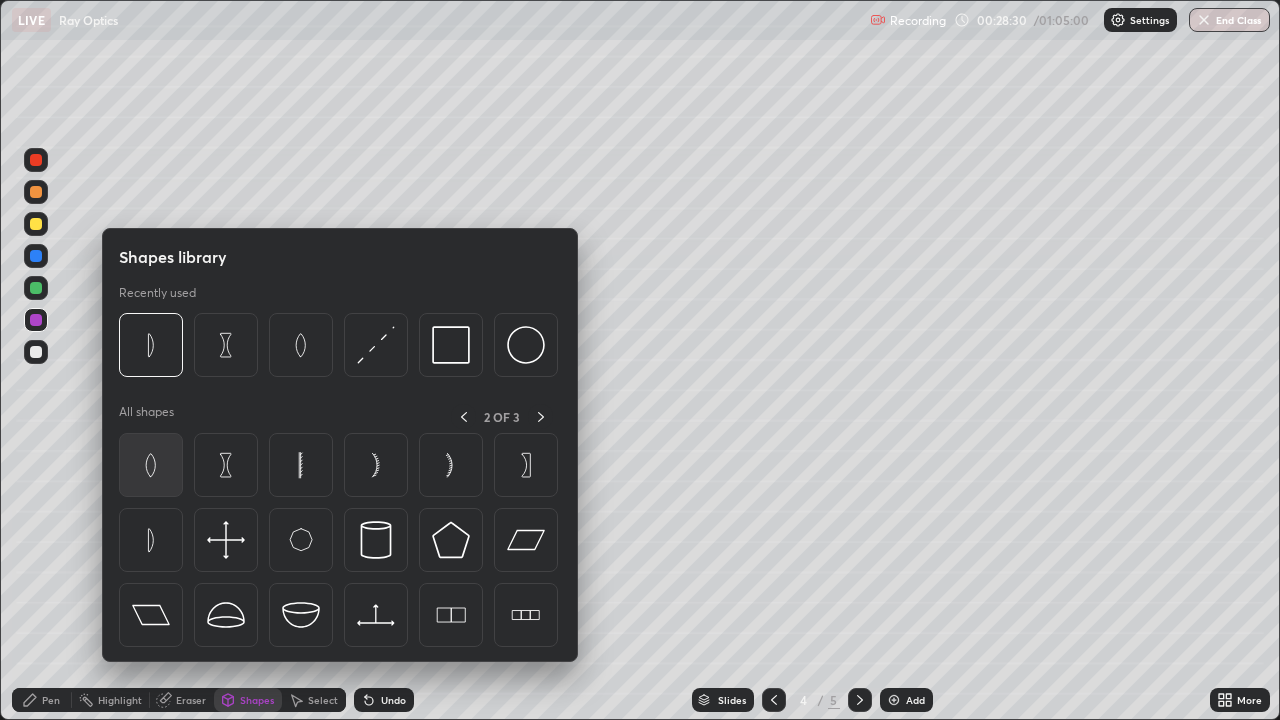 click at bounding box center (151, 465) 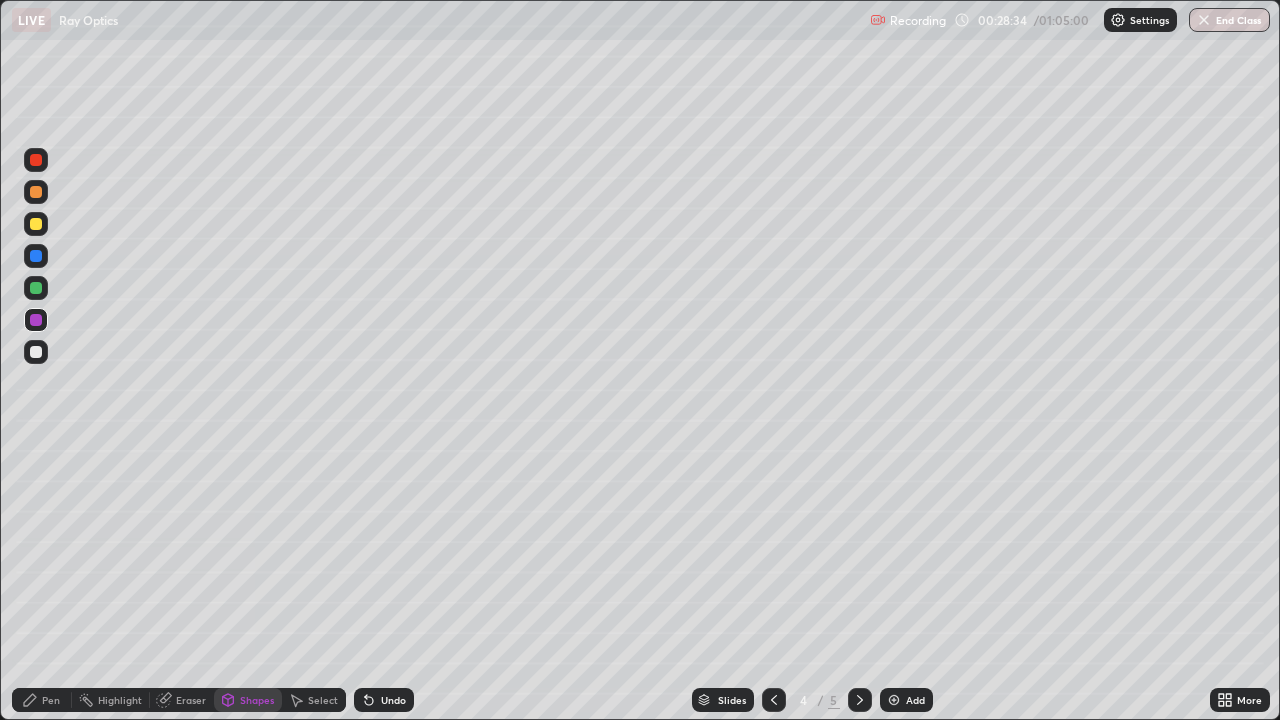 click on "Pen" at bounding box center (51, 700) 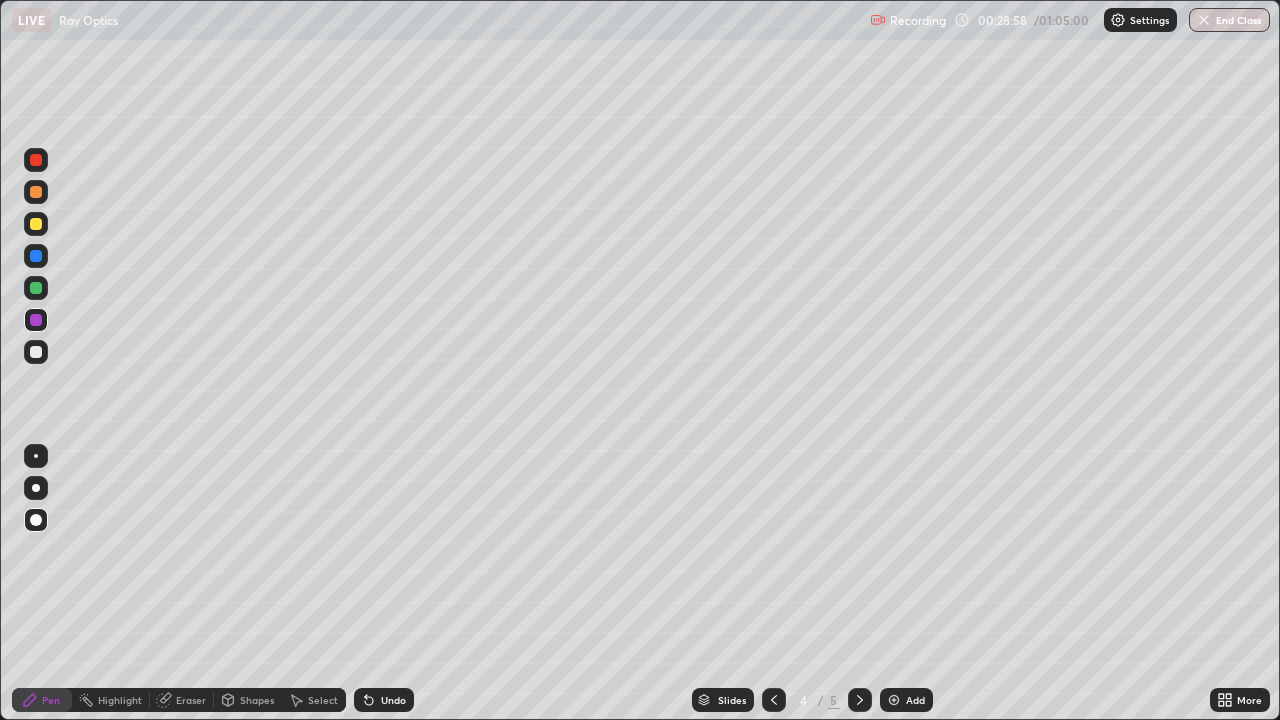 click 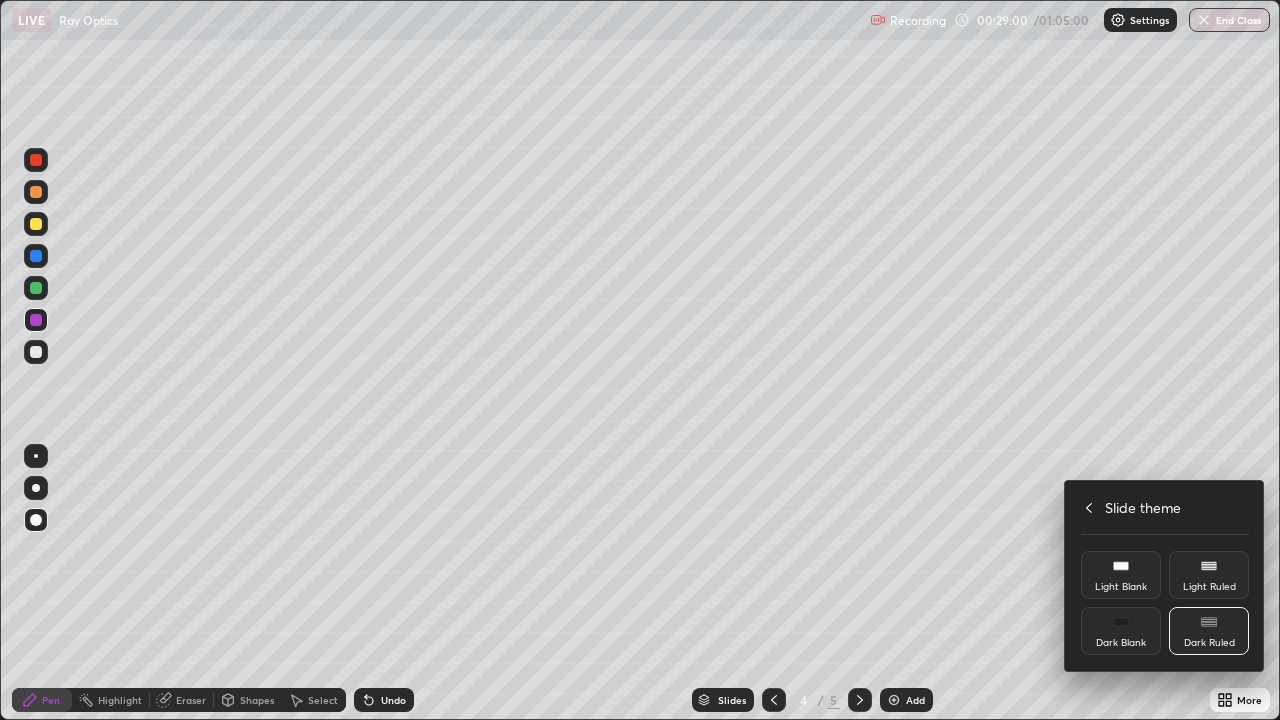 click 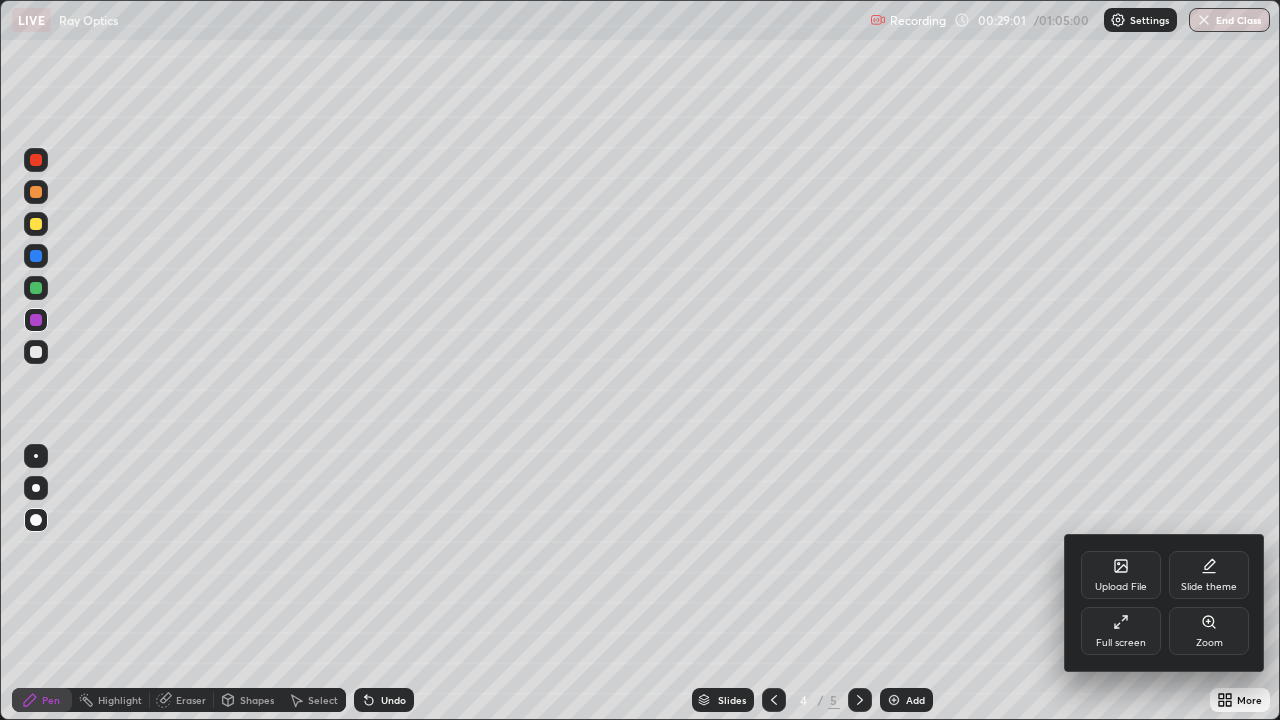 click on "Full screen" at bounding box center (1121, 631) 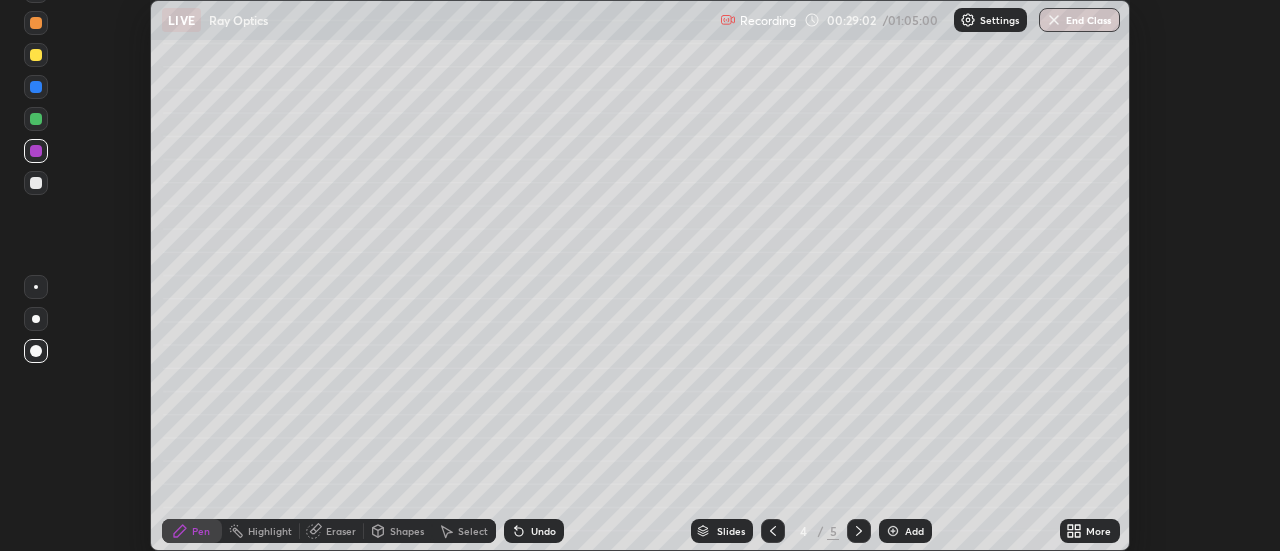 scroll, scrollTop: 551, scrollLeft: 1280, axis: both 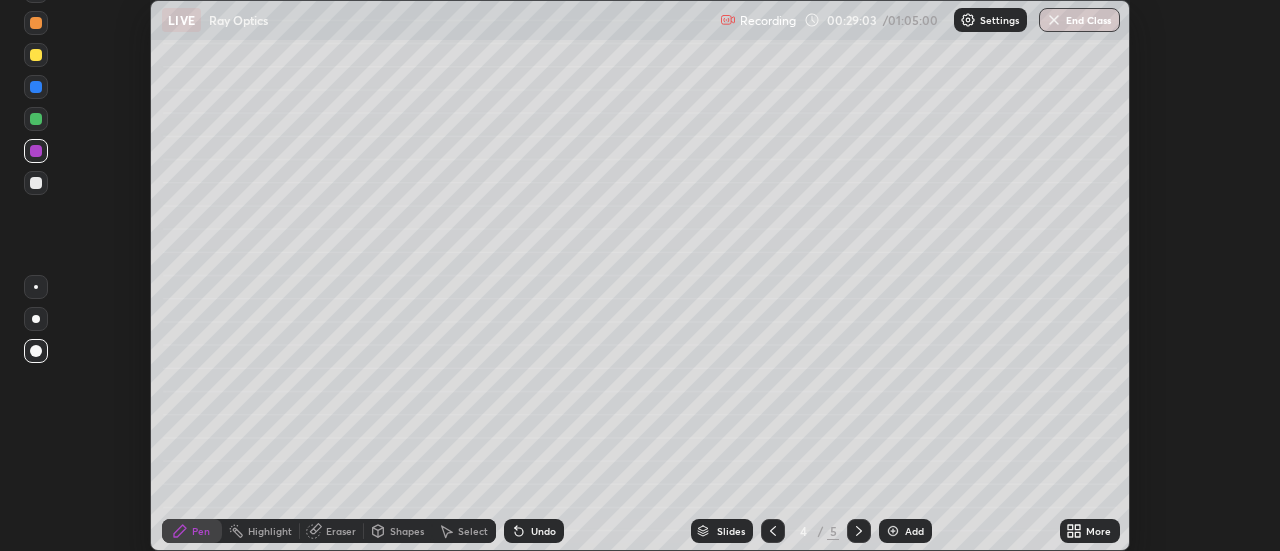click 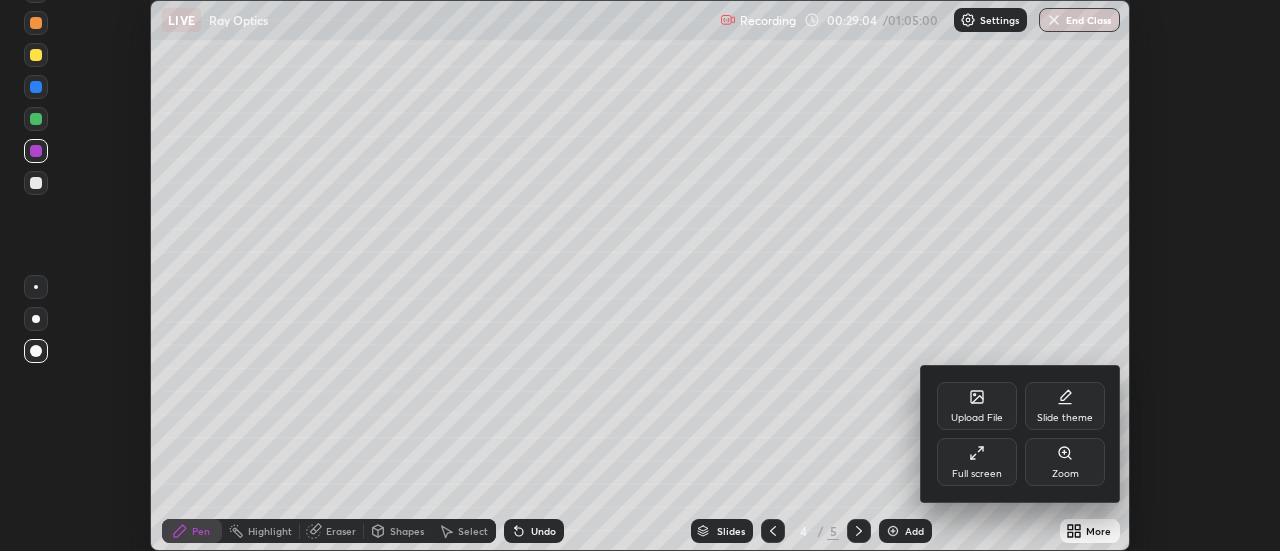 click on "Full screen" at bounding box center (977, 474) 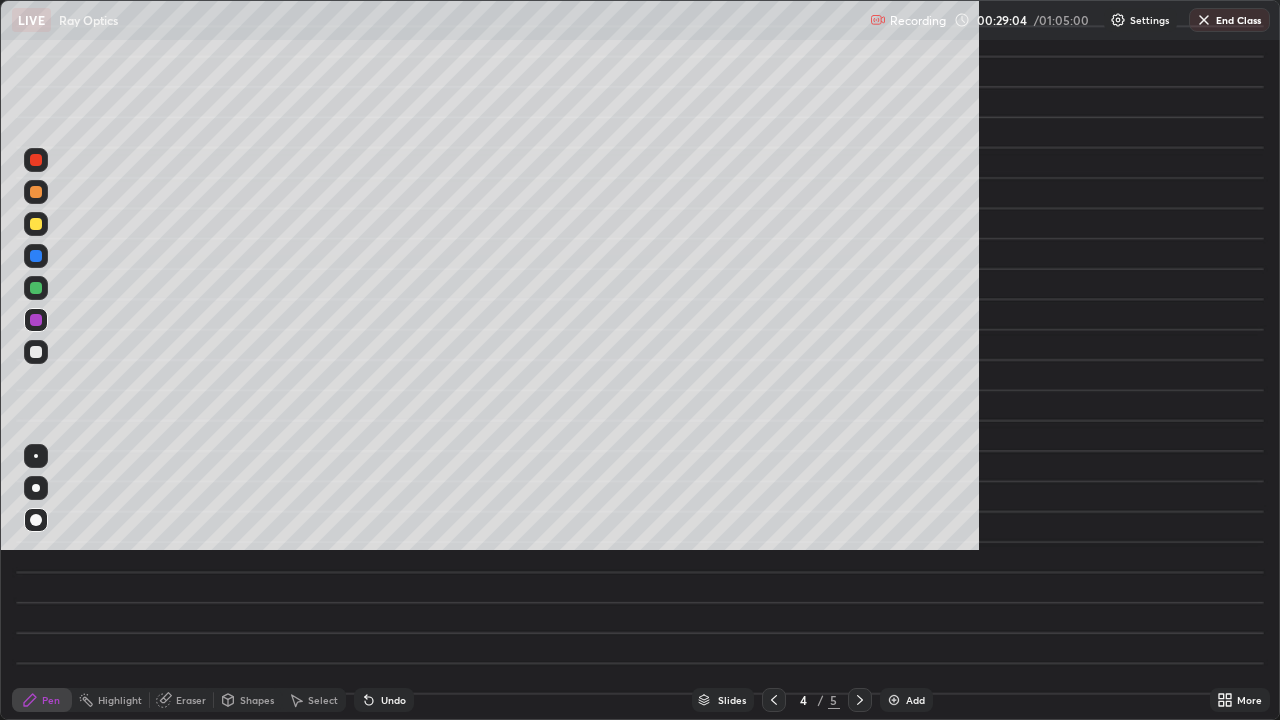 scroll, scrollTop: 99280, scrollLeft: 98720, axis: both 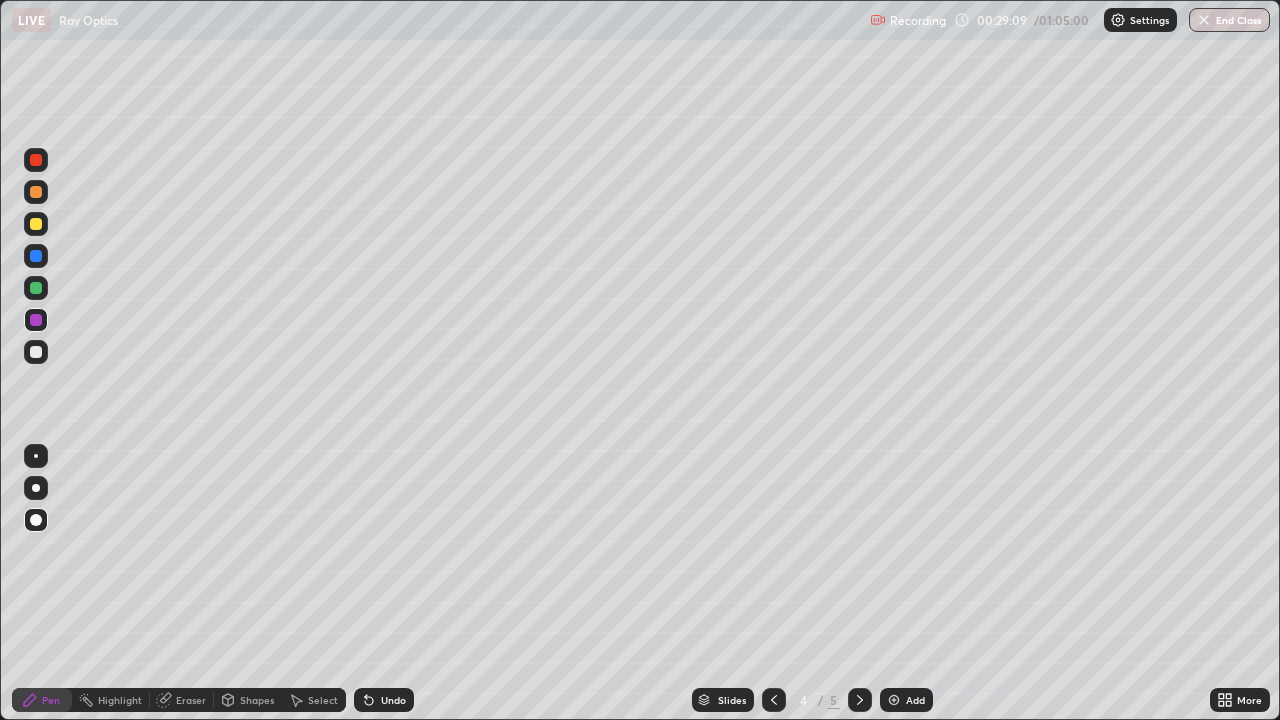 click at bounding box center [36, 520] 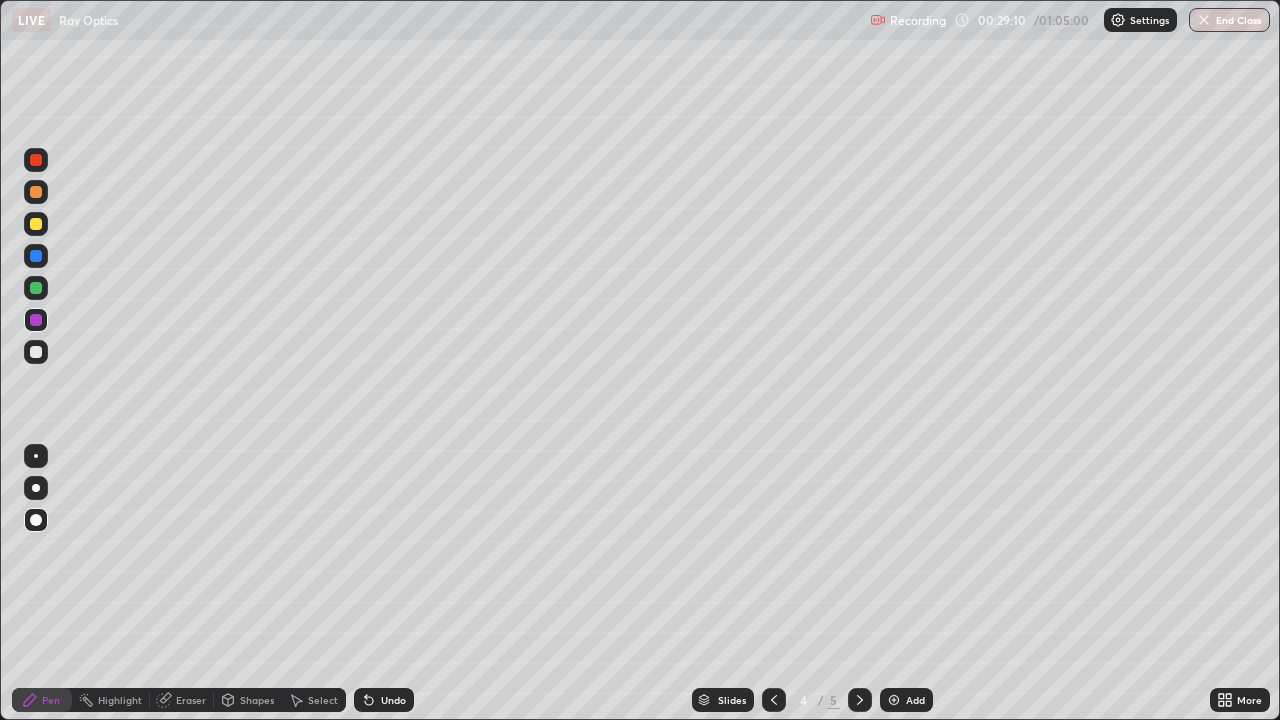 click at bounding box center [36, 352] 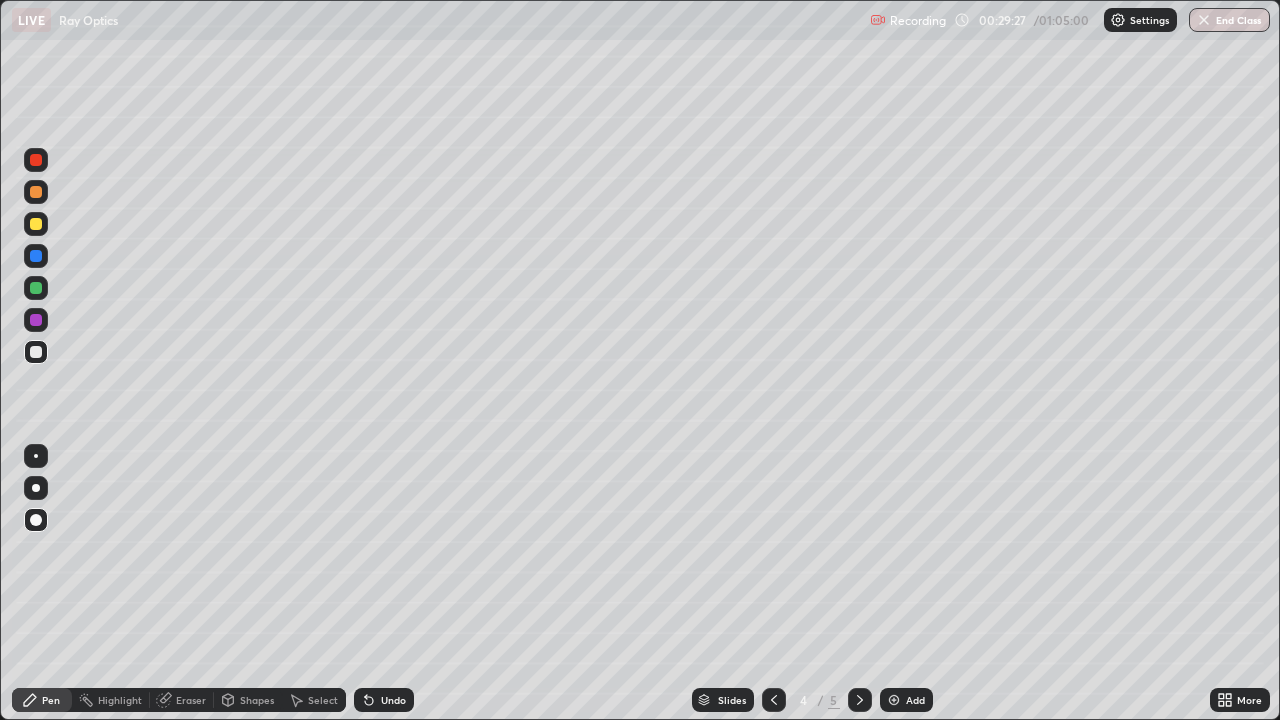 click on "Undo" at bounding box center (384, 700) 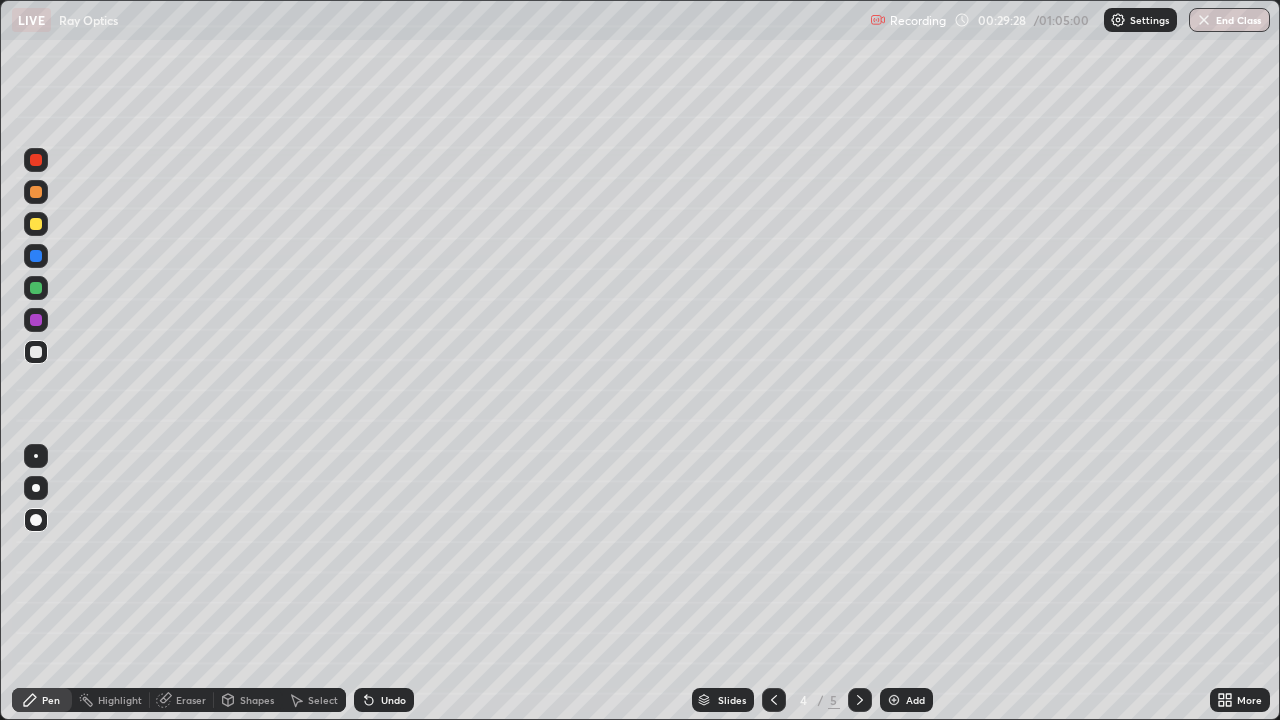click on "Undo" at bounding box center (393, 700) 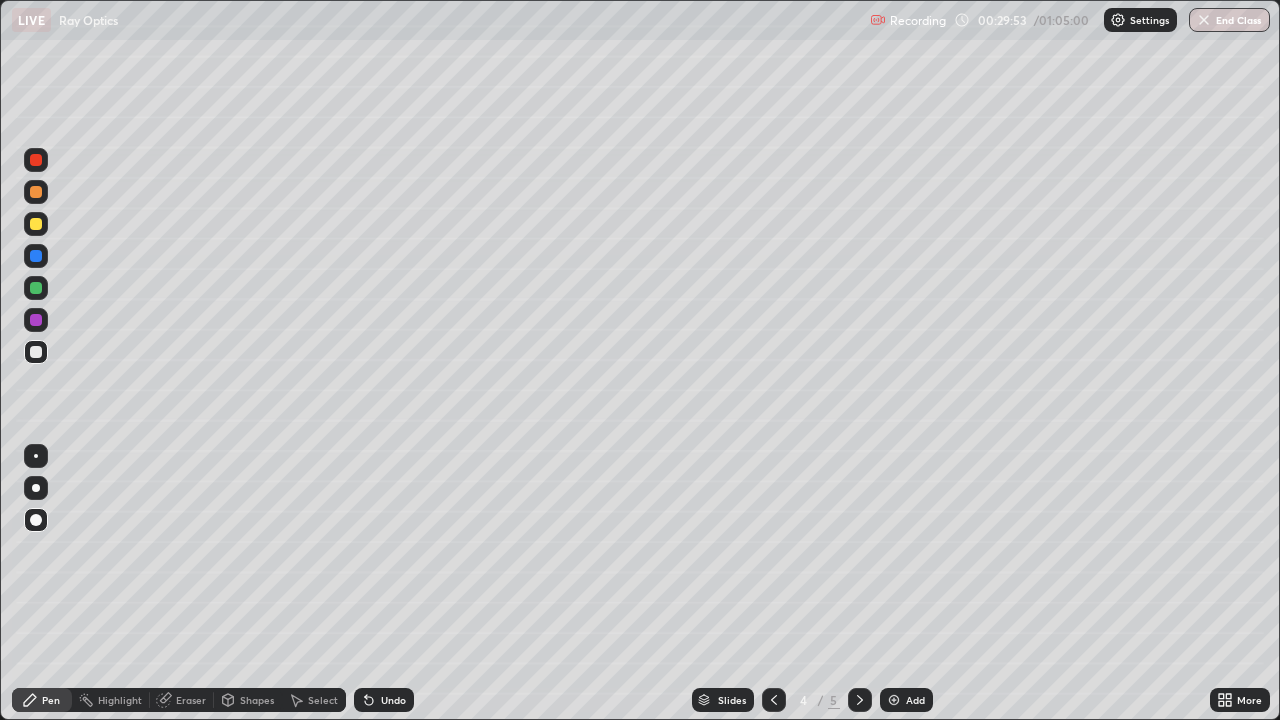 click on "Eraser" at bounding box center [191, 700] 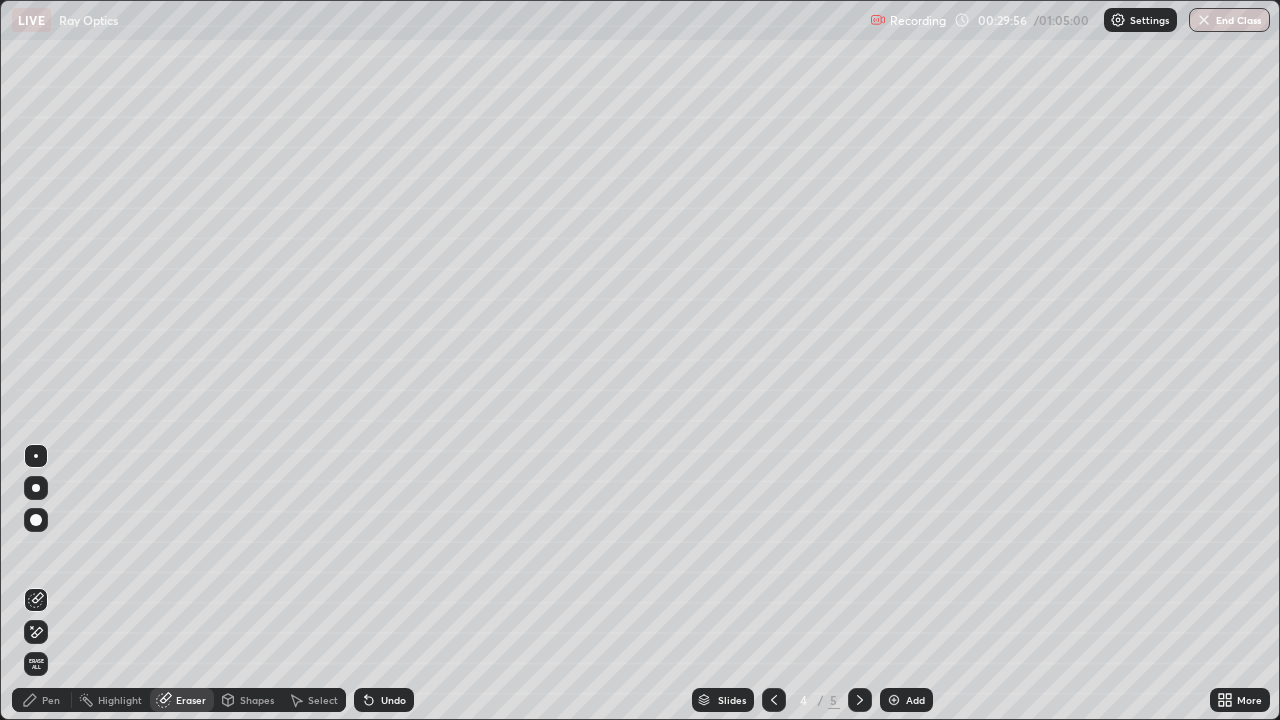 click 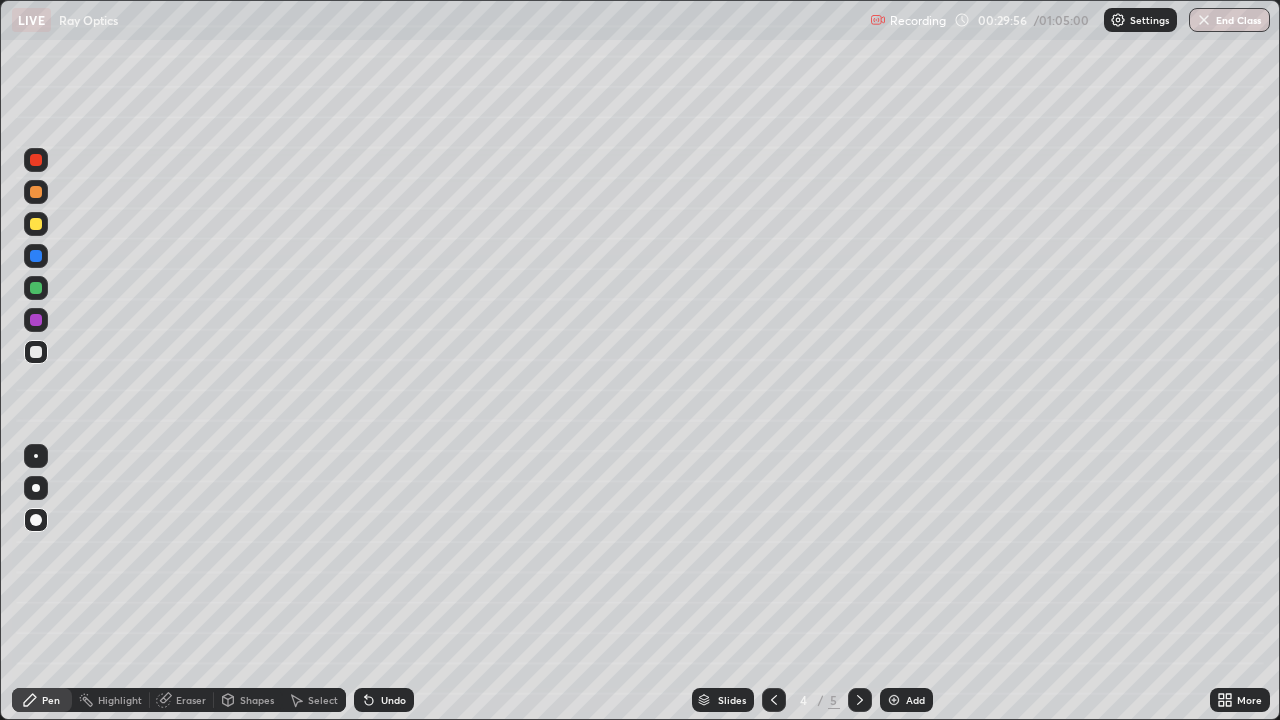 click at bounding box center (36, 320) 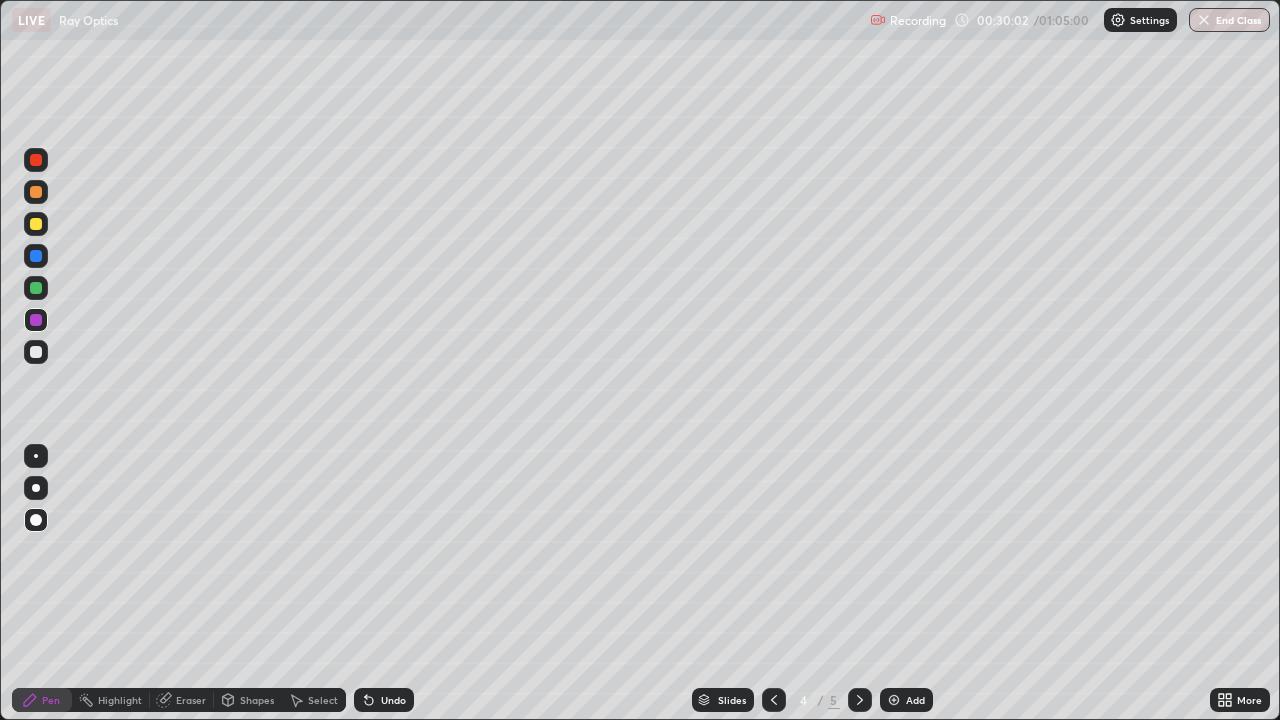 click at bounding box center (36, 352) 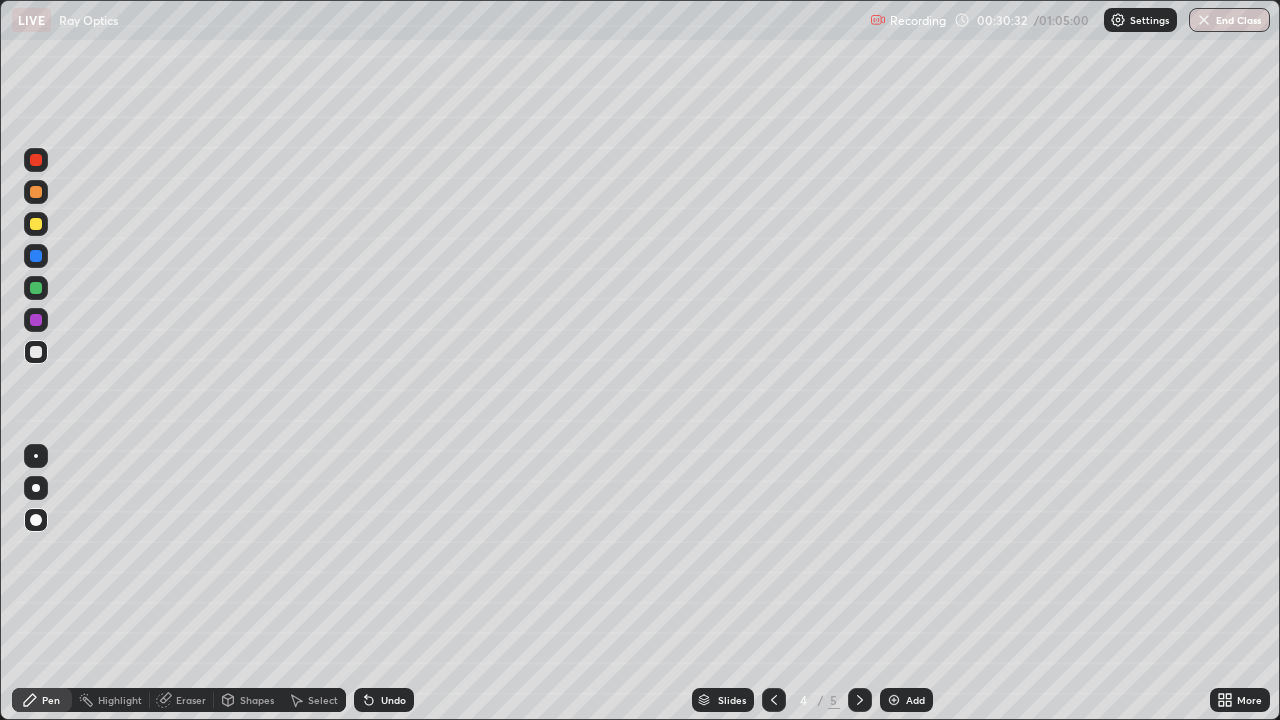 click at bounding box center (36, 288) 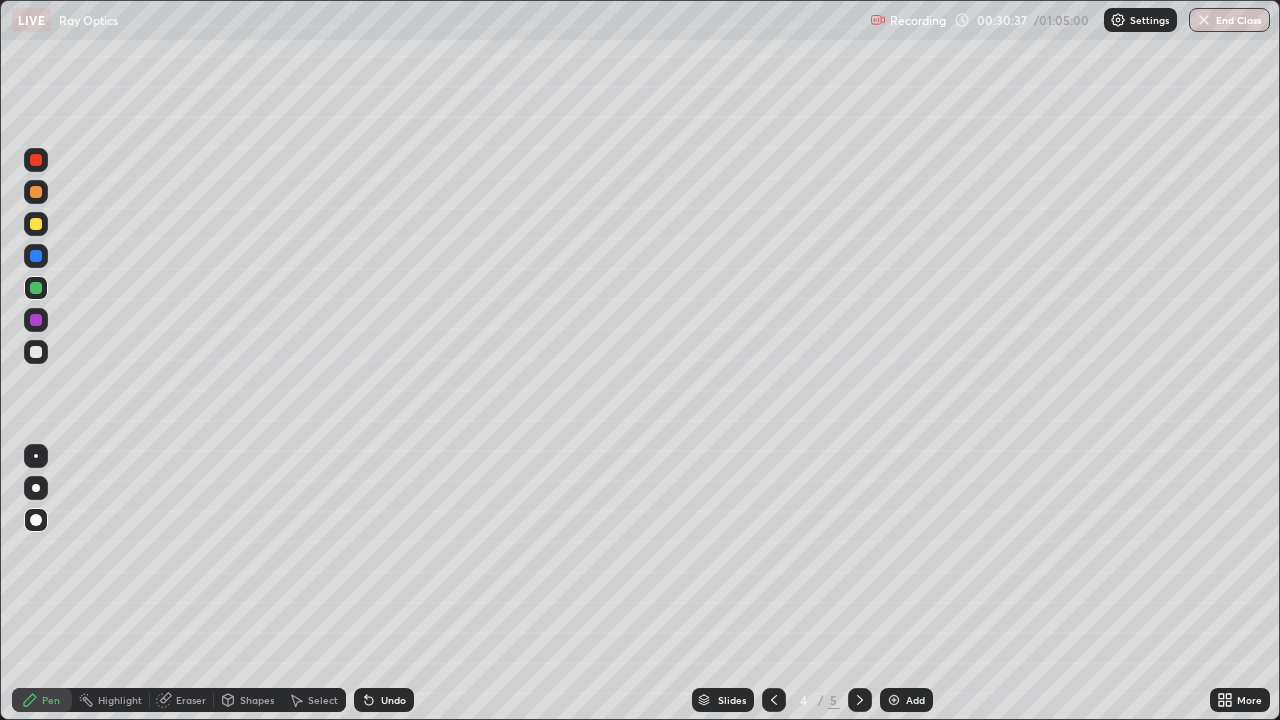 click at bounding box center [36, 224] 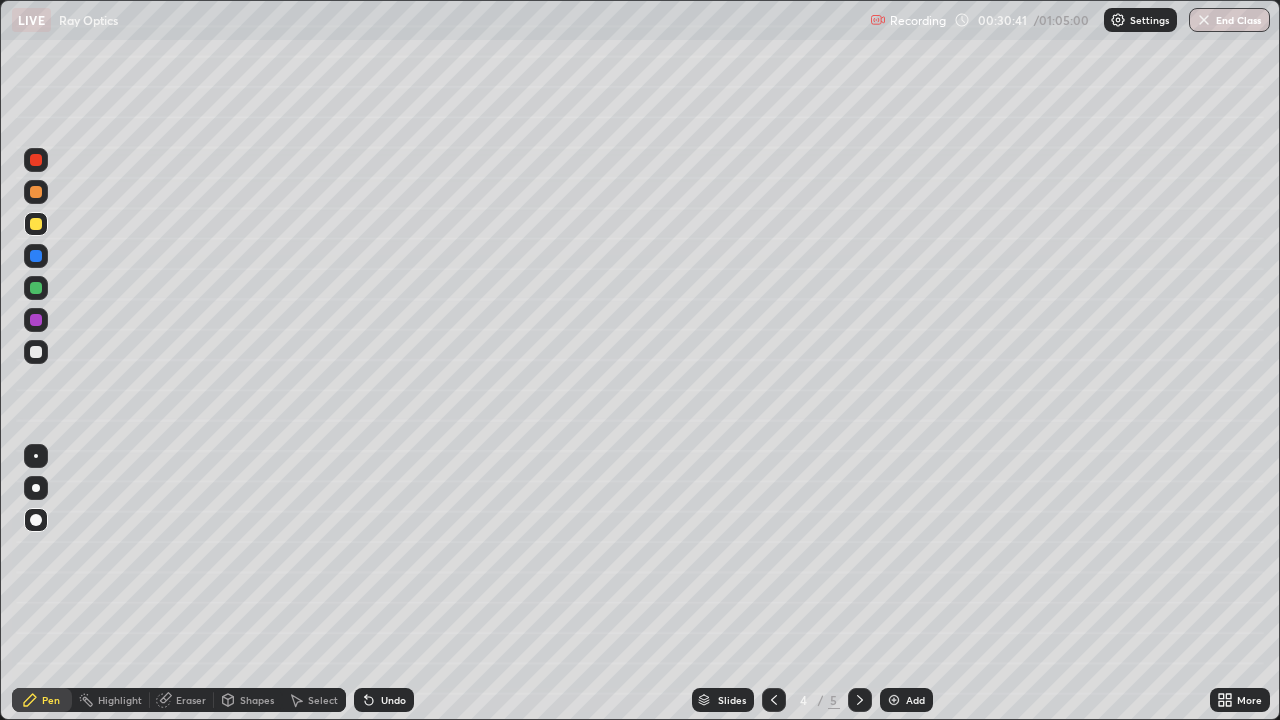 click at bounding box center [36, 320] 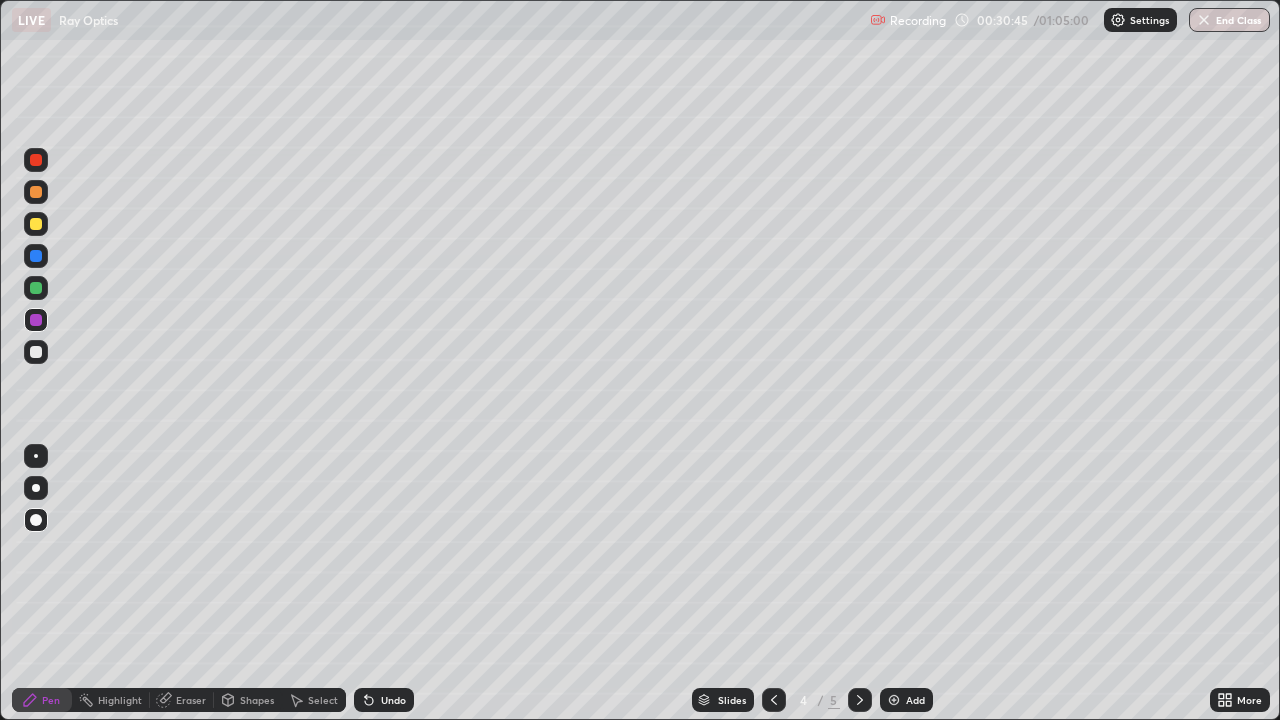 click at bounding box center [36, 288] 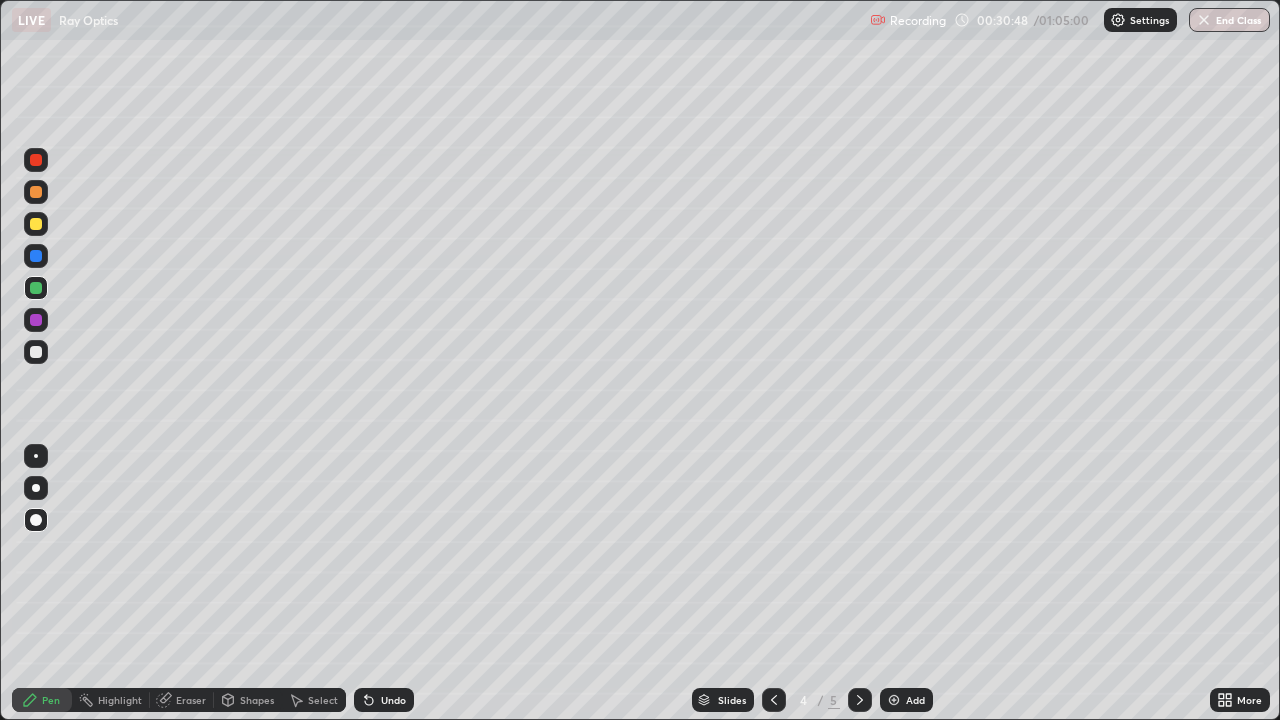 click on "Shapes" at bounding box center (257, 700) 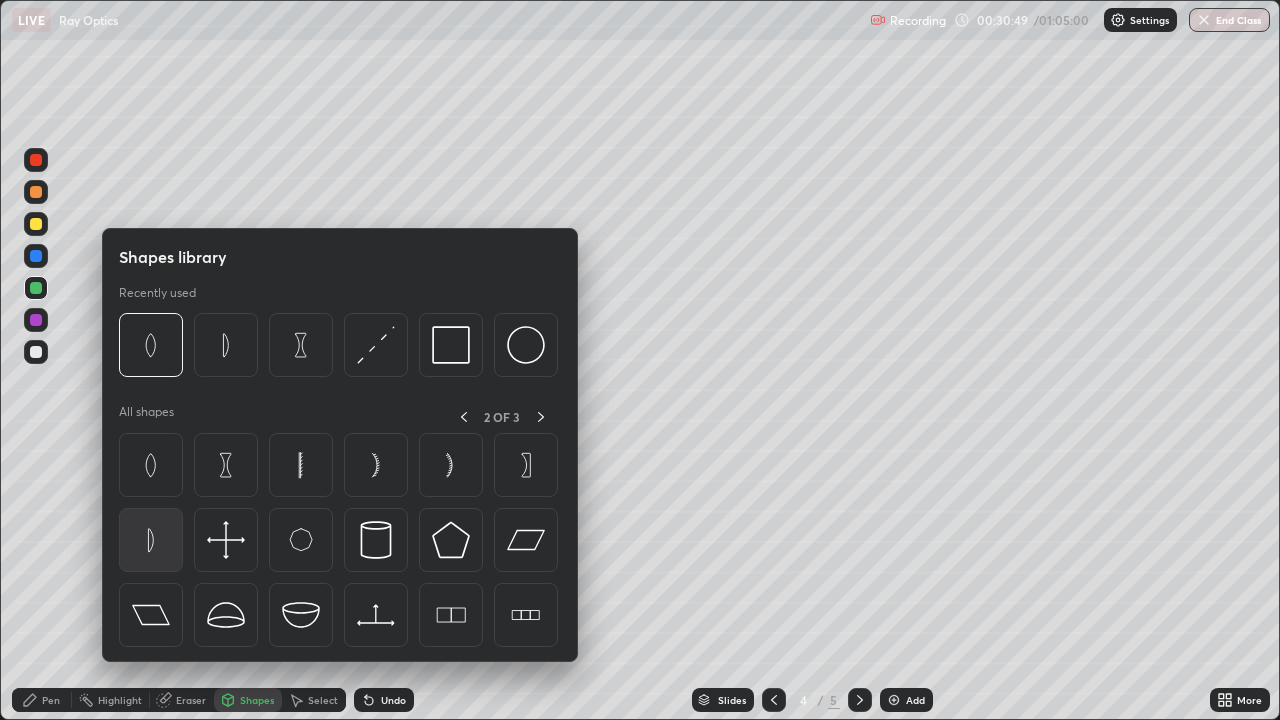 click at bounding box center [151, 540] 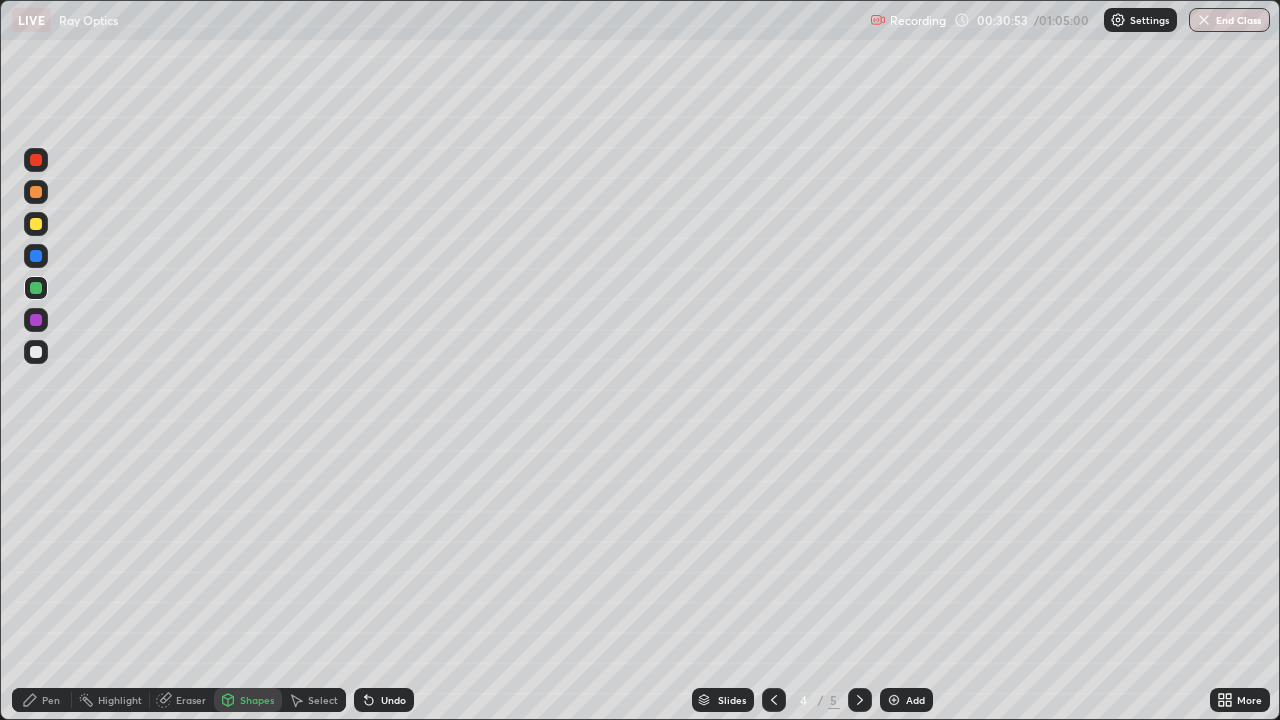 click on "Pen" at bounding box center (51, 700) 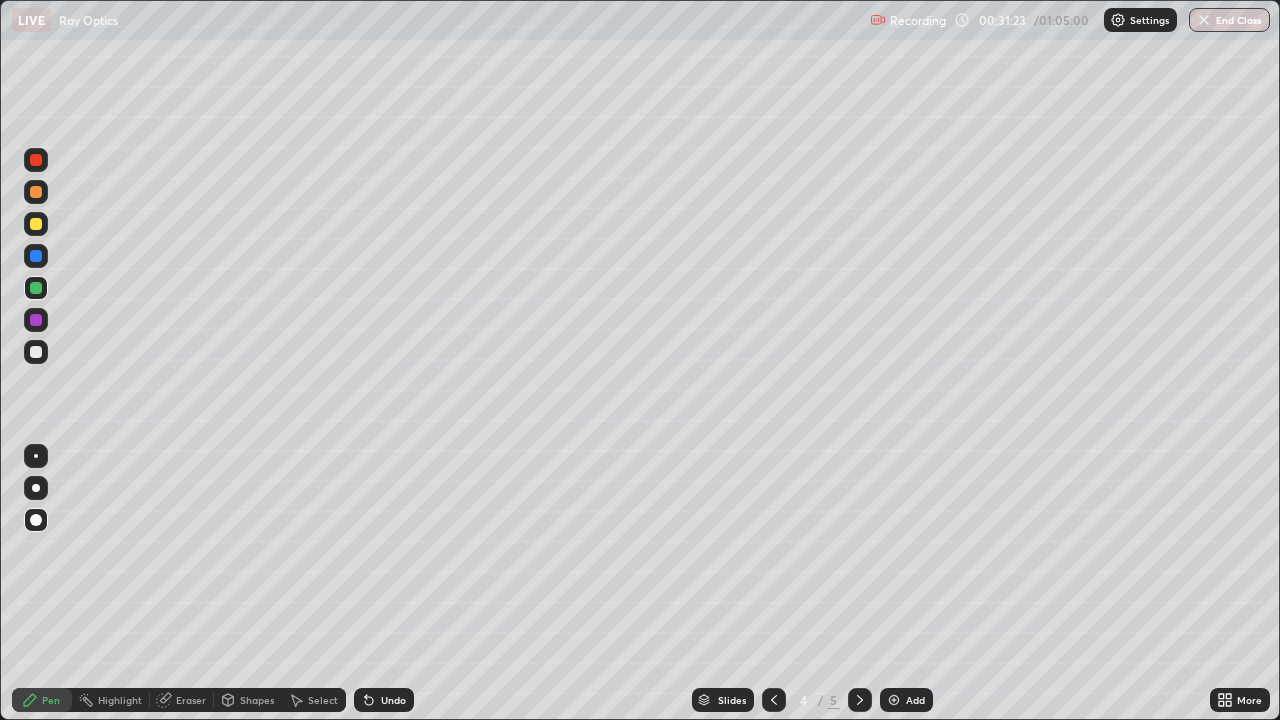 click at bounding box center [36, 224] 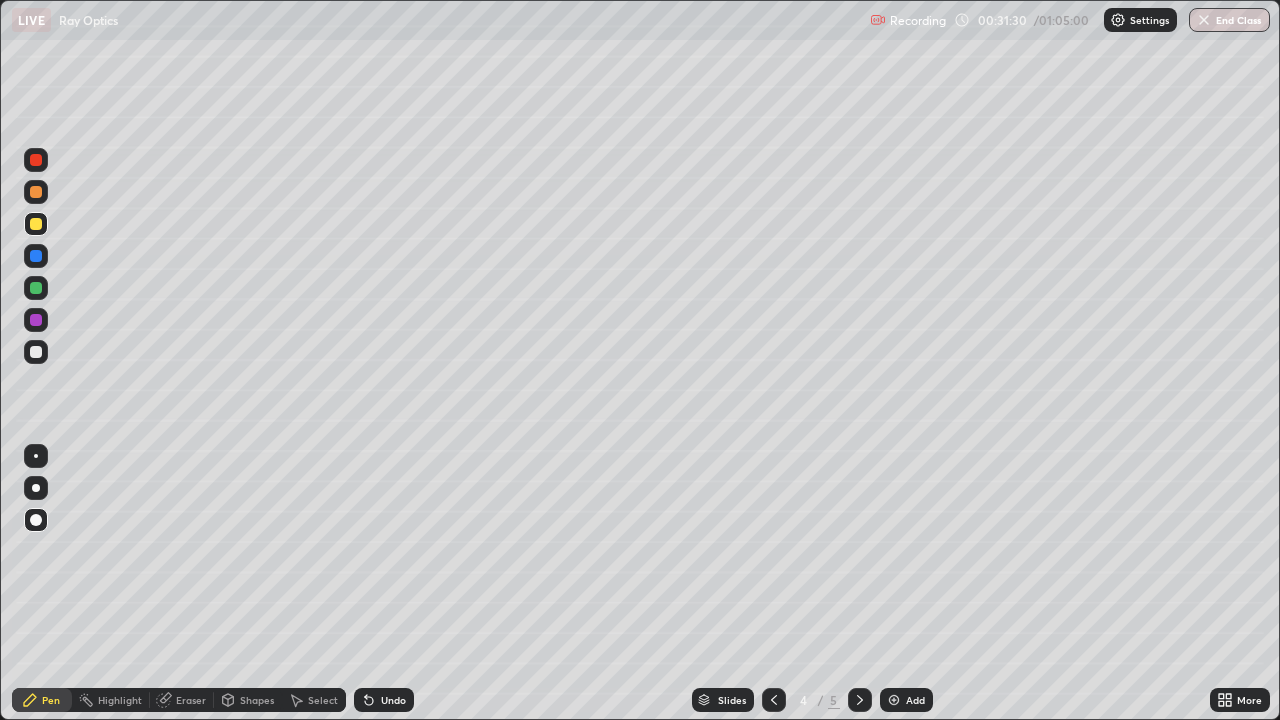 click on "Shapes" at bounding box center (257, 700) 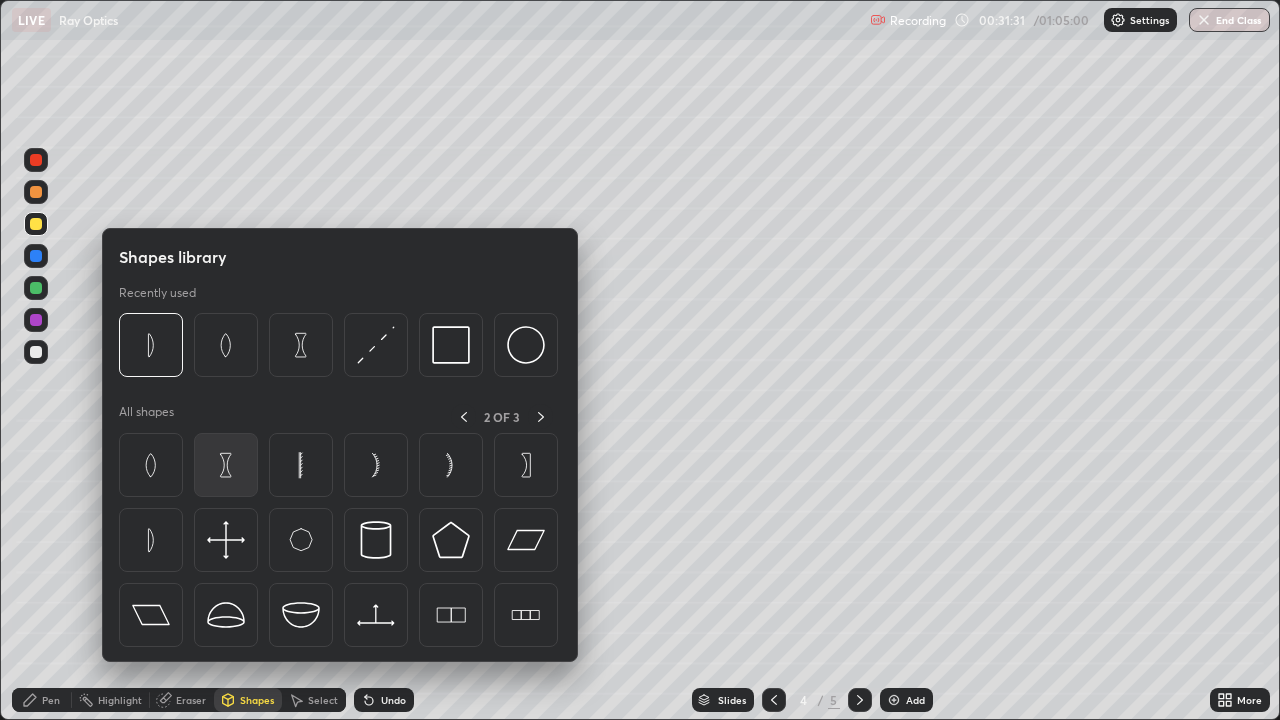 click at bounding box center (226, 465) 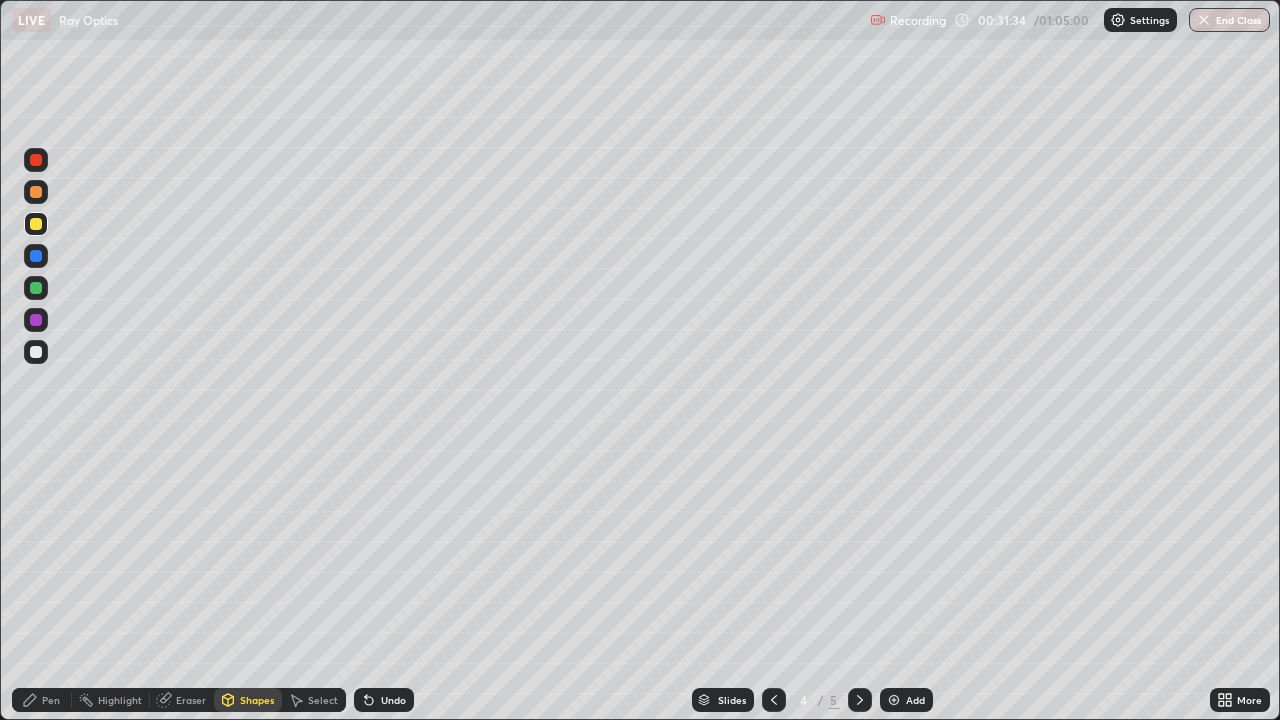 click on "Pen" at bounding box center [51, 700] 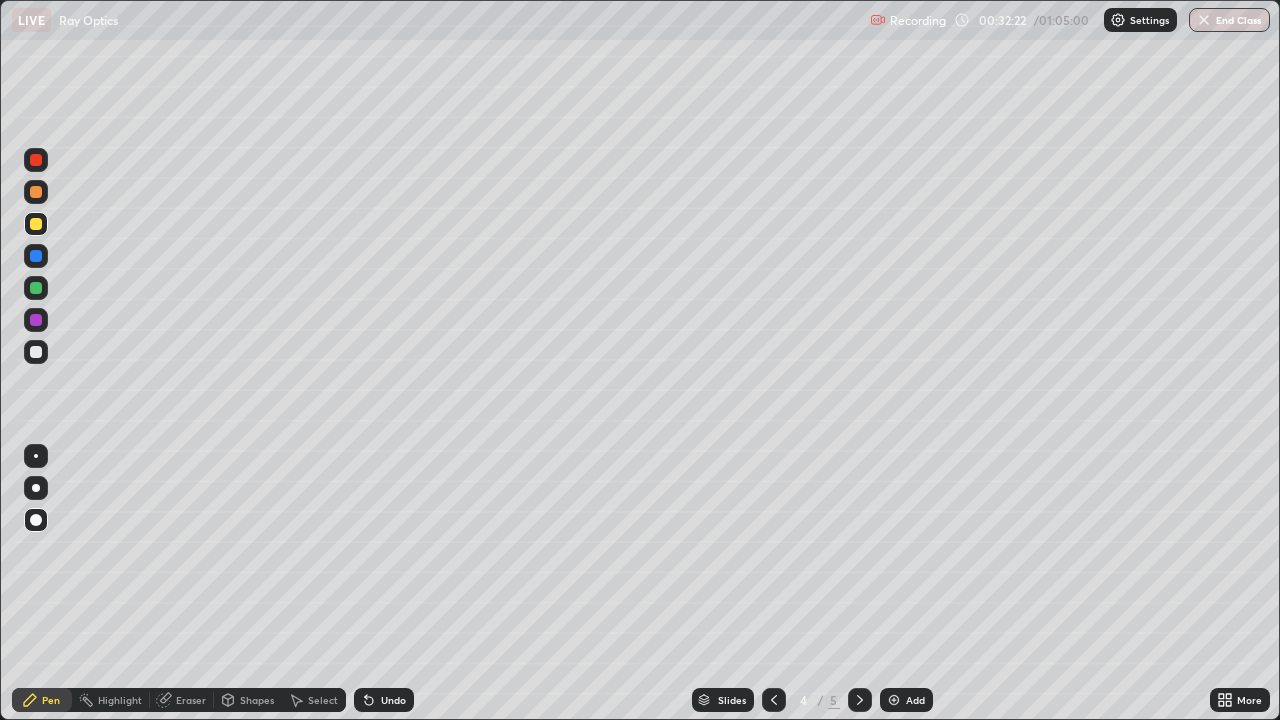 click at bounding box center [36, 288] 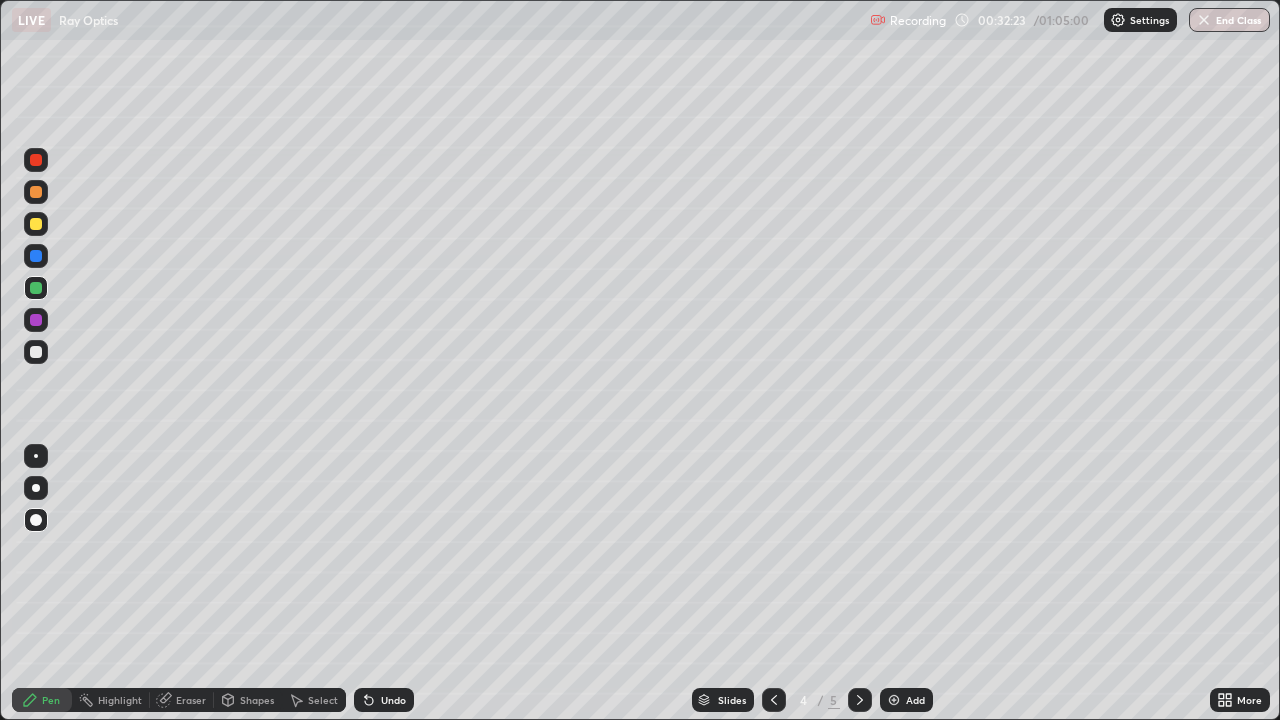 click on "Shapes" at bounding box center (248, 700) 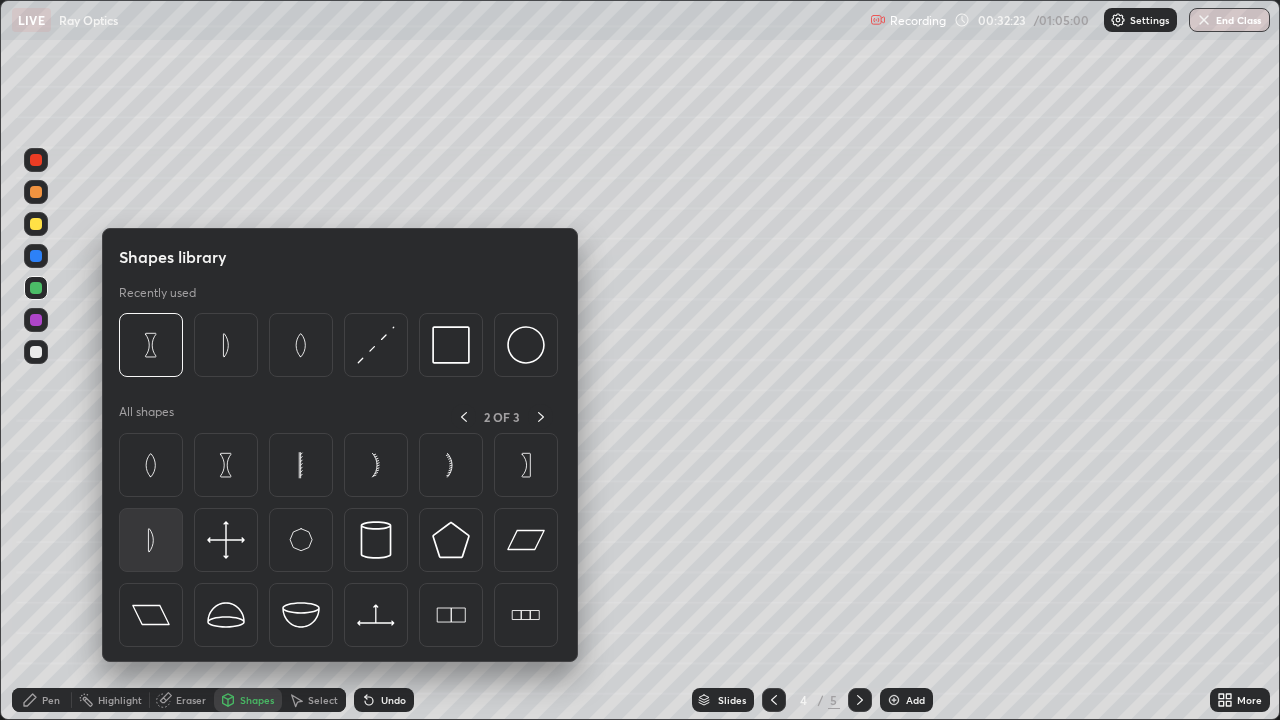 click at bounding box center [151, 540] 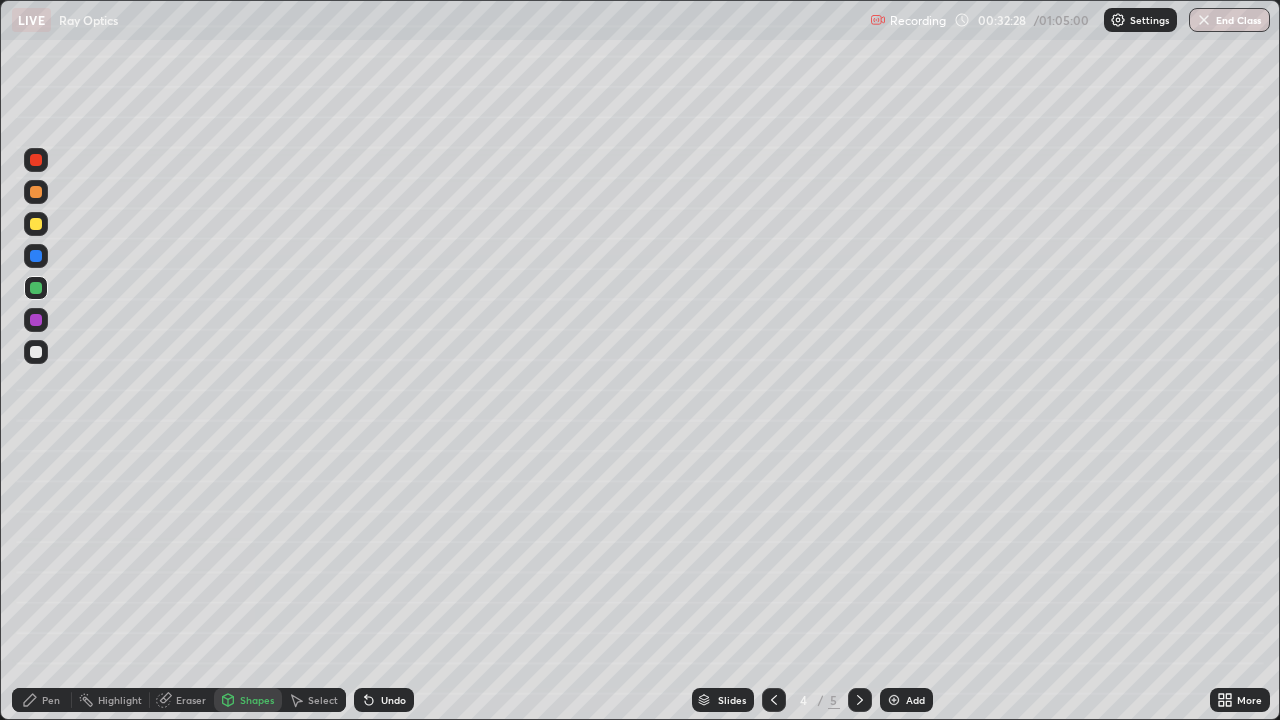 click on "Pen" at bounding box center (51, 700) 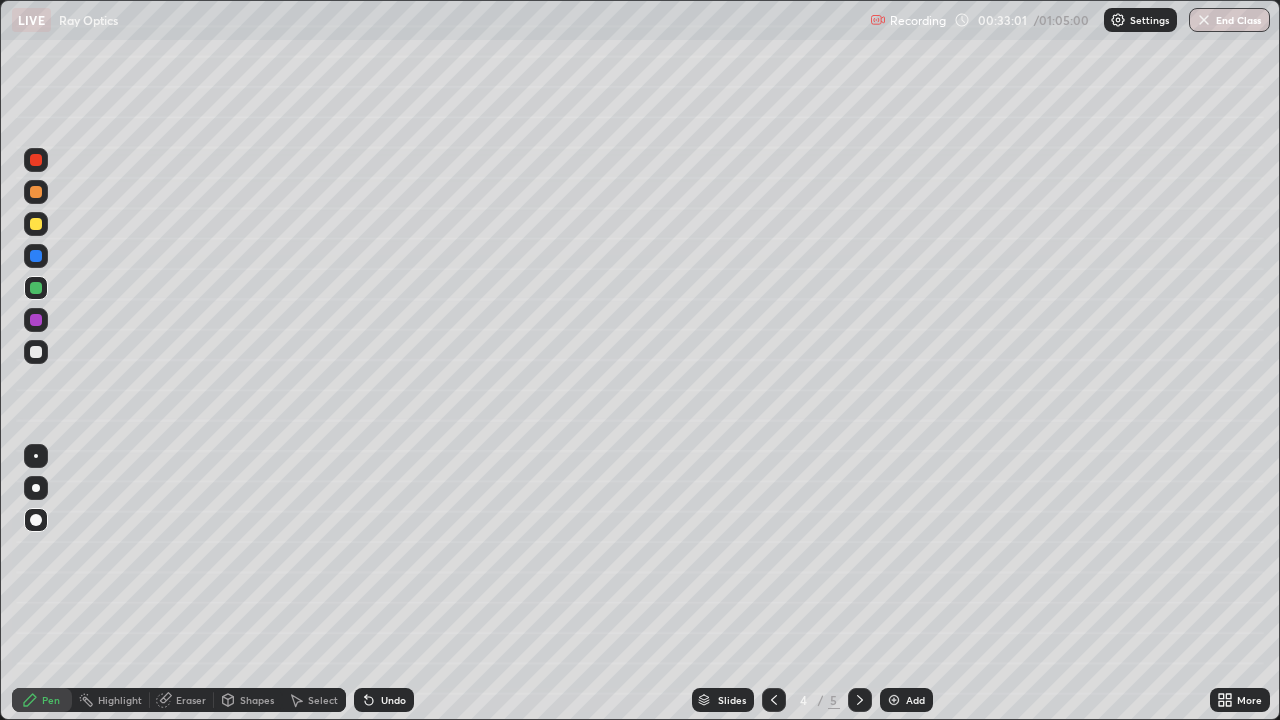 click on "Slides 4 / 5 Add" at bounding box center [812, 700] 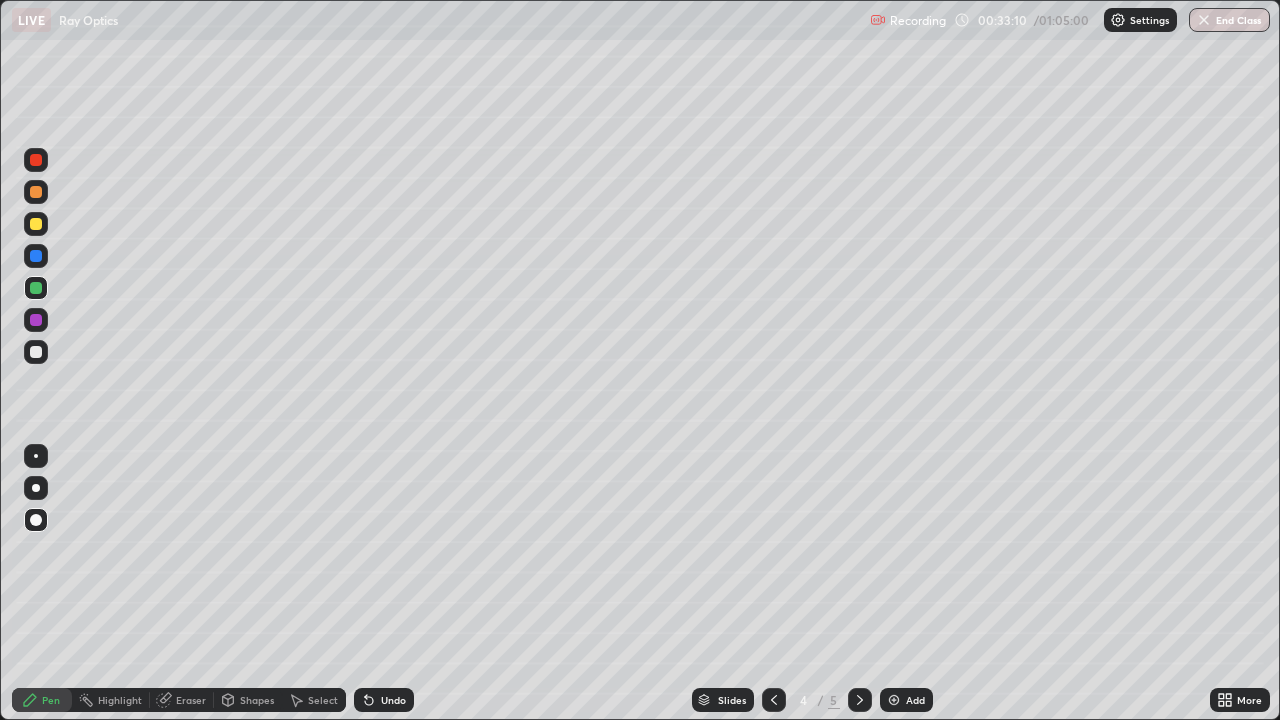 click at bounding box center [36, 352] 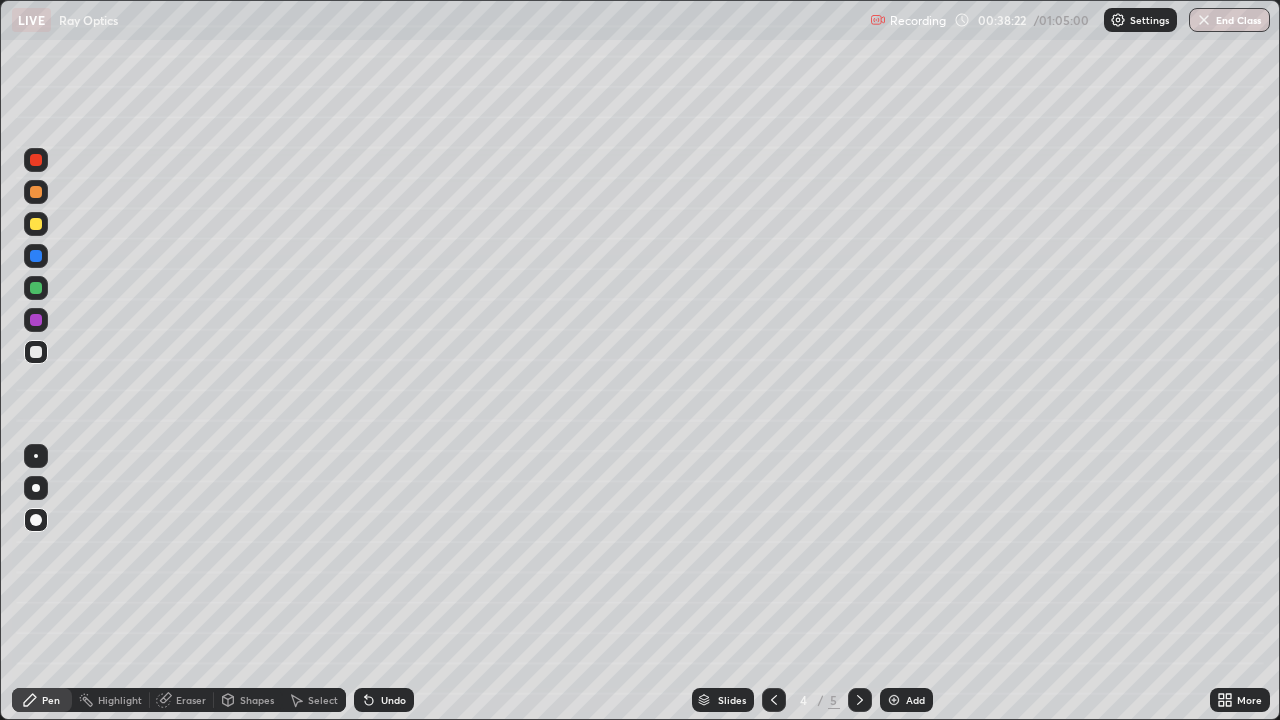 click on "Add" at bounding box center (906, 700) 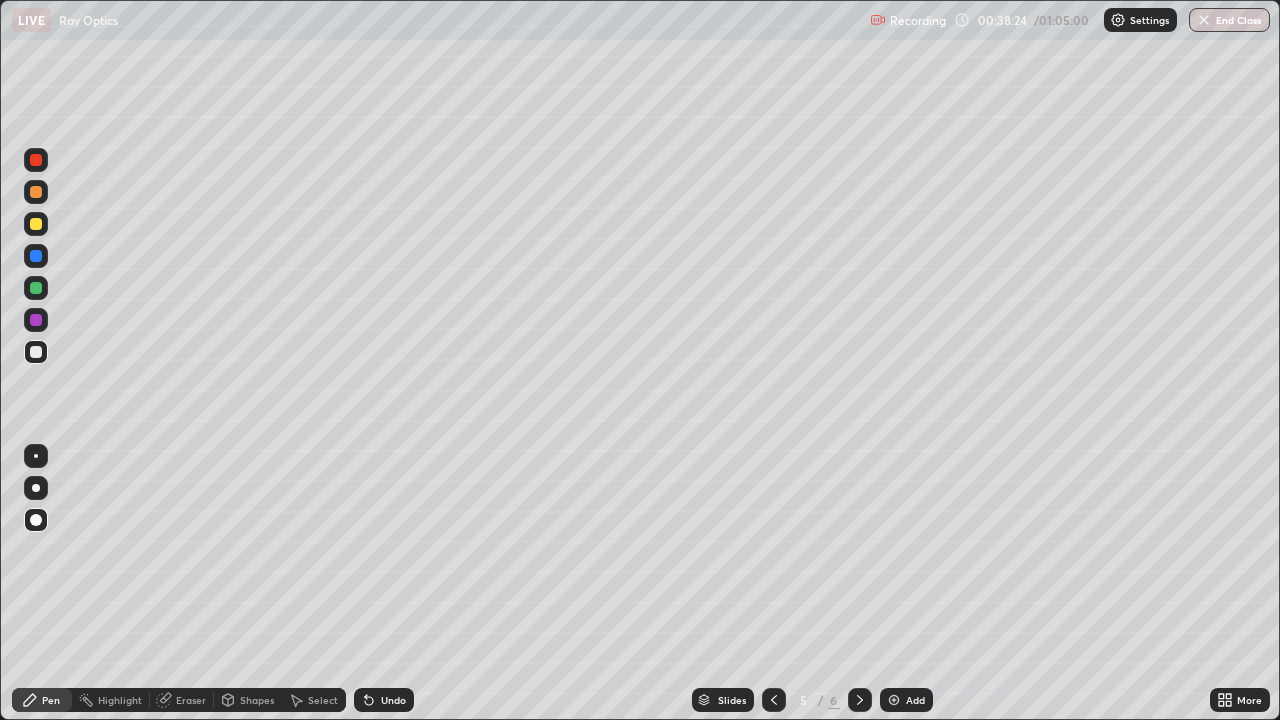 click on "Pen" at bounding box center [51, 700] 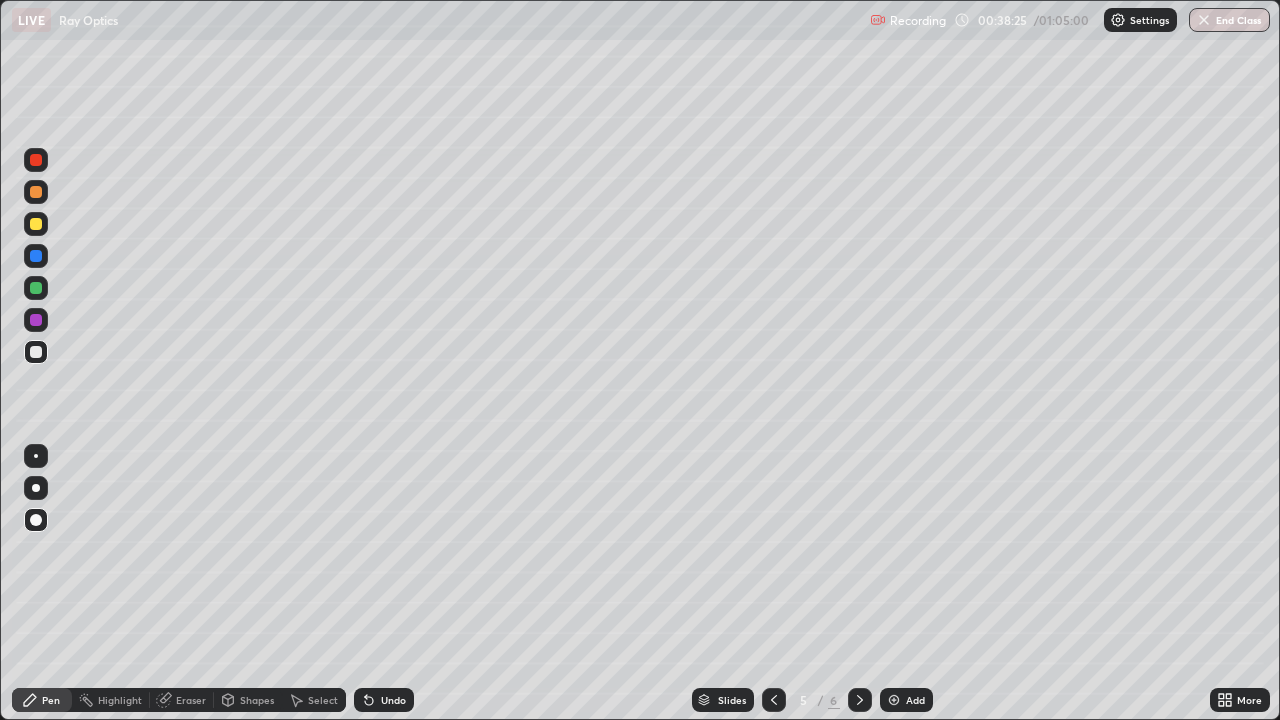 click at bounding box center (36, 352) 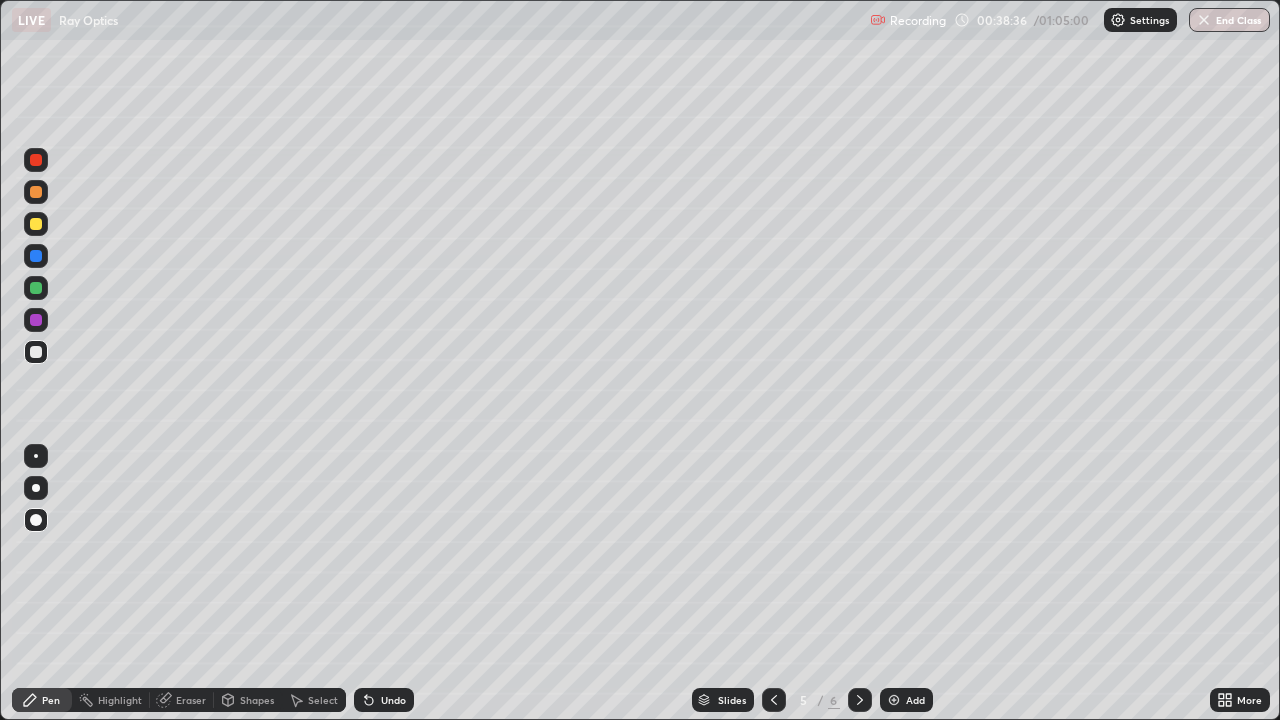 click on "Shapes" at bounding box center (248, 700) 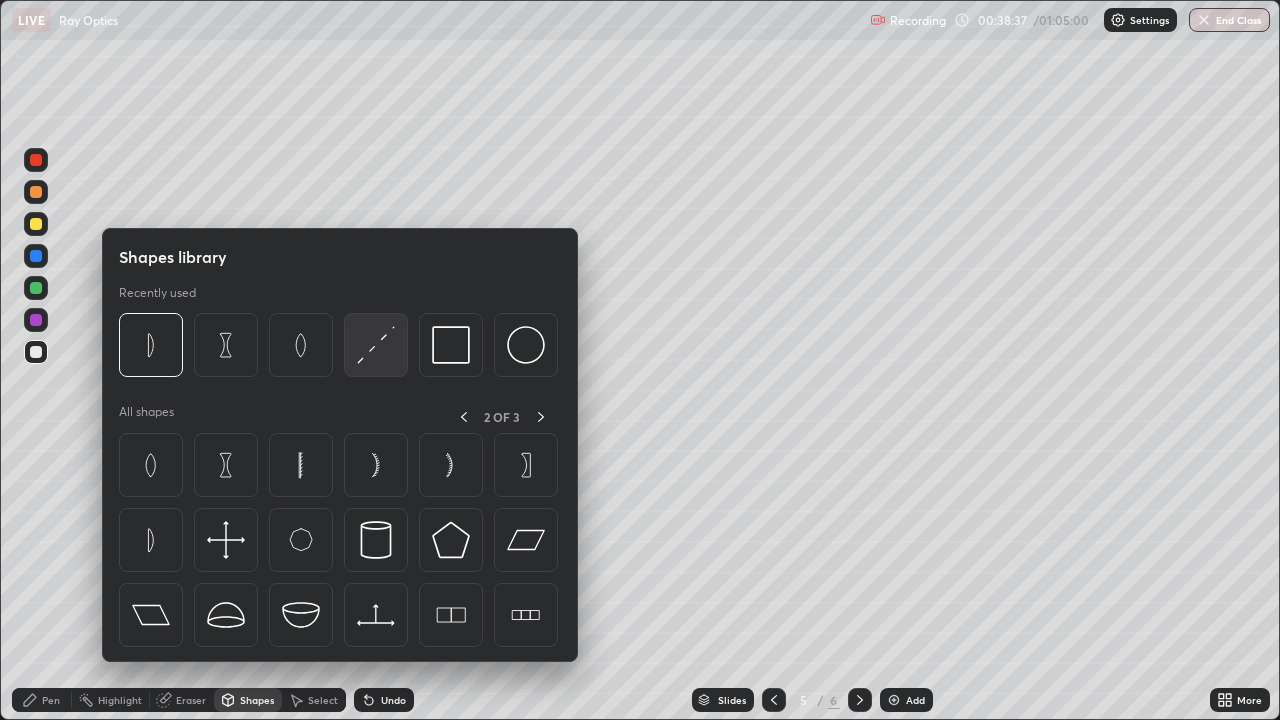 click at bounding box center [376, 345] 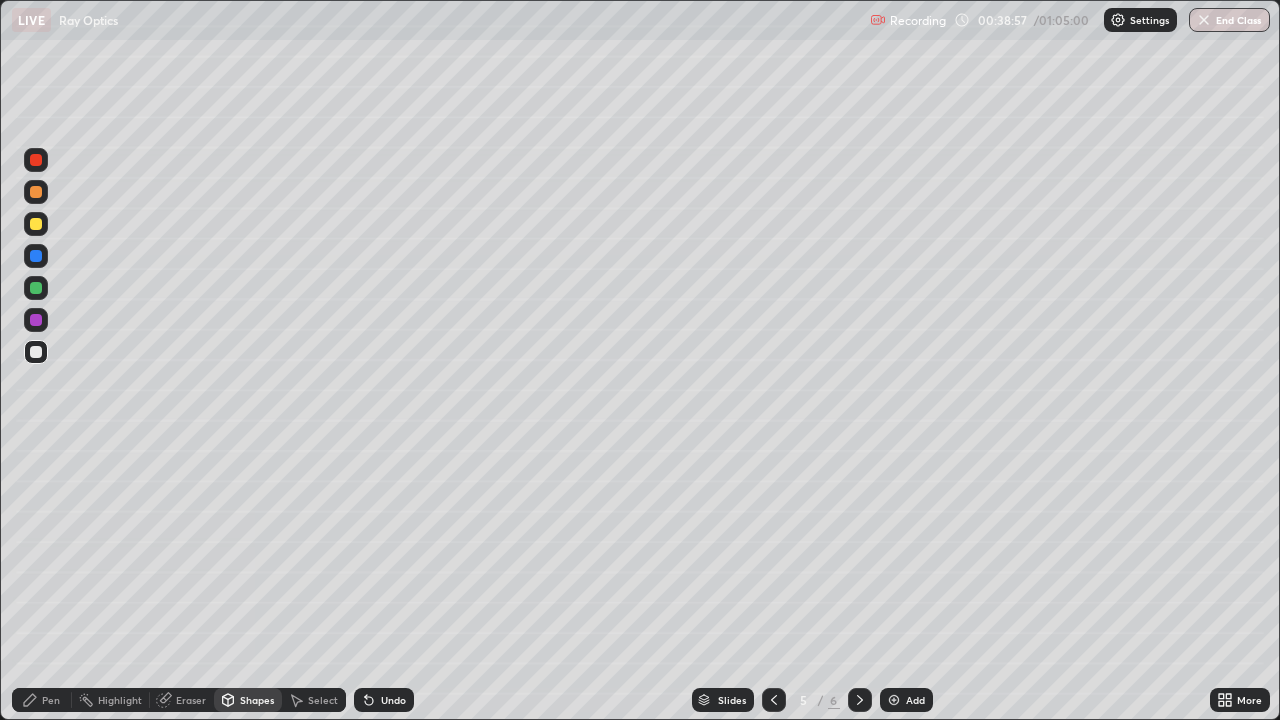 click on "Shapes" at bounding box center [257, 700] 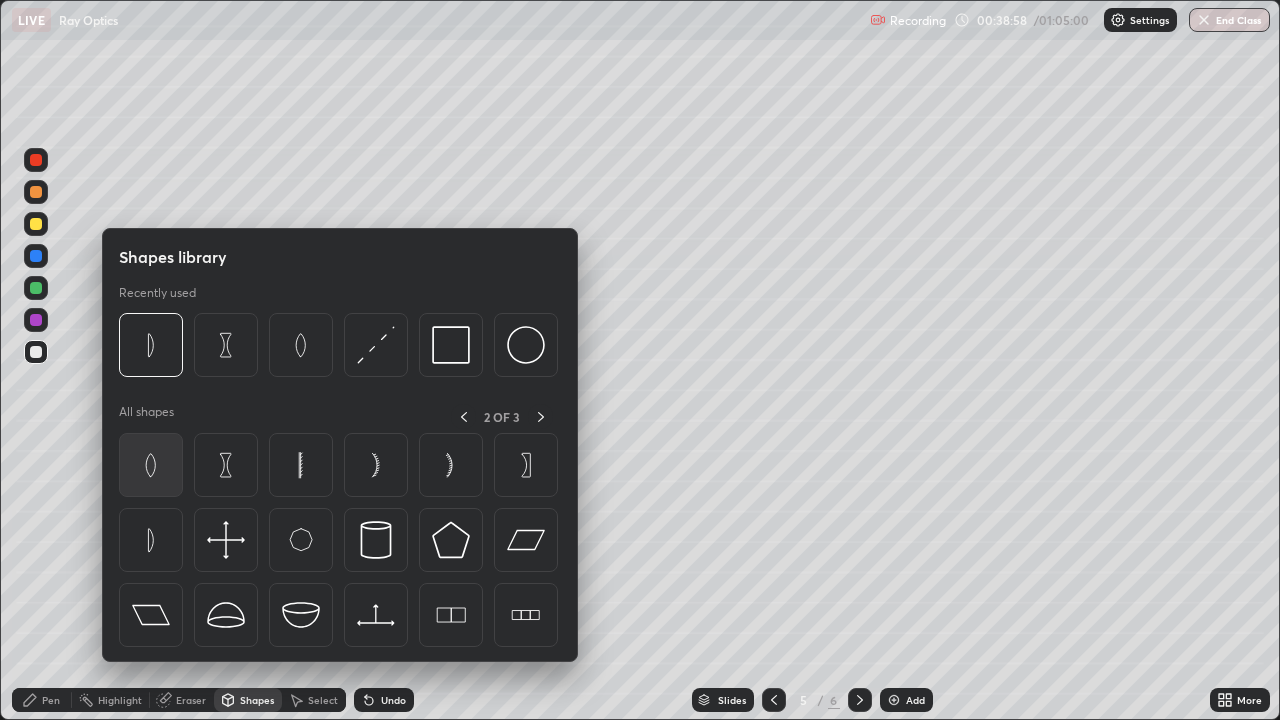 click at bounding box center [151, 465] 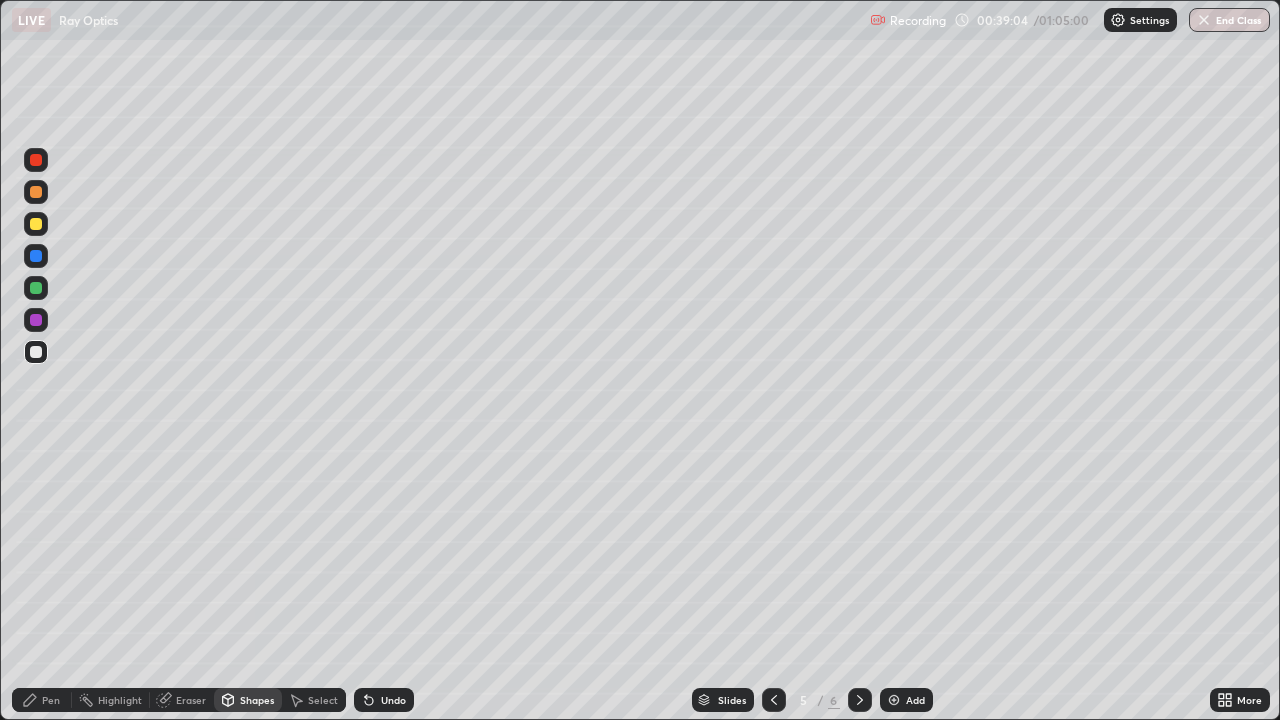 click on "Shapes" at bounding box center [257, 700] 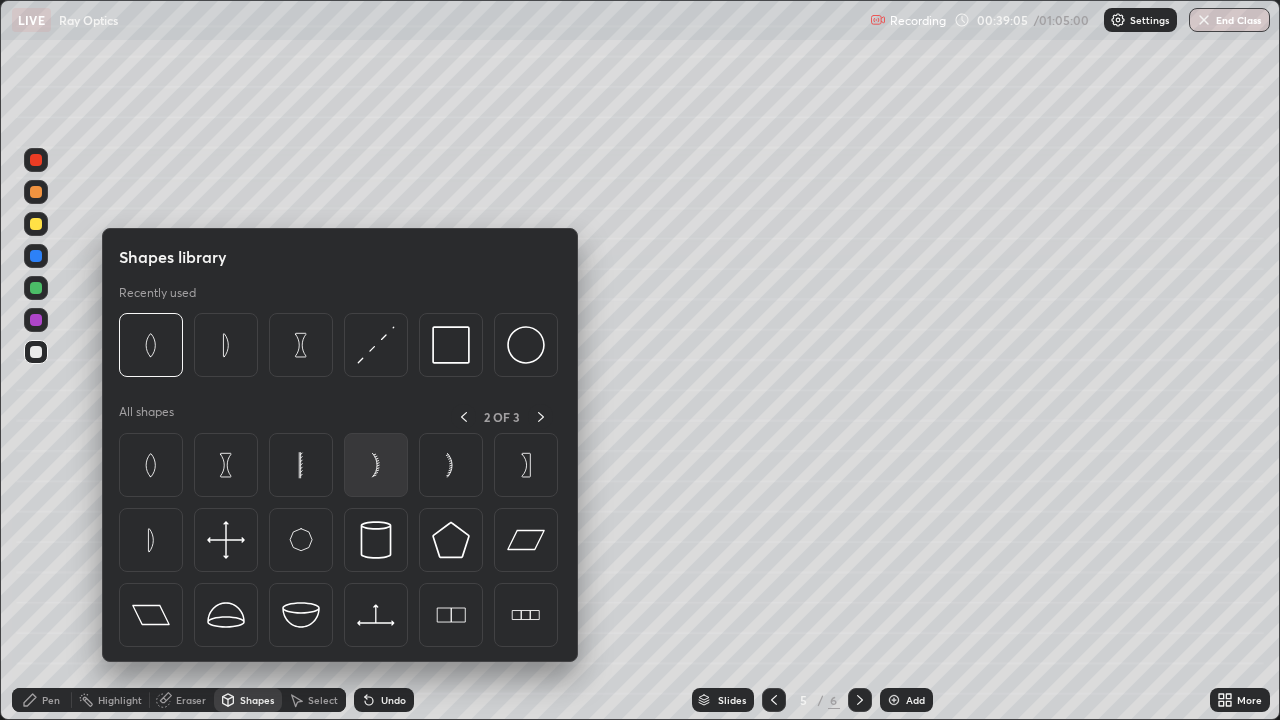 click at bounding box center [376, 465] 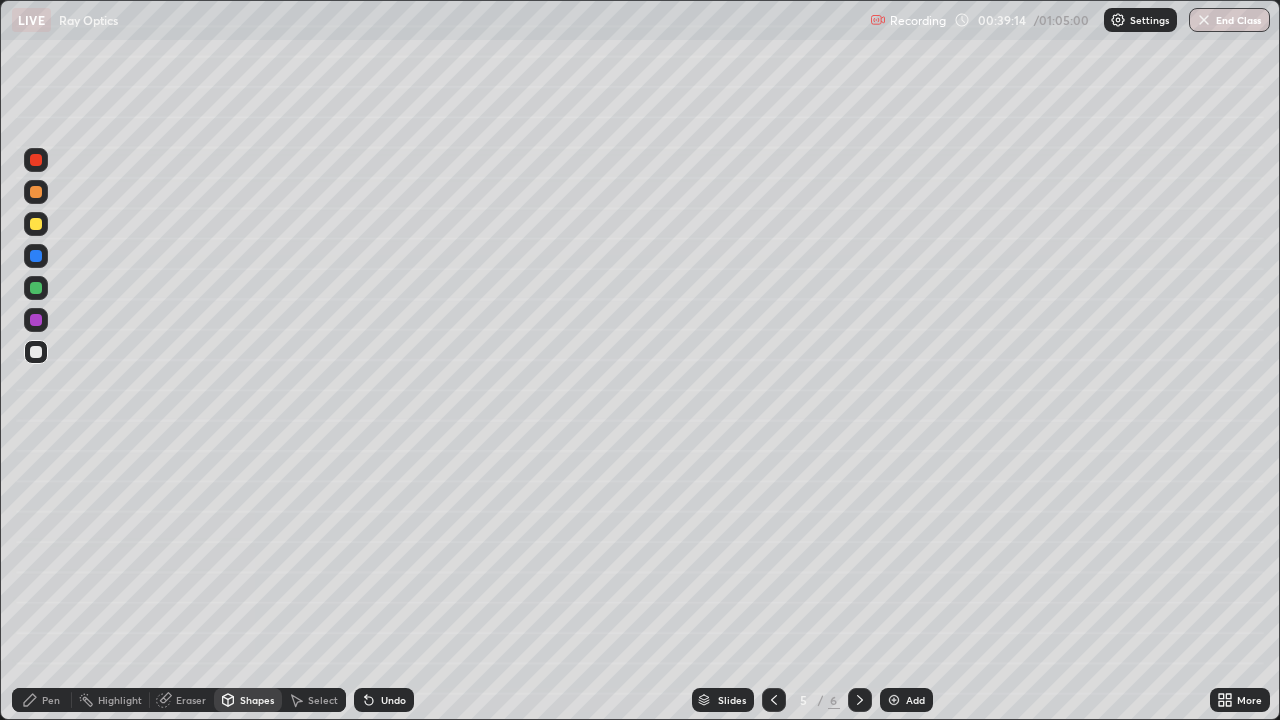 click on "Undo" at bounding box center (384, 700) 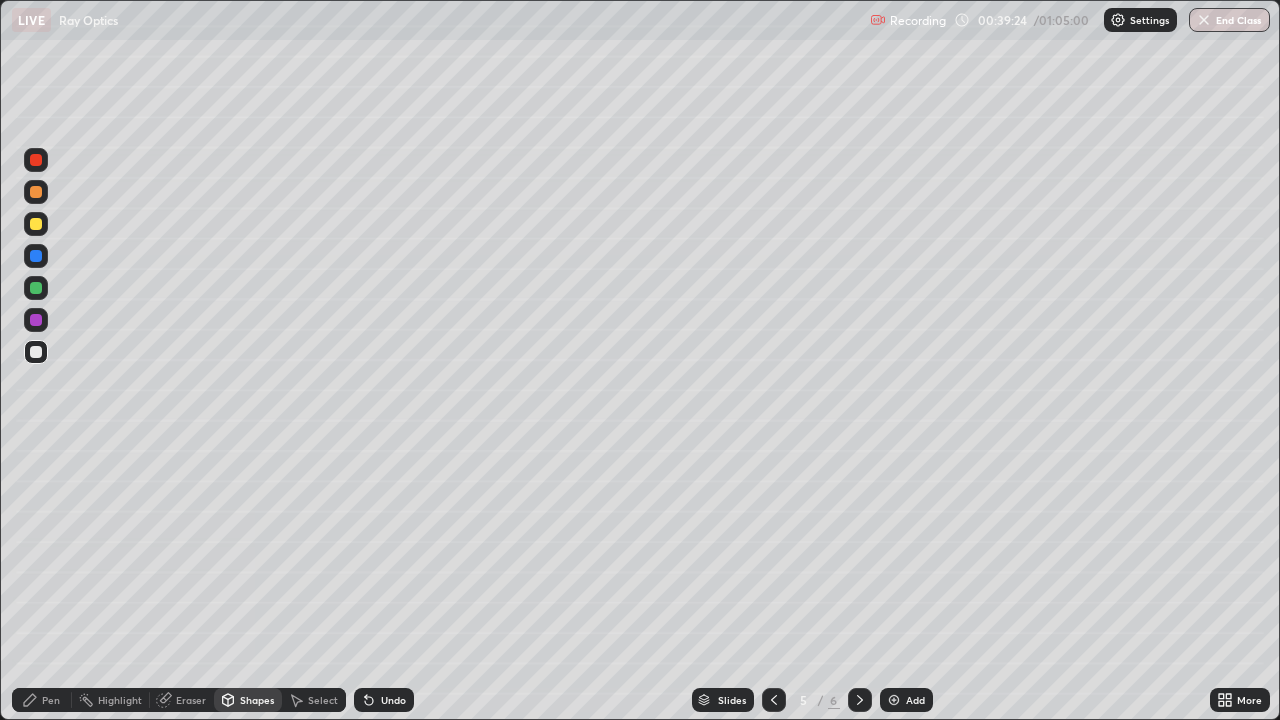 click on "Eraser" at bounding box center (191, 700) 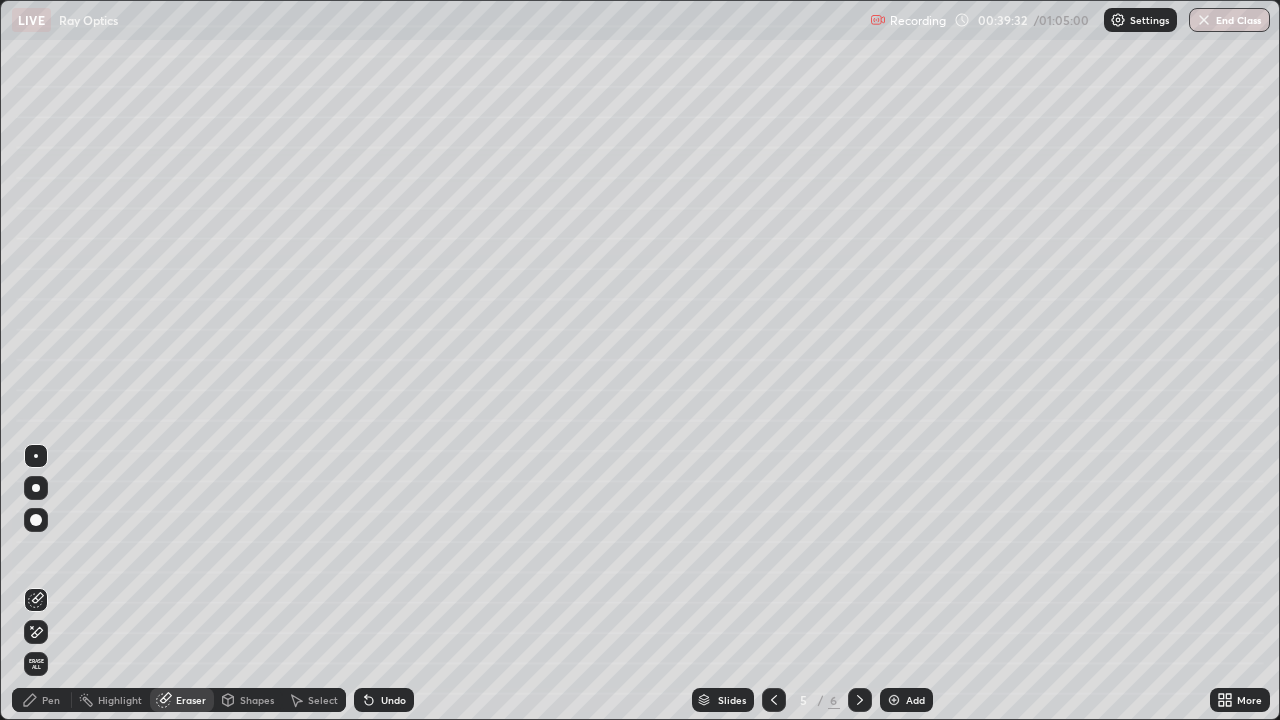 click on "Shapes" at bounding box center [257, 700] 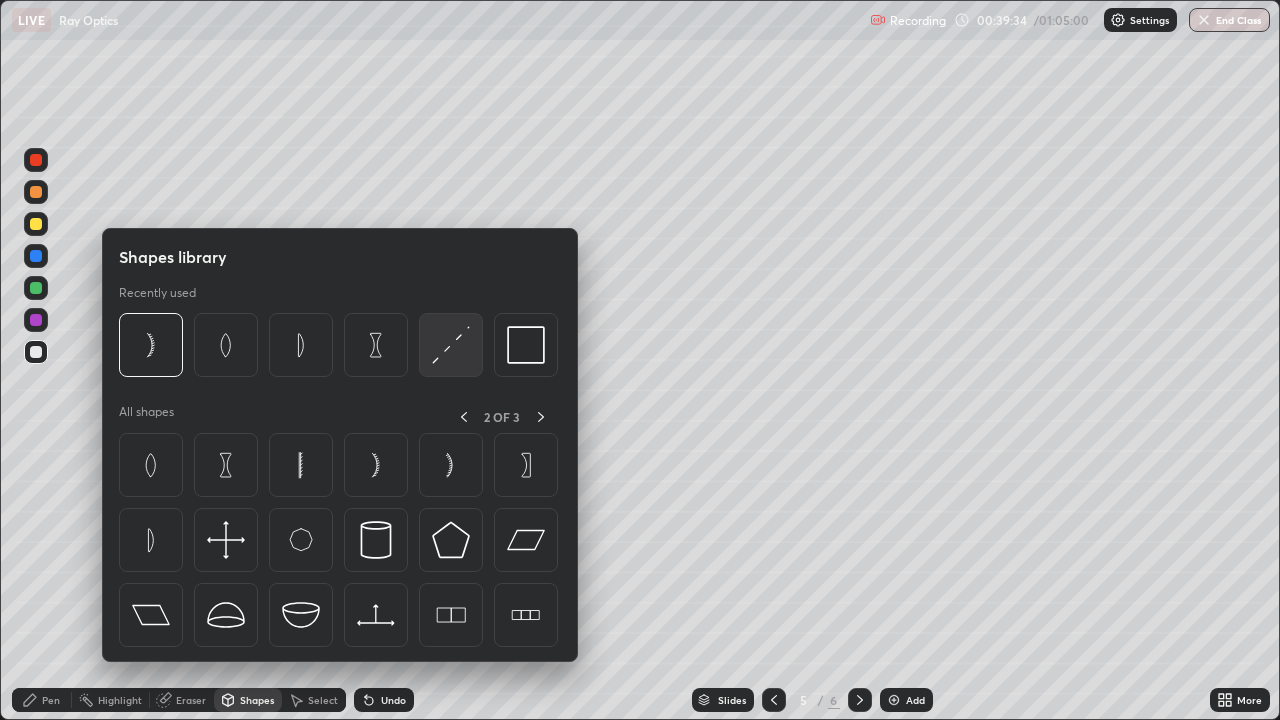 click at bounding box center (451, 345) 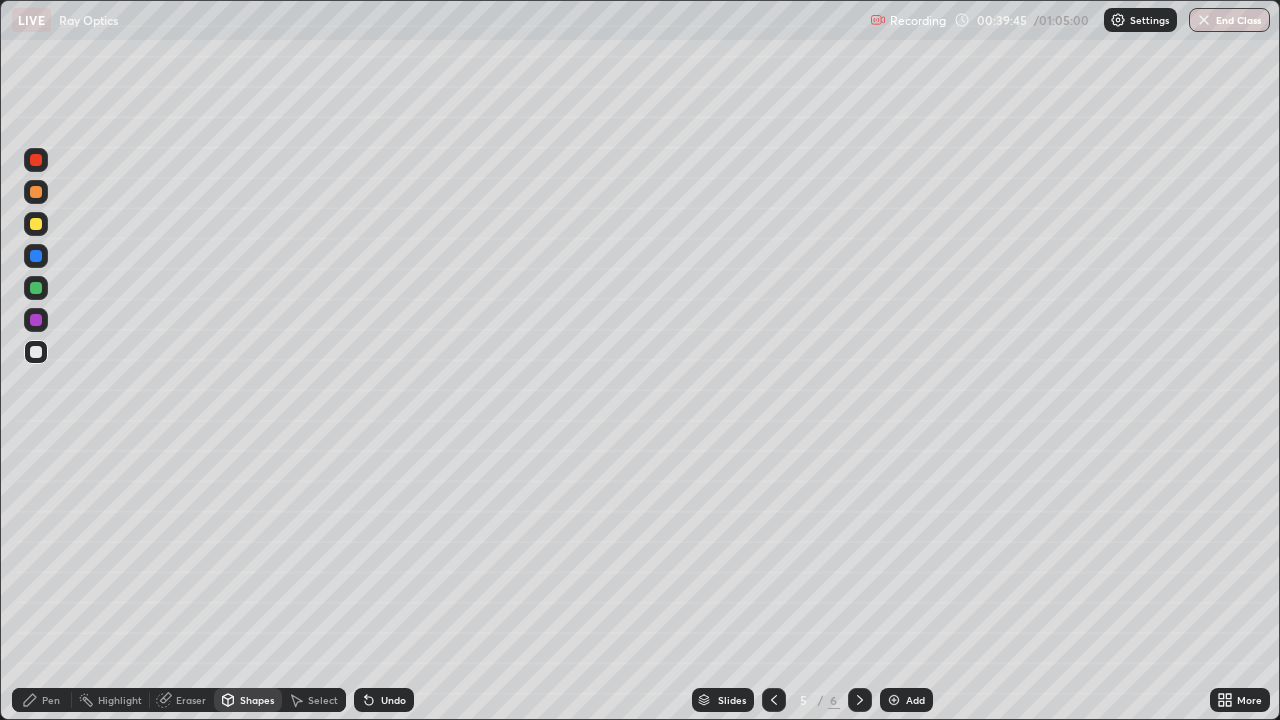 click on "Pen" at bounding box center [51, 700] 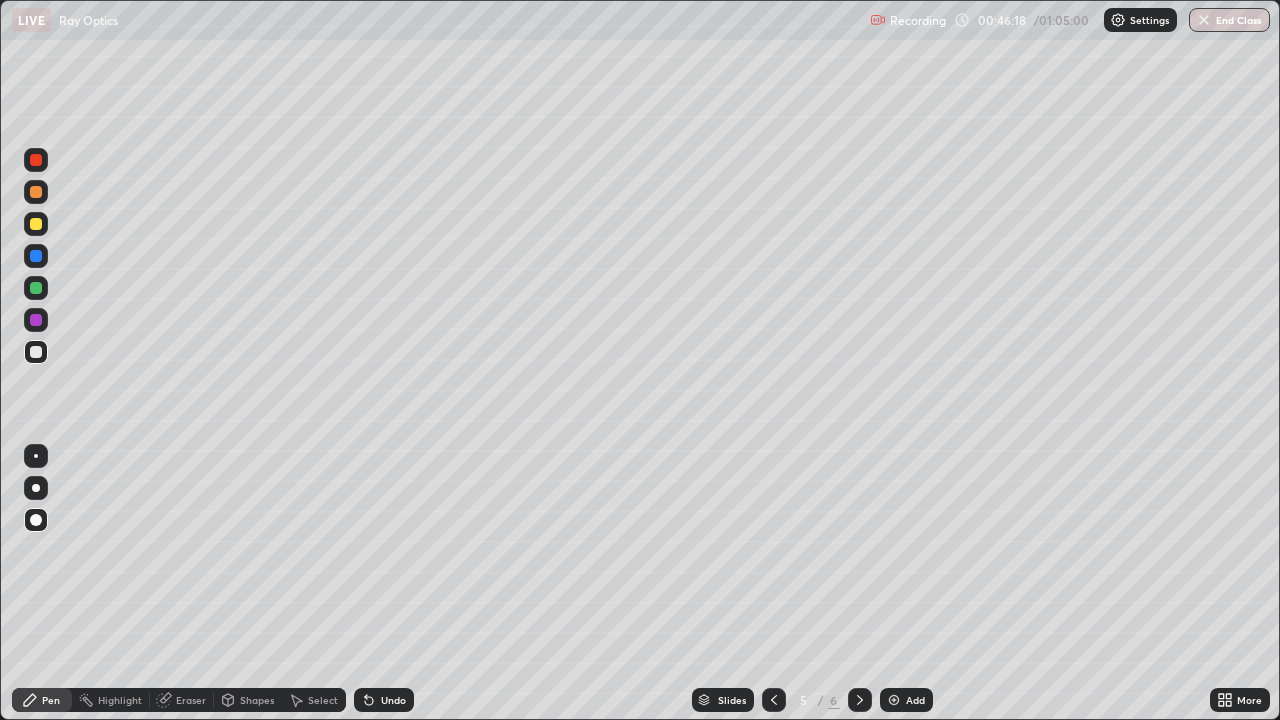 click on "Add" at bounding box center (915, 700) 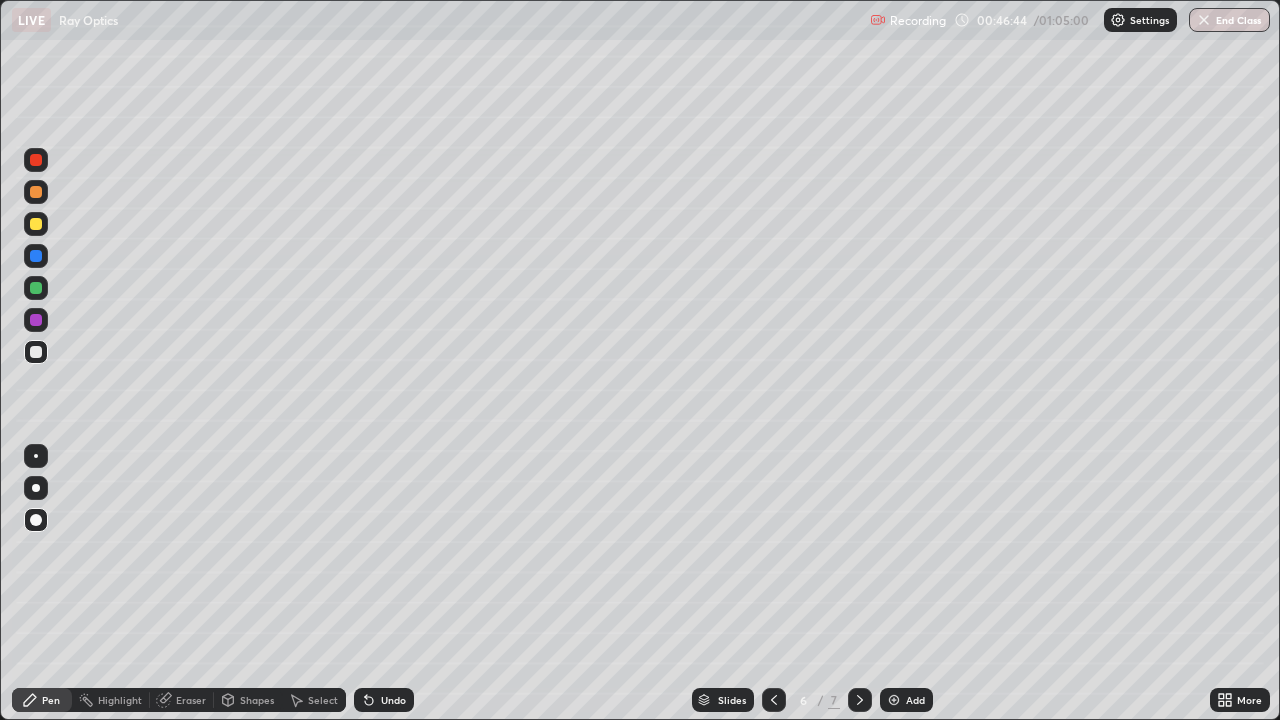 click on "Undo" at bounding box center [384, 700] 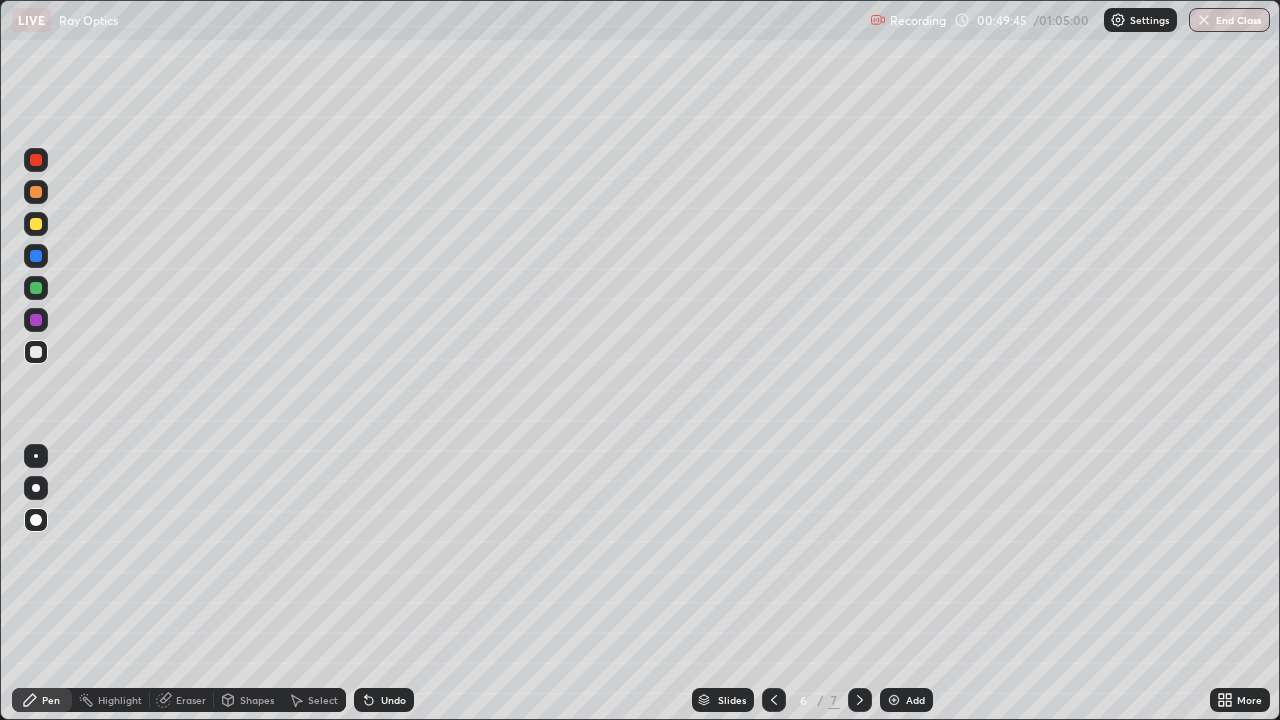 click at bounding box center [36, 320] 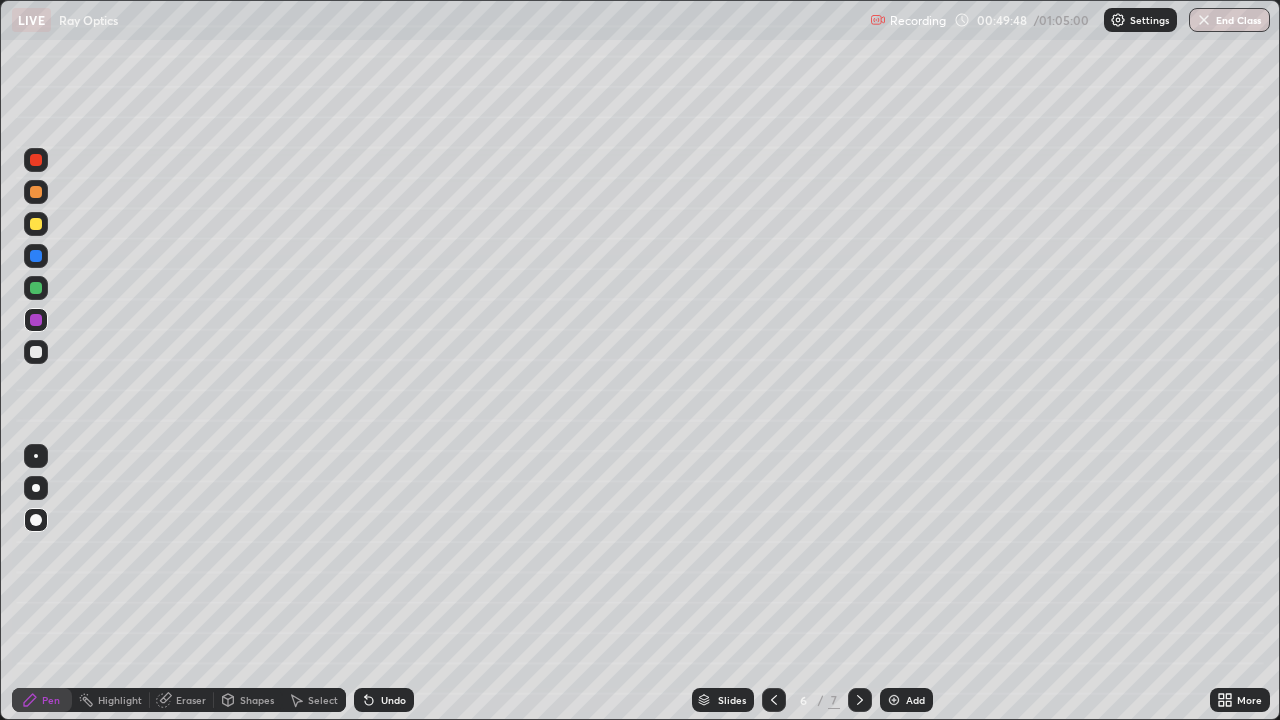 click at bounding box center (36, 288) 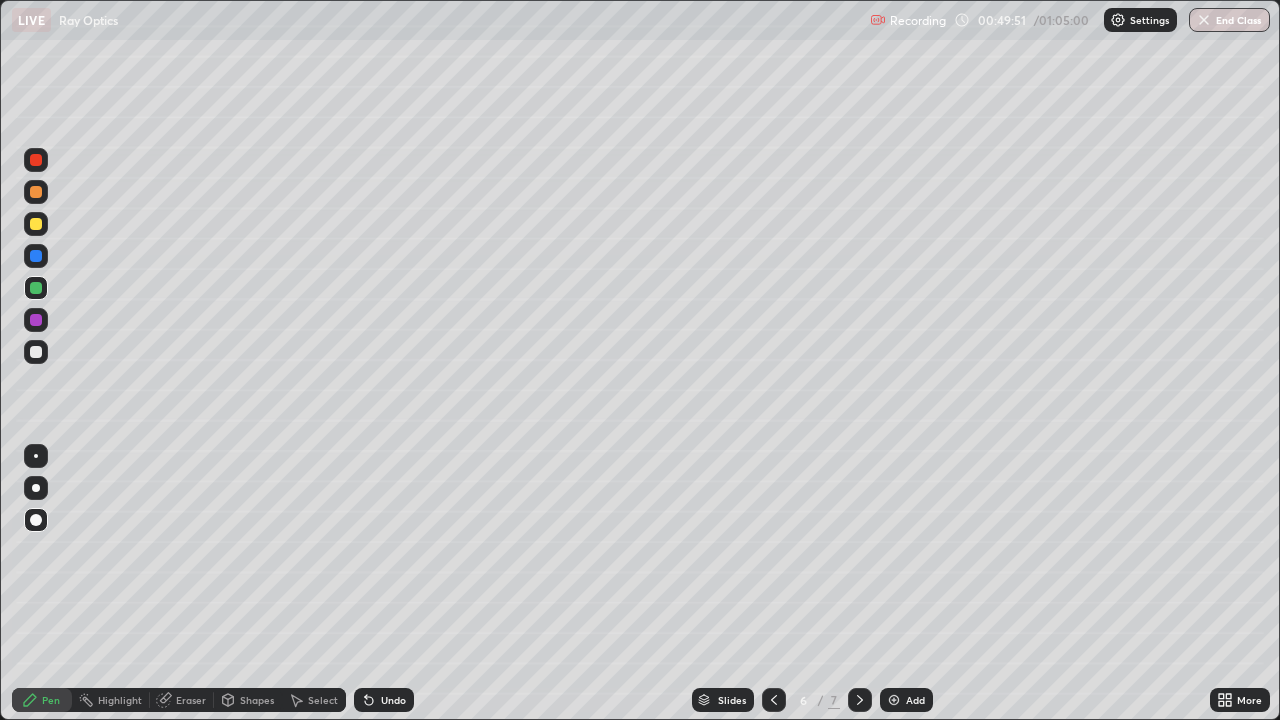 click at bounding box center [36, 224] 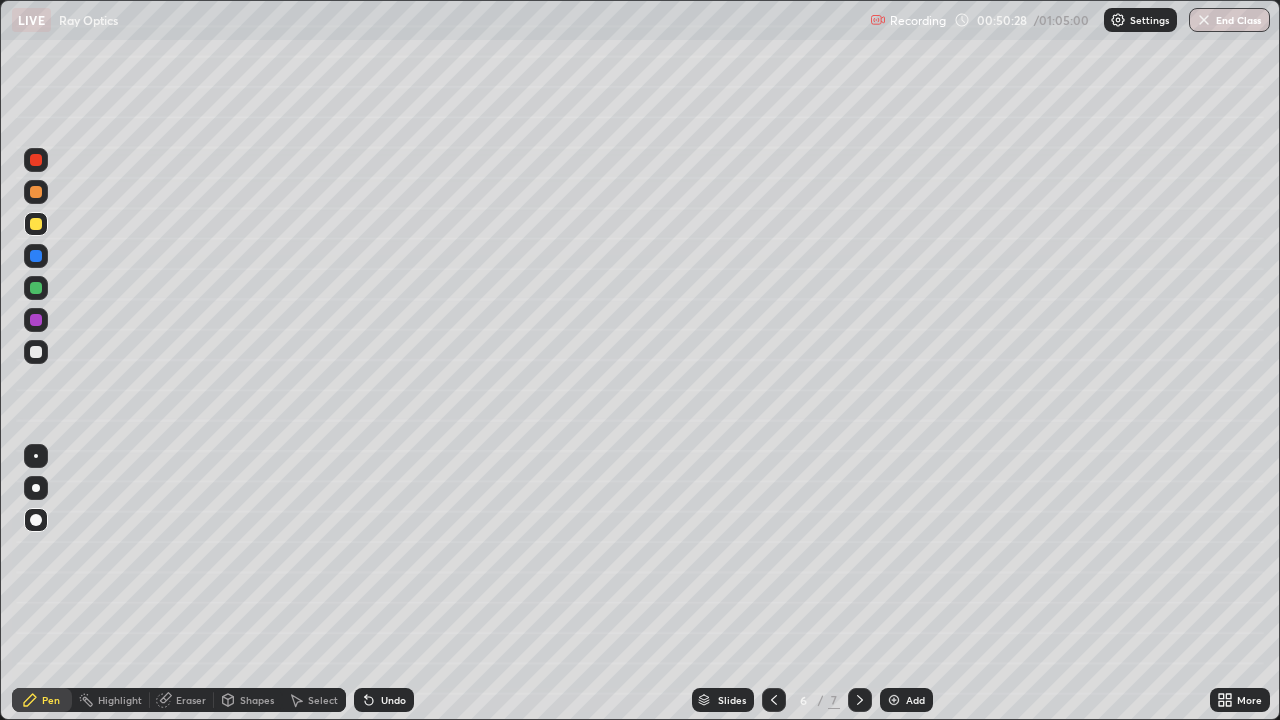 click at bounding box center [36, 352] 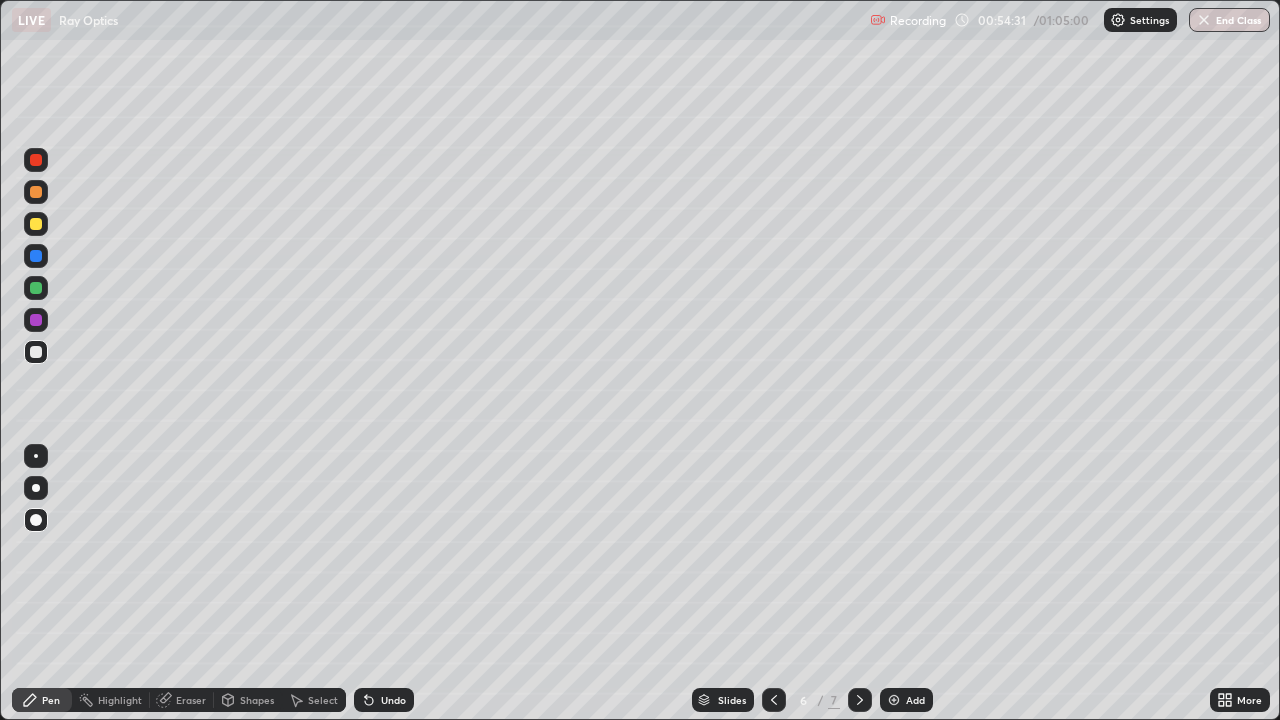 click on "Add" at bounding box center [915, 700] 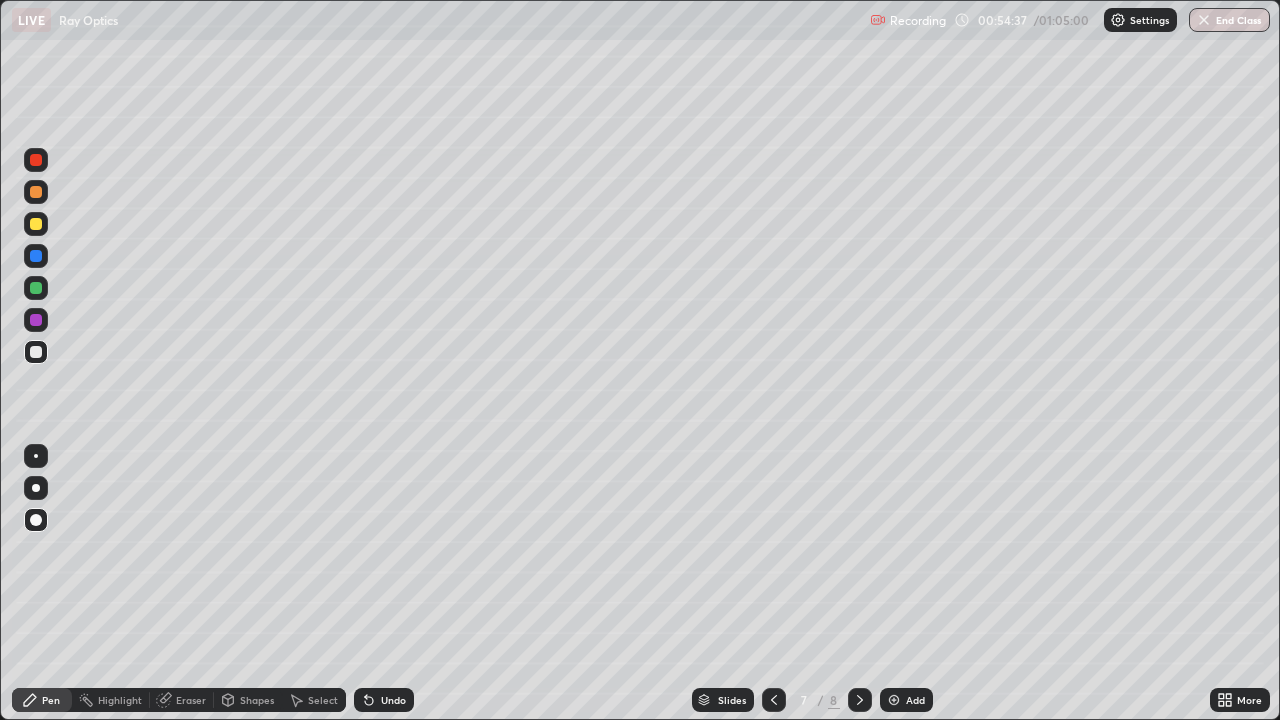 click 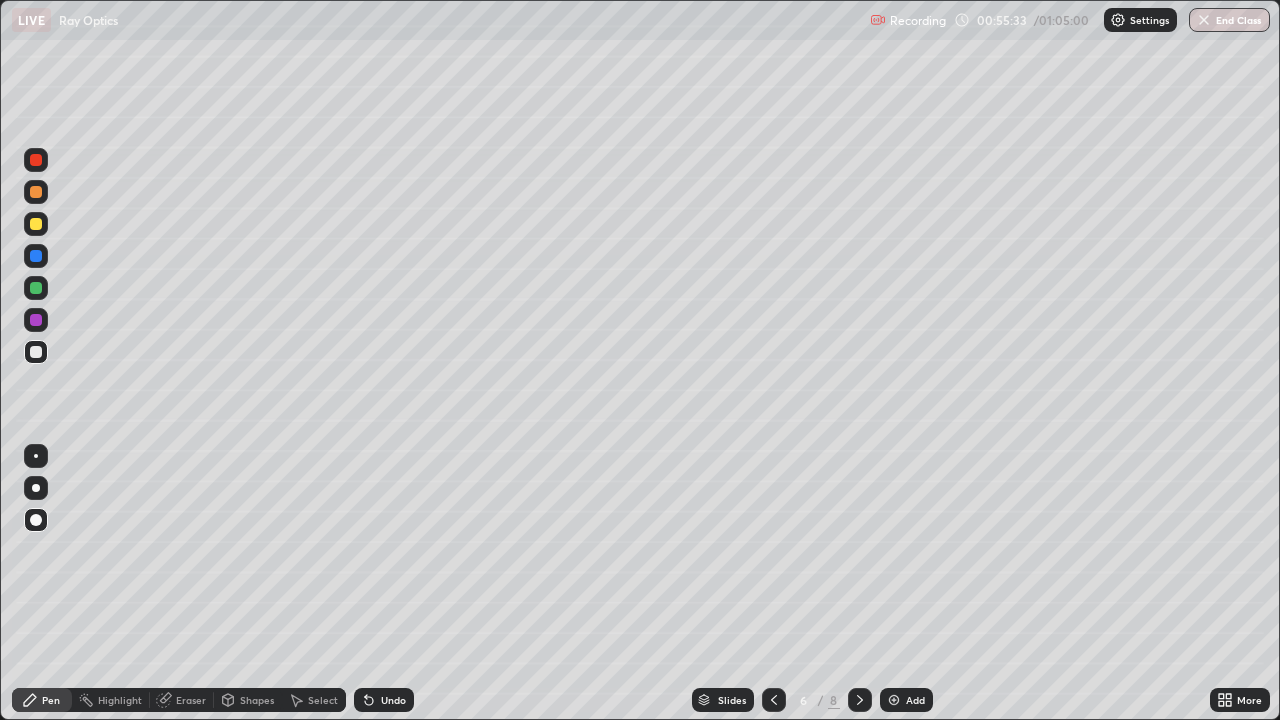 click on "Add" at bounding box center [906, 700] 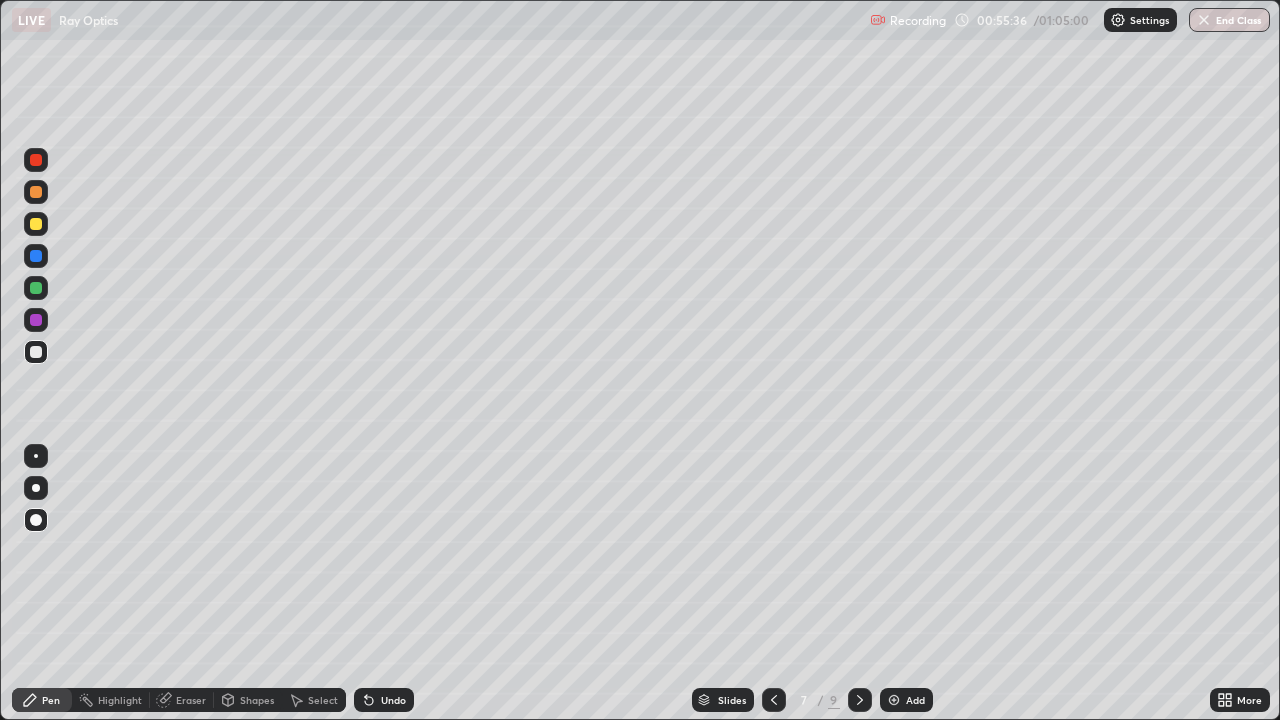 click on "Shapes" at bounding box center [257, 700] 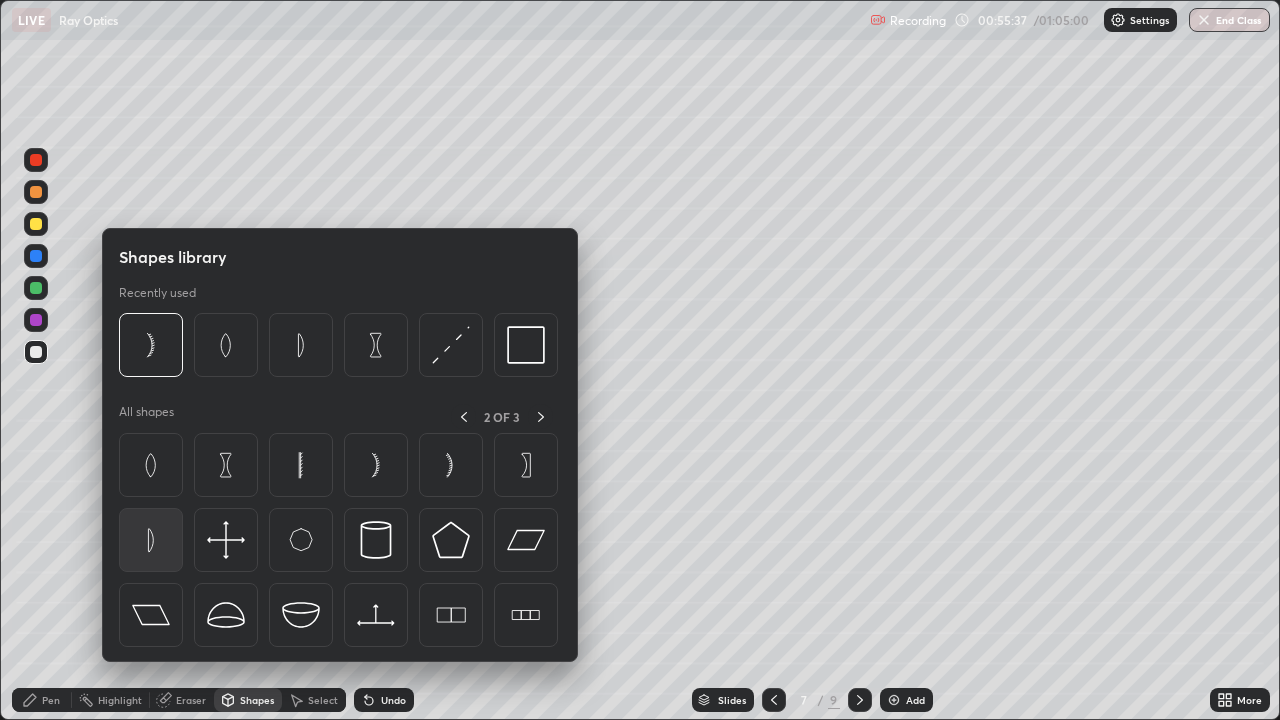 click at bounding box center [151, 540] 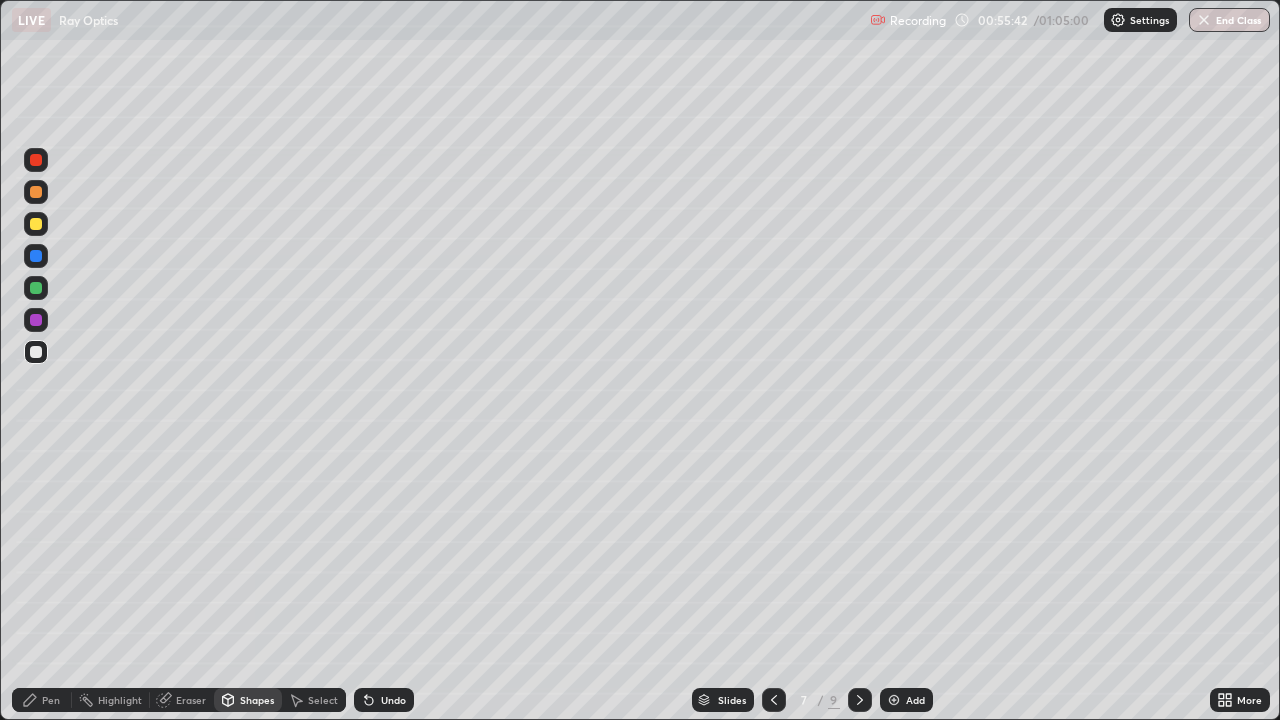click on "Shapes" at bounding box center [257, 700] 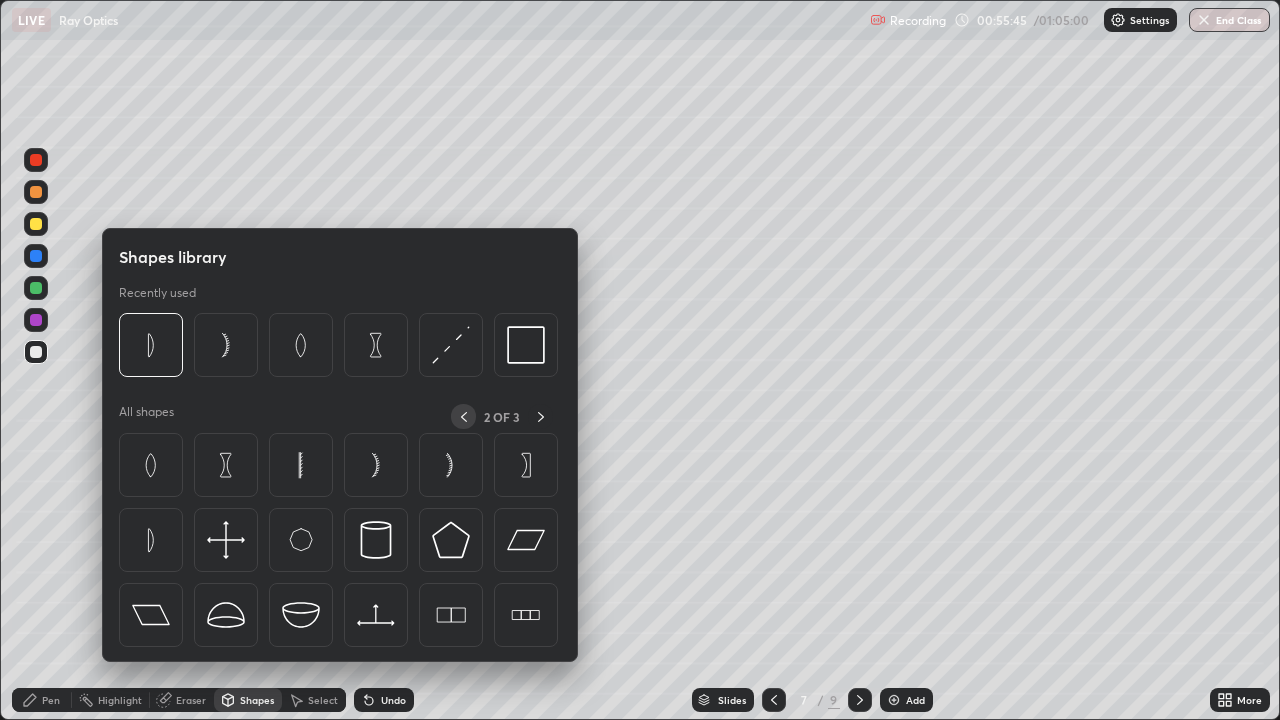click 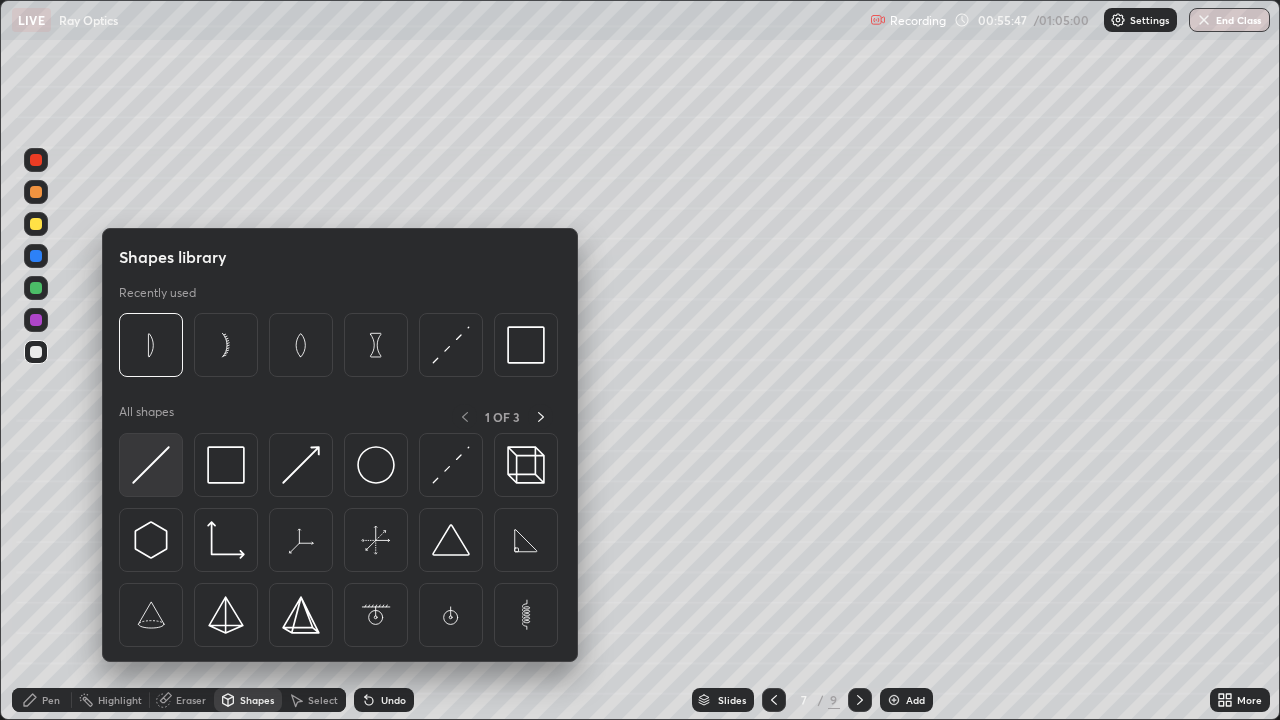 click at bounding box center [151, 465] 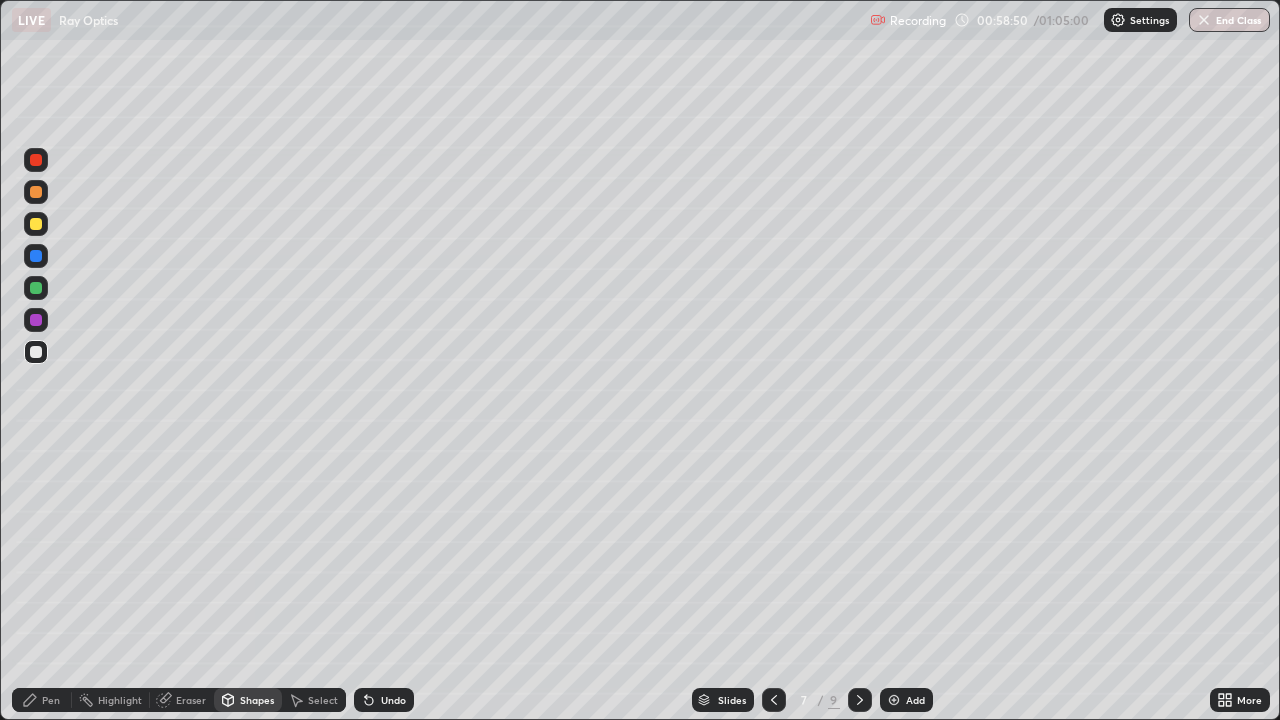 click on "Undo" at bounding box center (384, 700) 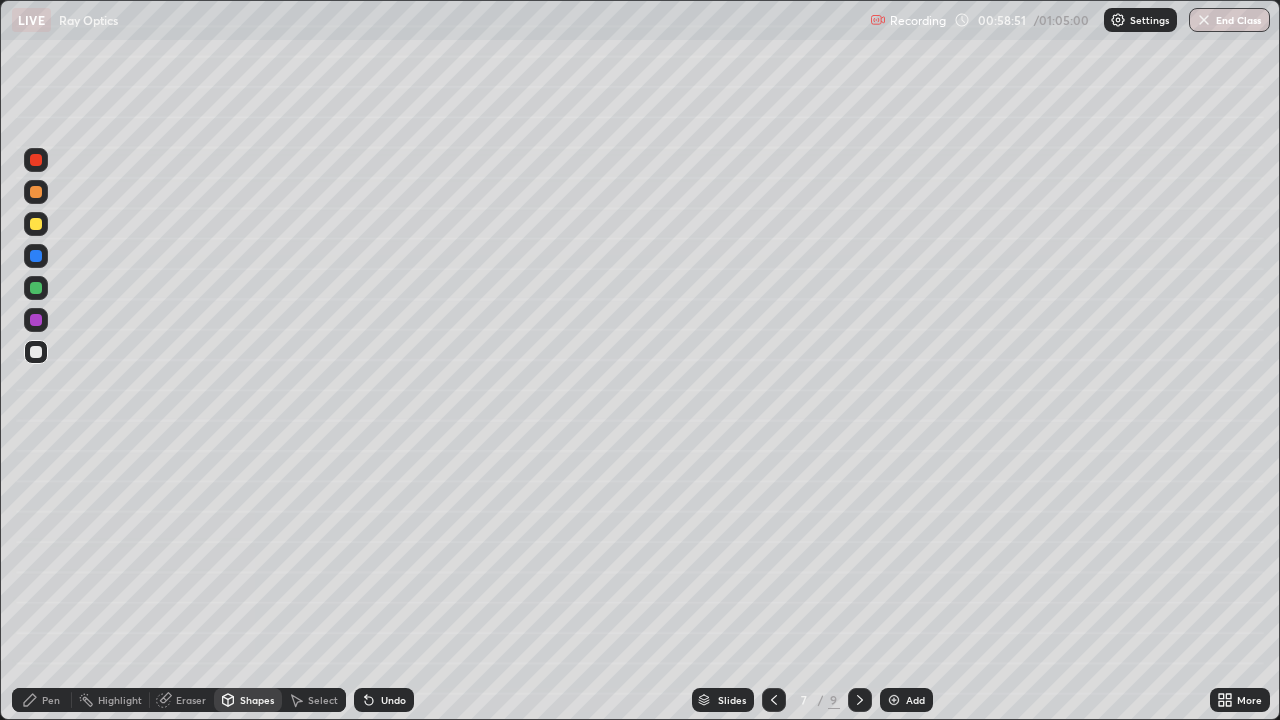 click on "Undo" at bounding box center [393, 700] 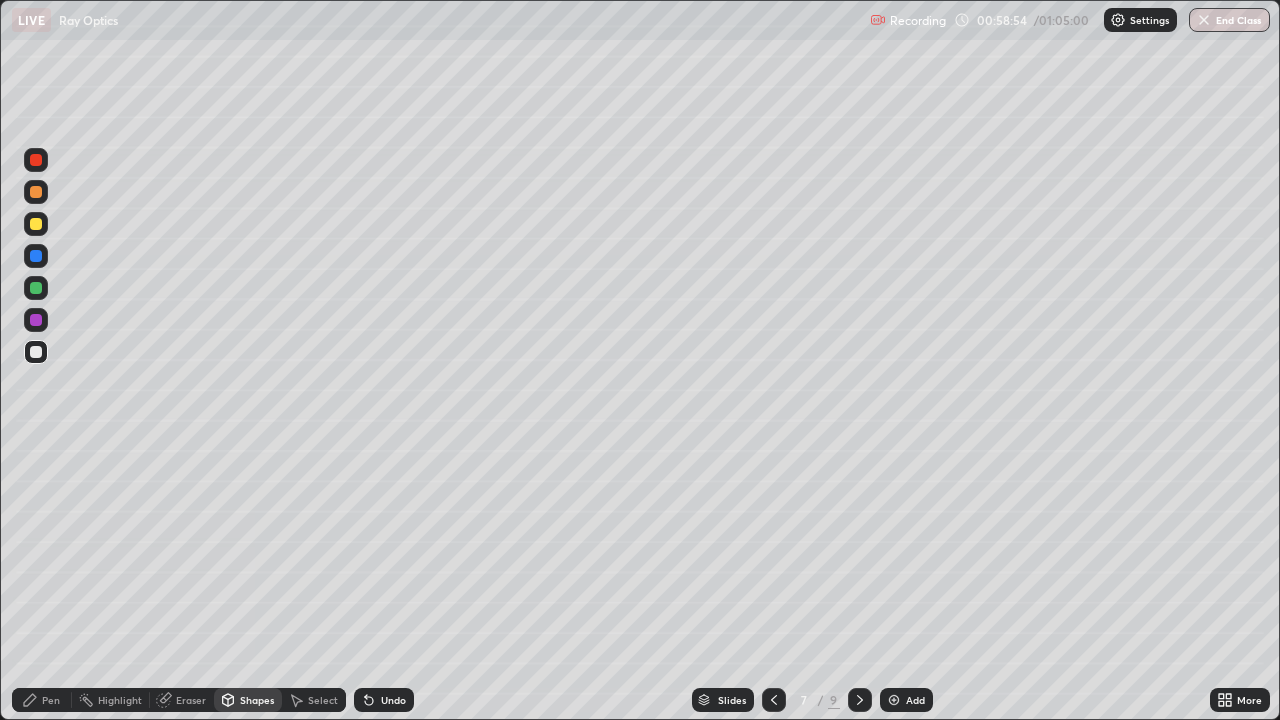 click on "Undo" at bounding box center (393, 700) 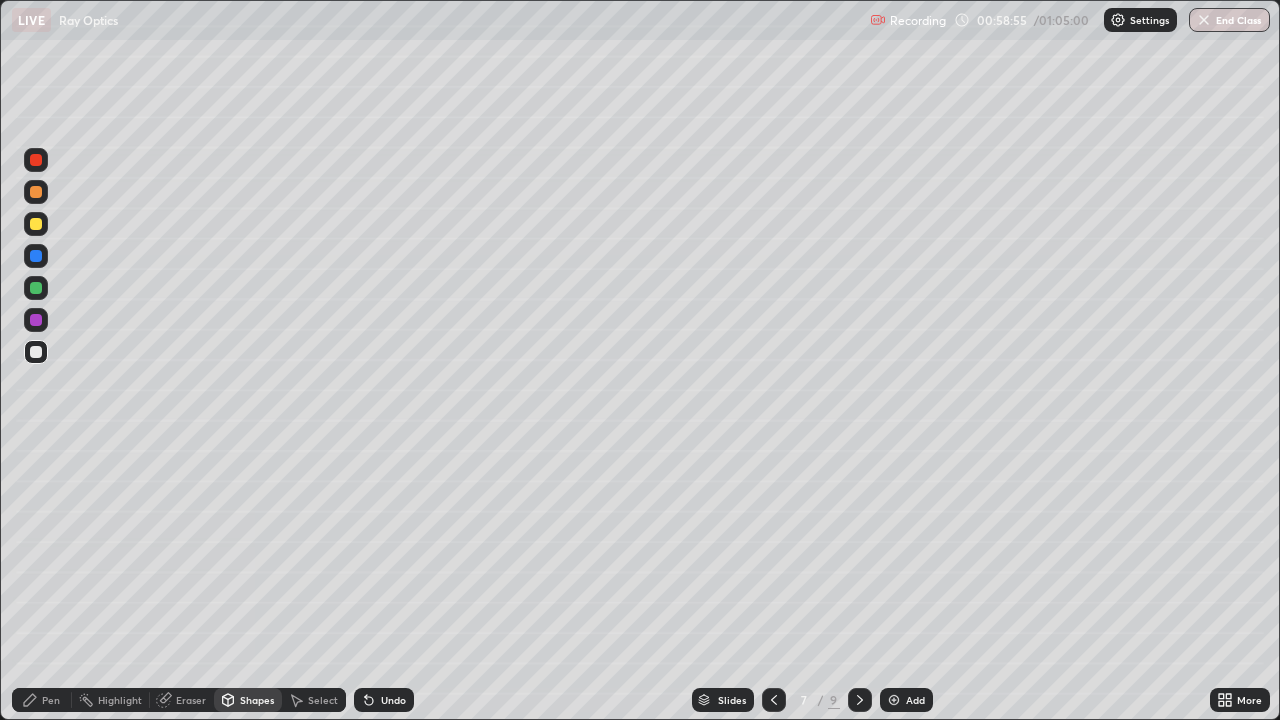 click on "Undo" at bounding box center (393, 700) 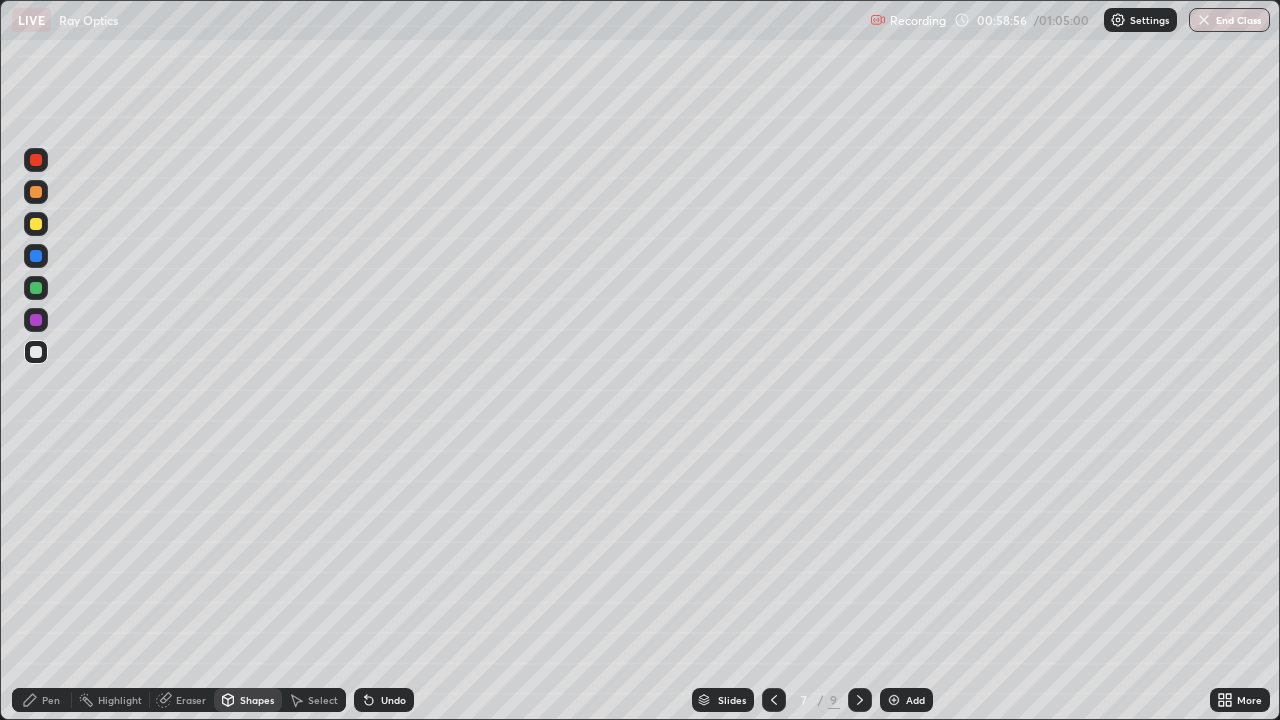 click 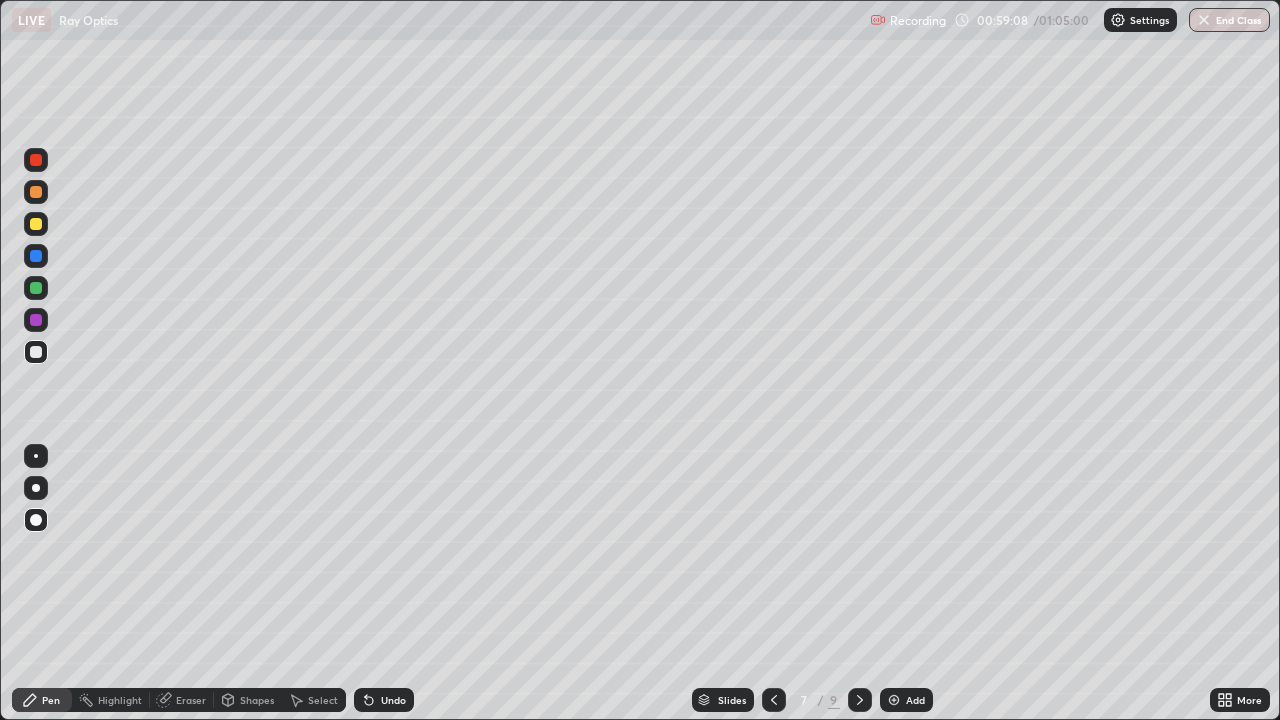 click on "Shapes" at bounding box center (257, 700) 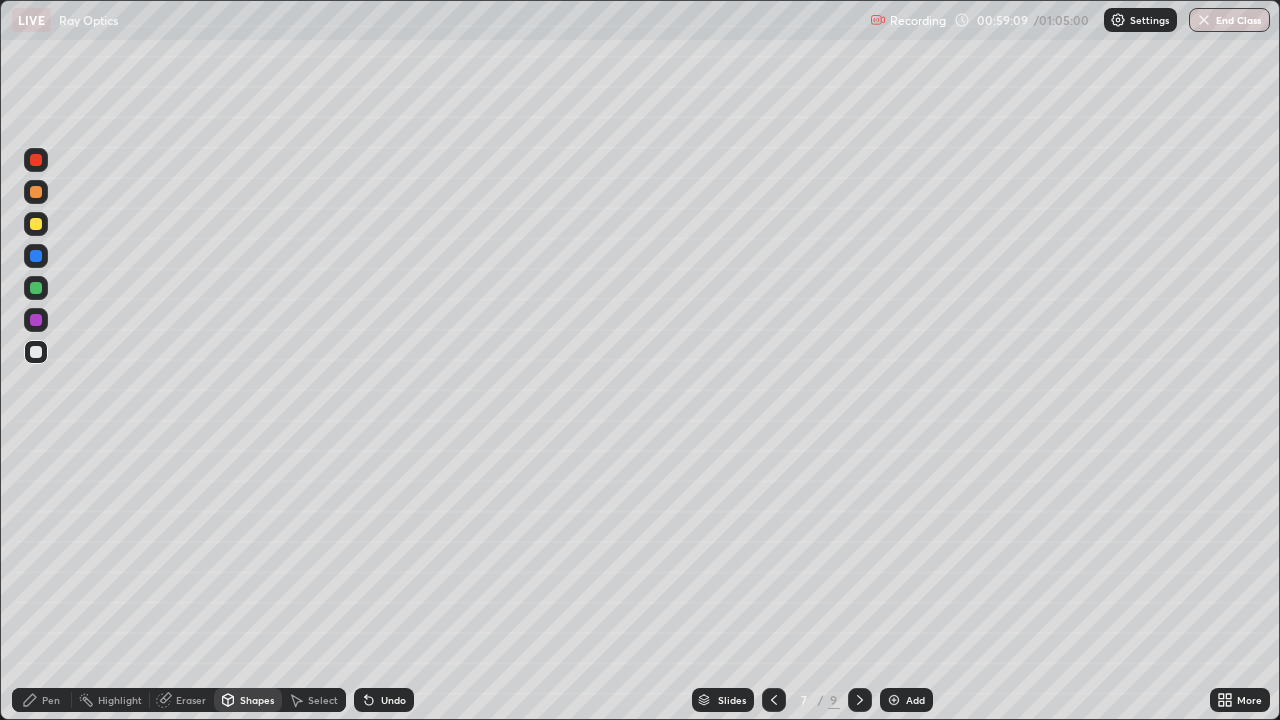 click on "Eraser" at bounding box center (191, 700) 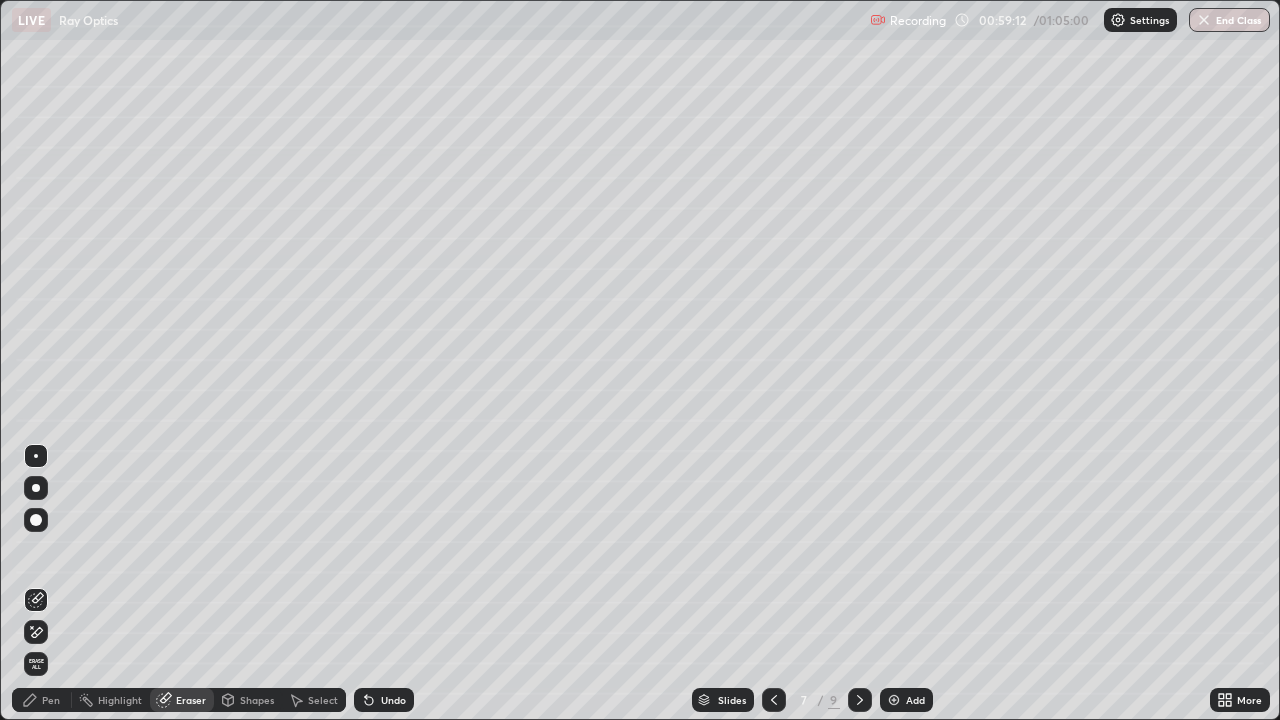 click on "Pen" at bounding box center [51, 700] 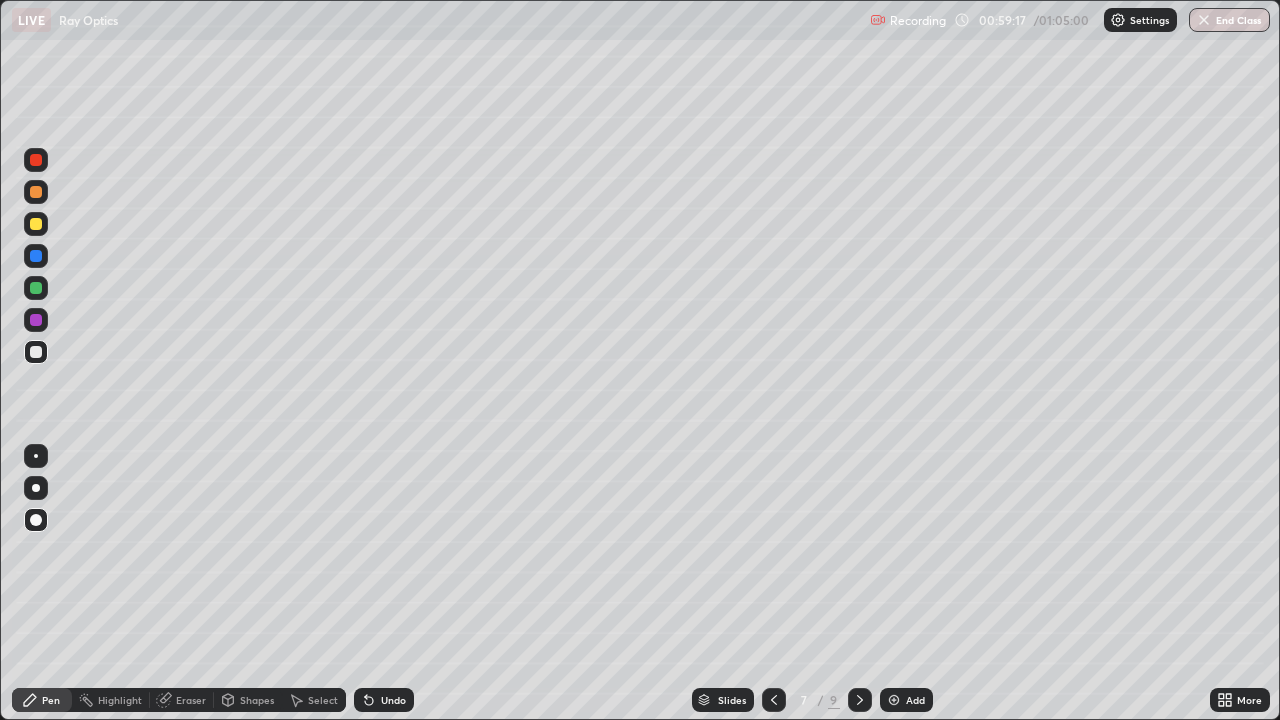 click on "Eraser" at bounding box center (191, 700) 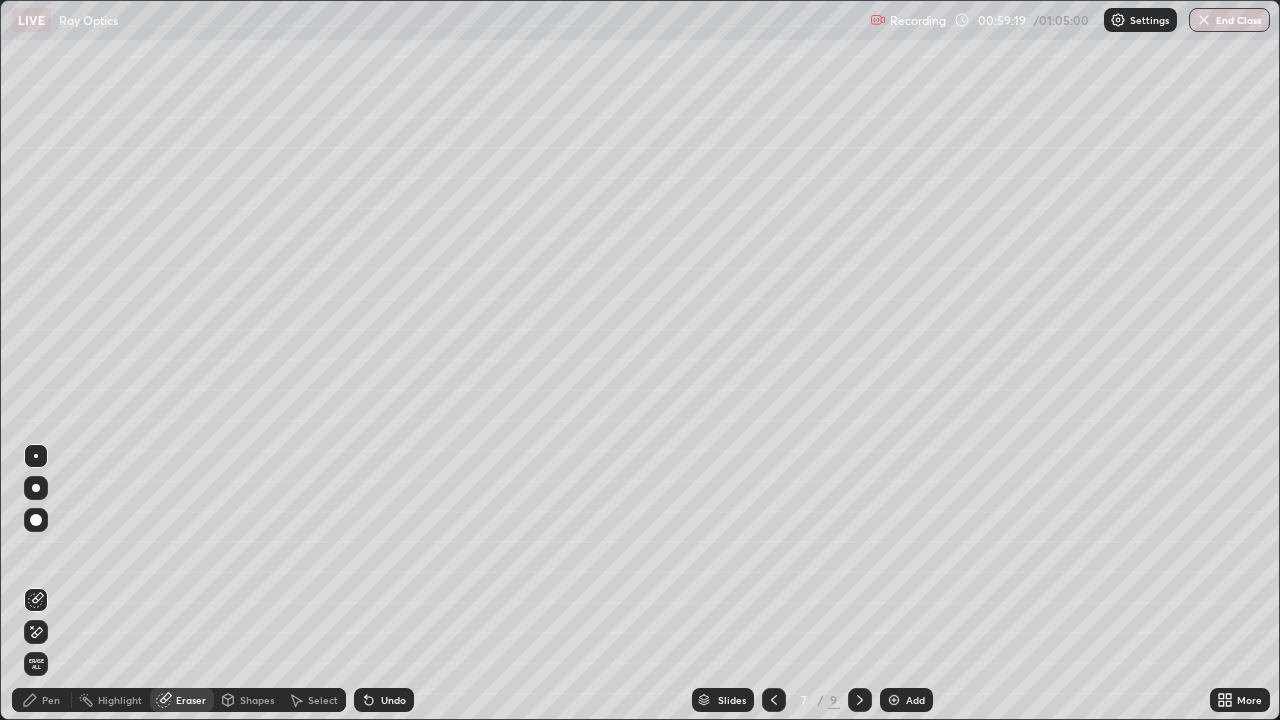 click on "Pen" at bounding box center [51, 700] 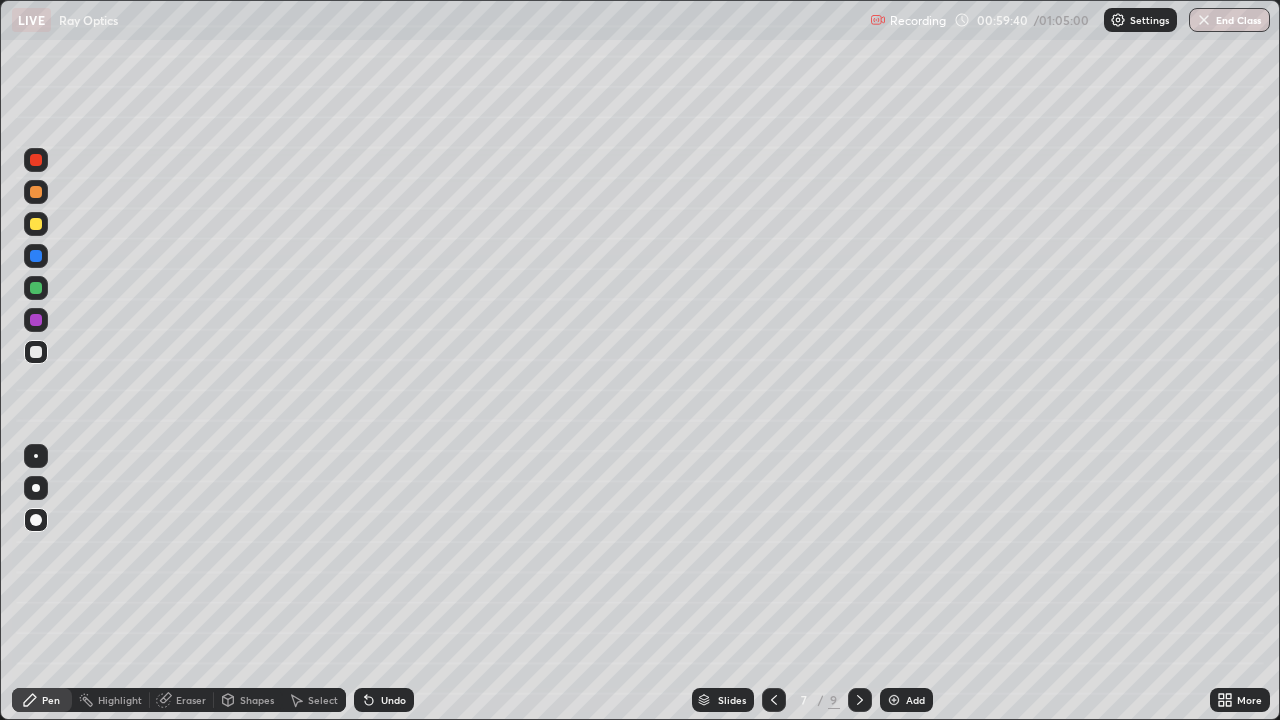 click on "Eraser" at bounding box center [191, 700] 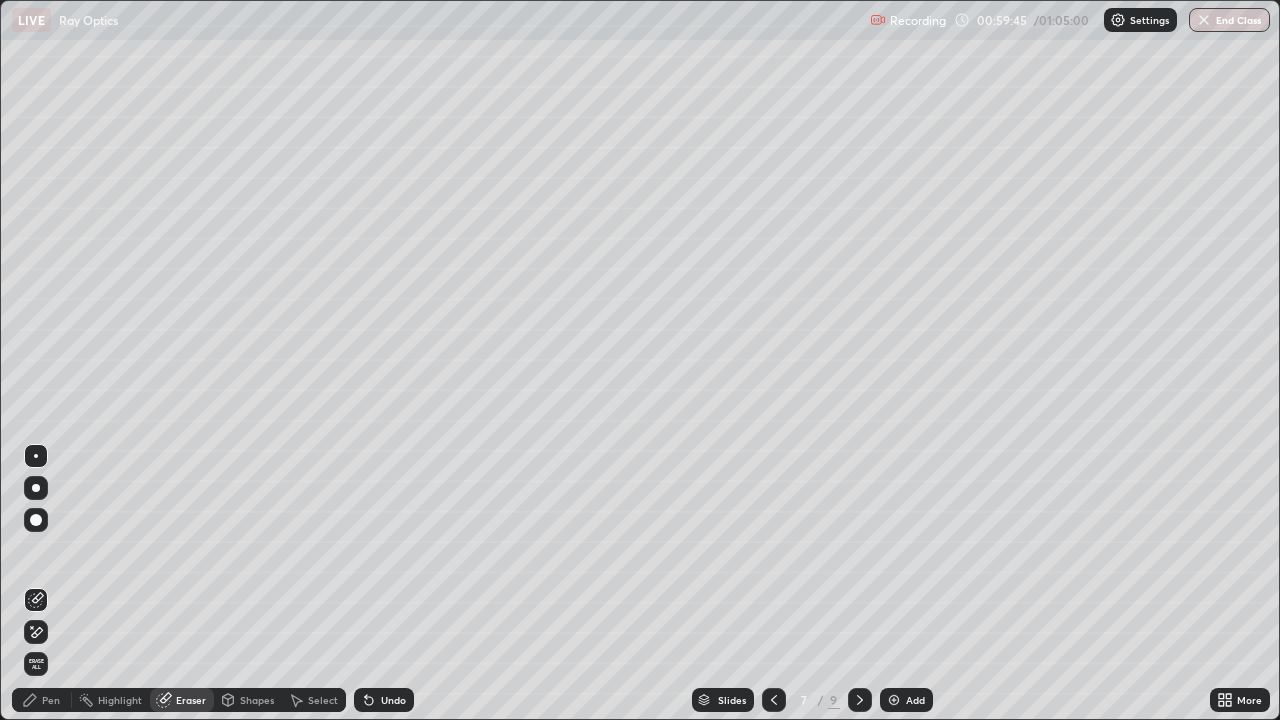 click on "Pen" at bounding box center [51, 700] 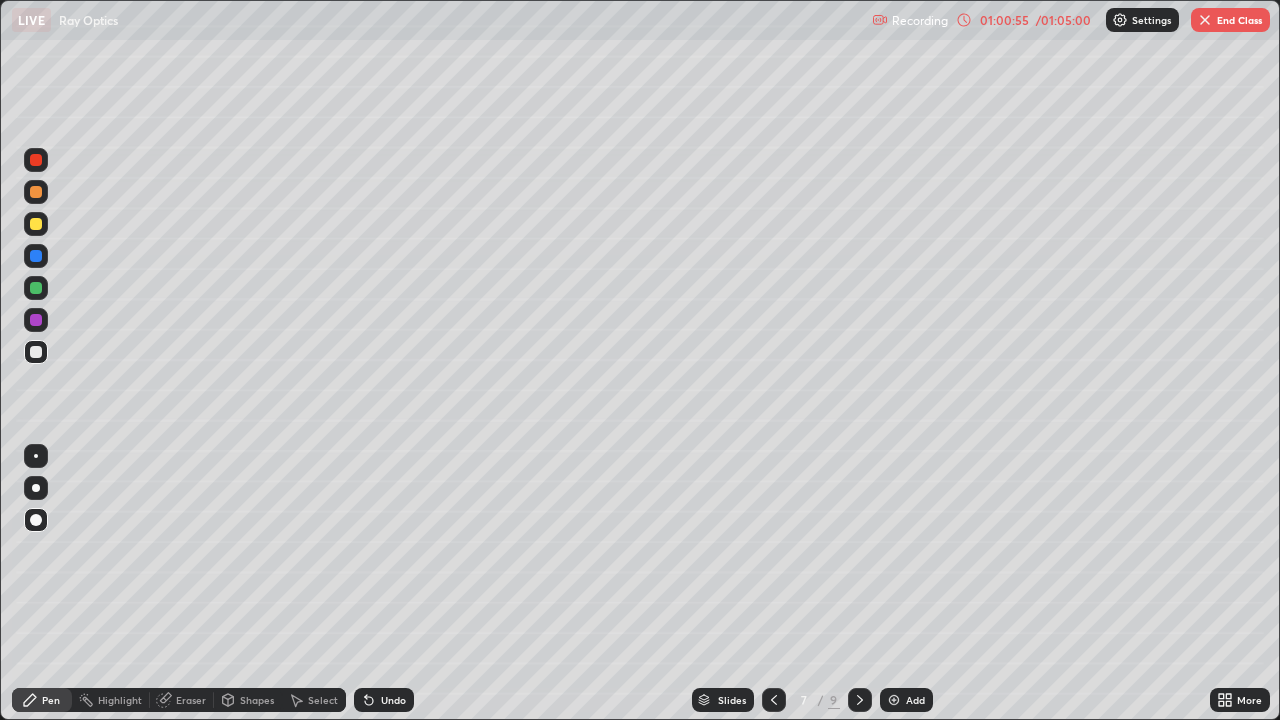 click on "Undo" at bounding box center [393, 700] 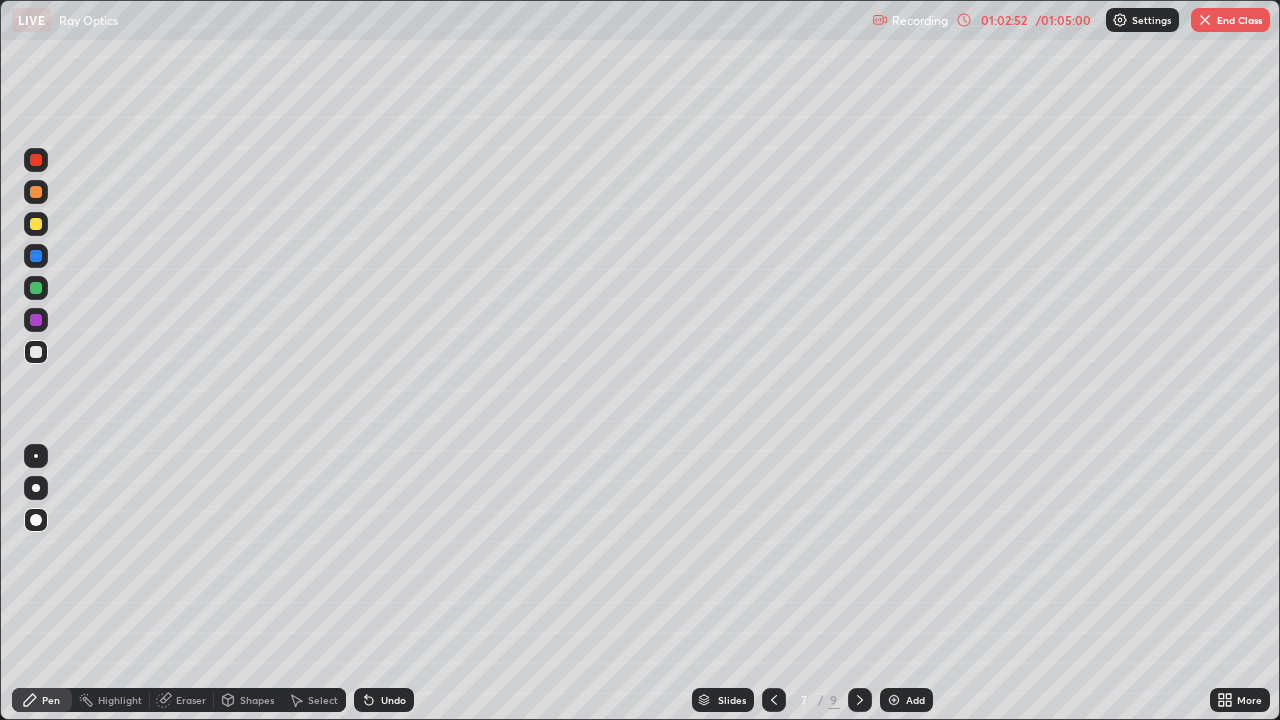 click on "End Class" at bounding box center (1230, 20) 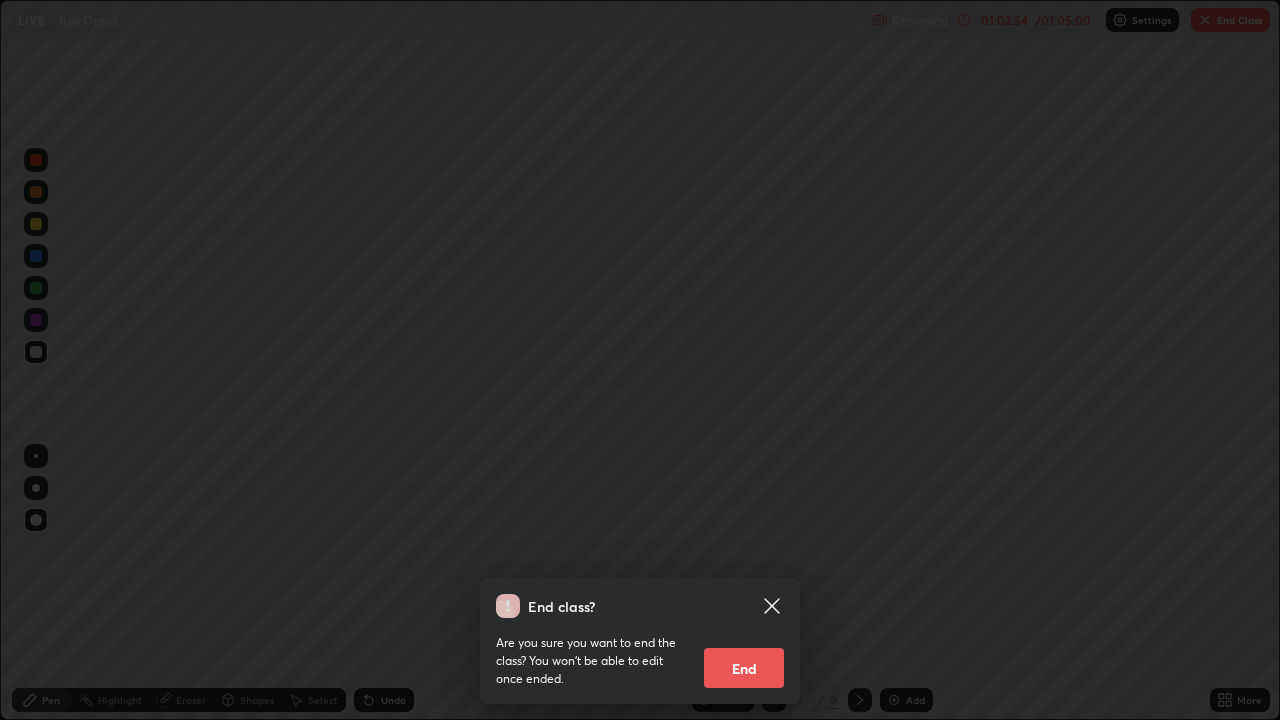 click on "End" at bounding box center (744, 668) 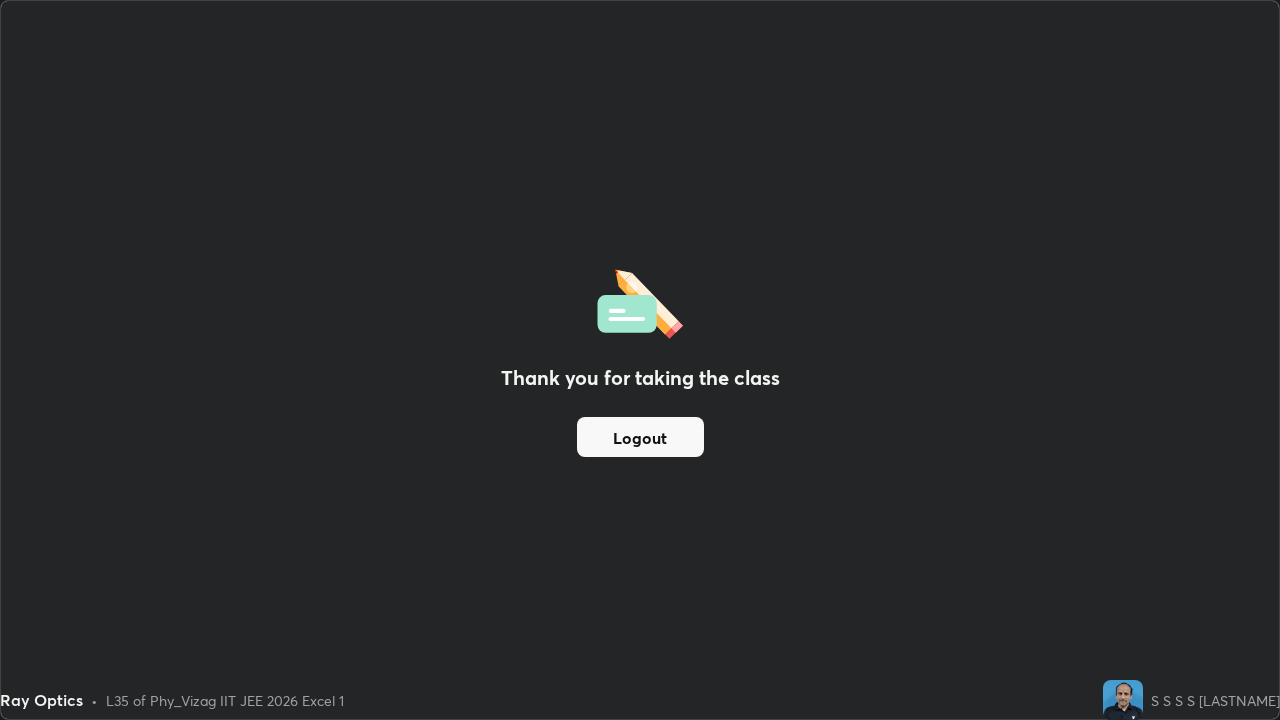 click on "Logout" at bounding box center [640, 437] 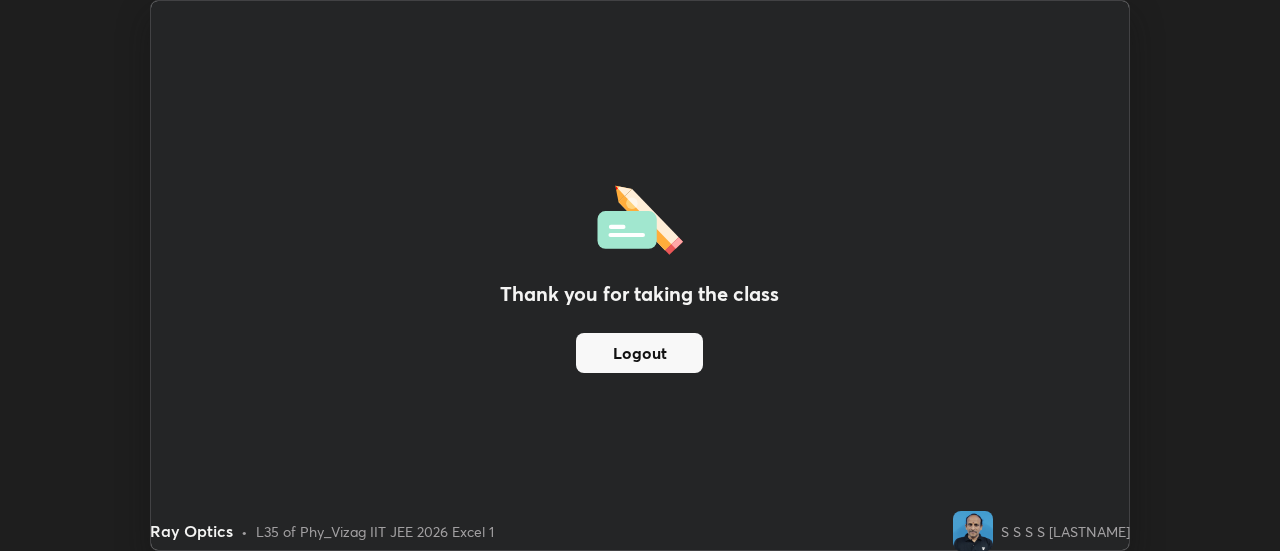 scroll, scrollTop: 551, scrollLeft: 1280, axis: both 